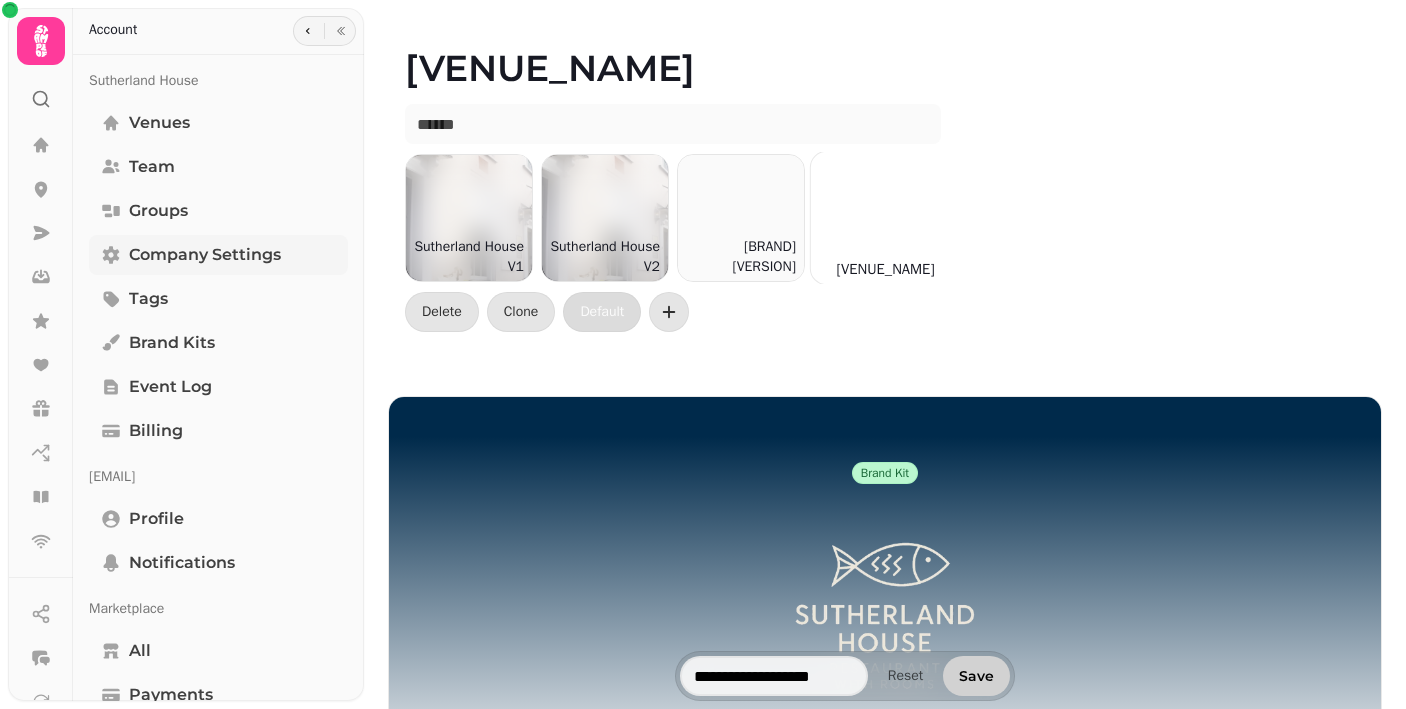 scroll, scrollTop: 0, scrollLeft: 0, axis: both 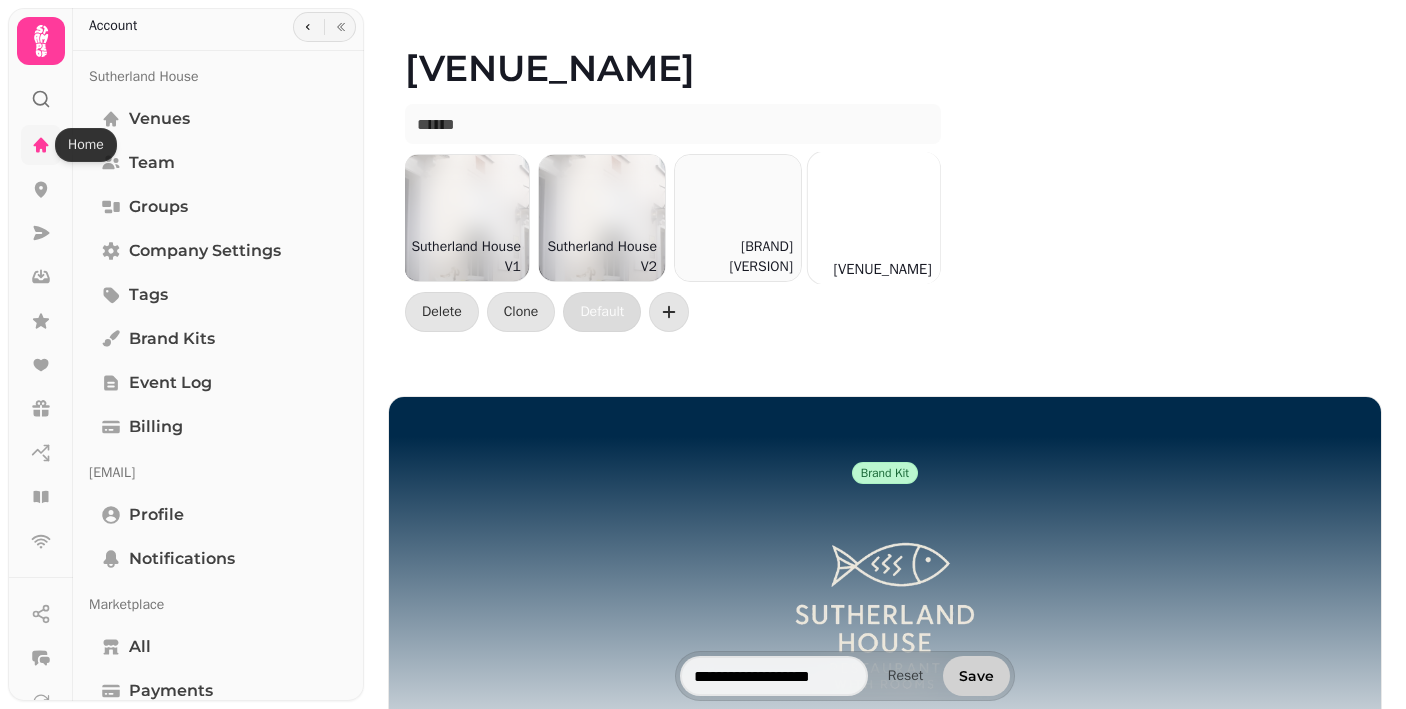 click 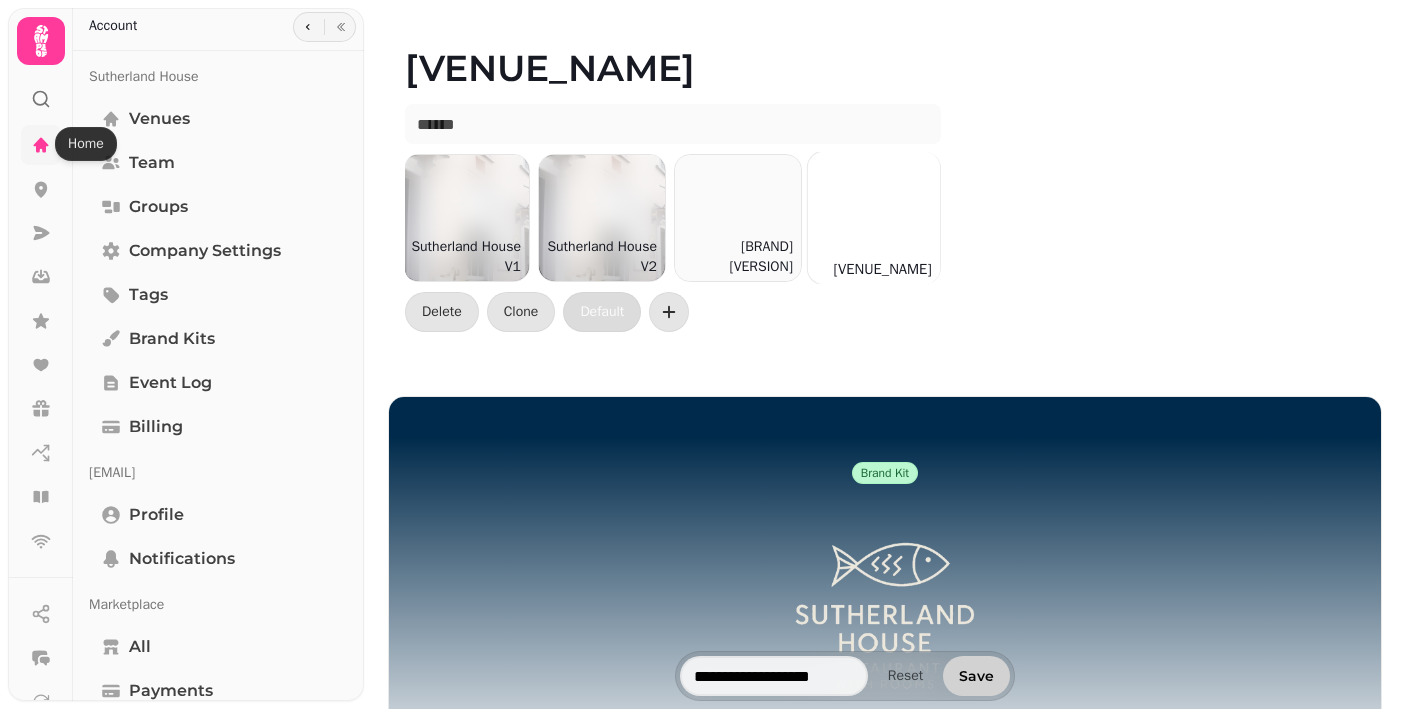 scroll, scrollTop: 1, scrollLeft: 0, axis: vertical 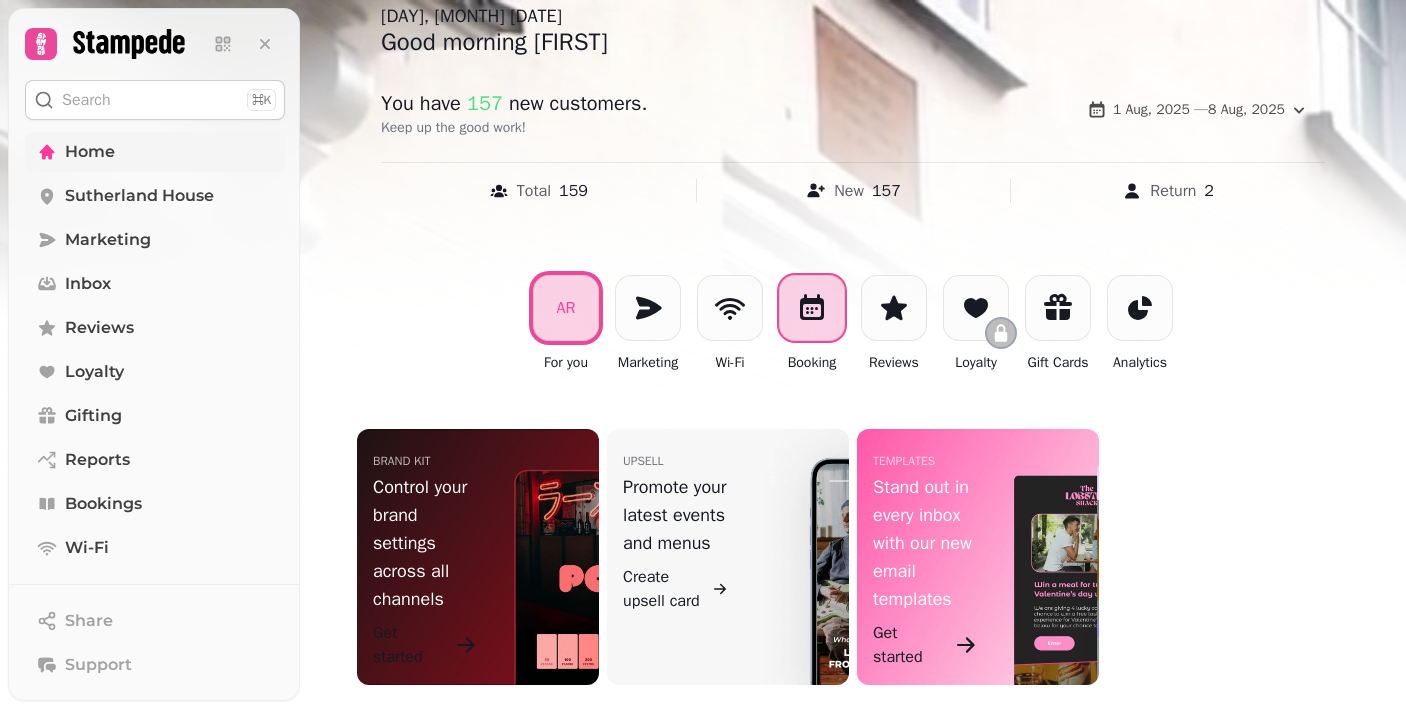 click 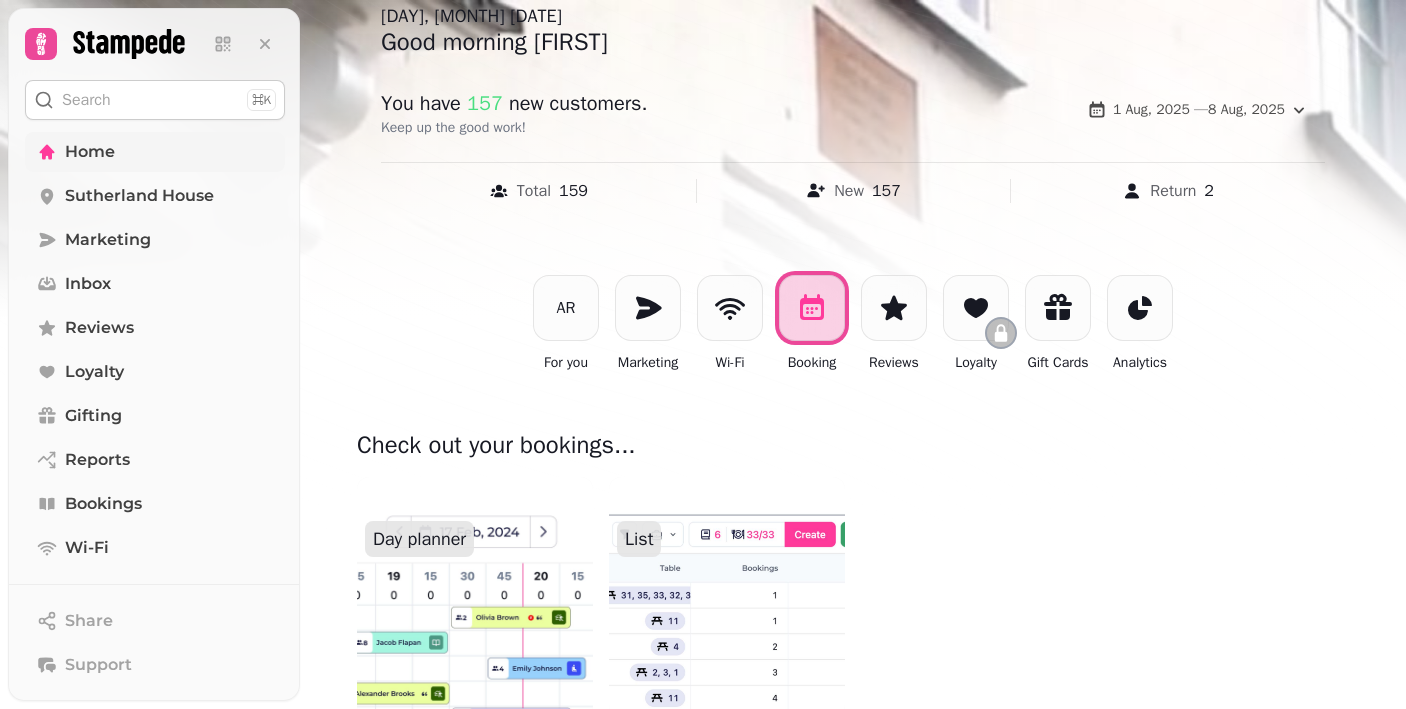 click at bounding box center [727, 597] 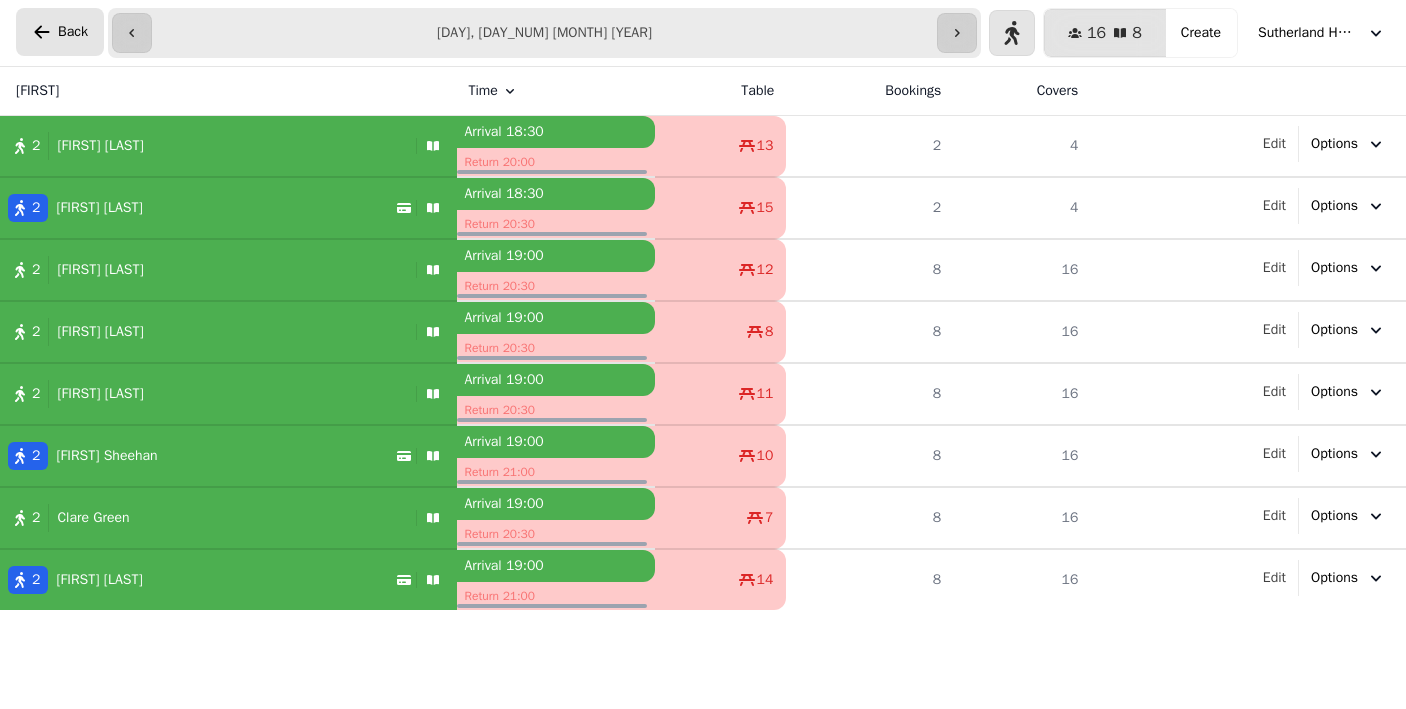click 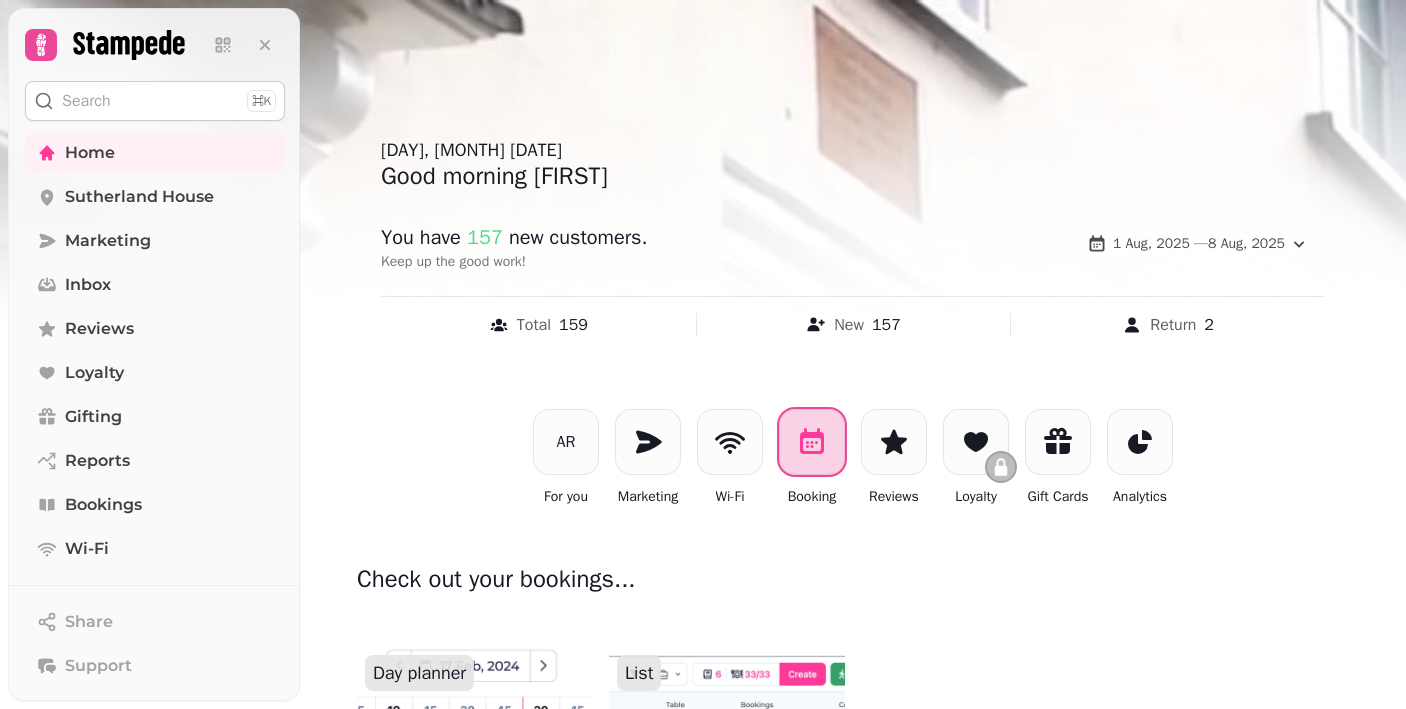 click 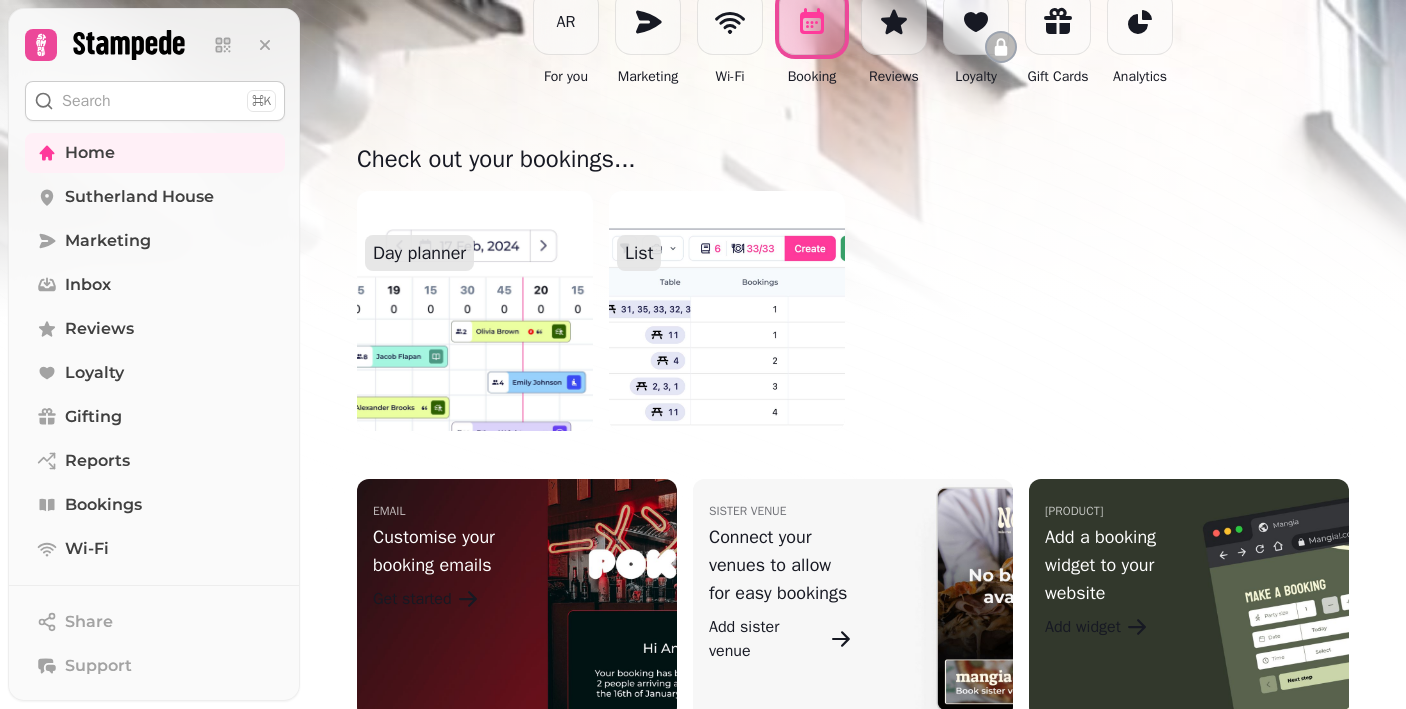 scroll, scrollTop: 424, scrollLeft: 0, axis: vertical 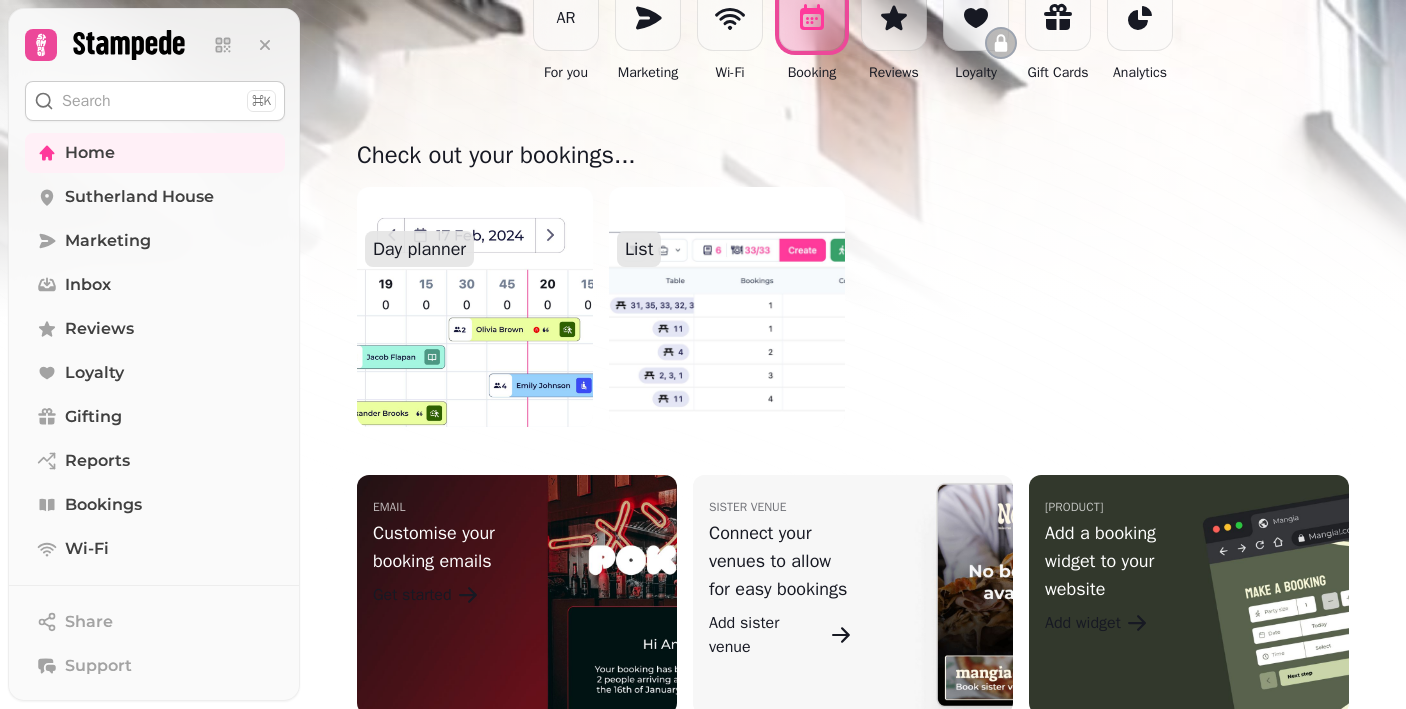 click at bounding box center (475, 307) 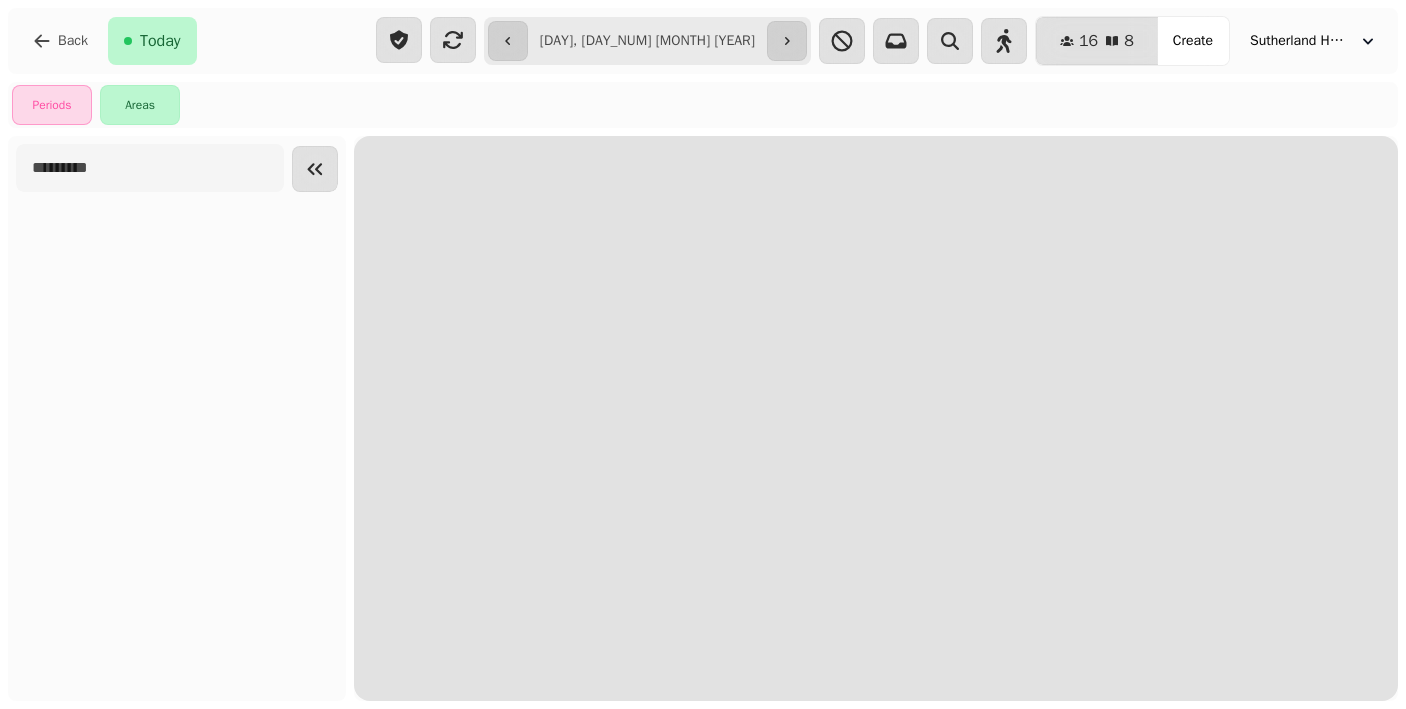 scroll, scrollTop: 0, scrollLeft: 0, axis: both 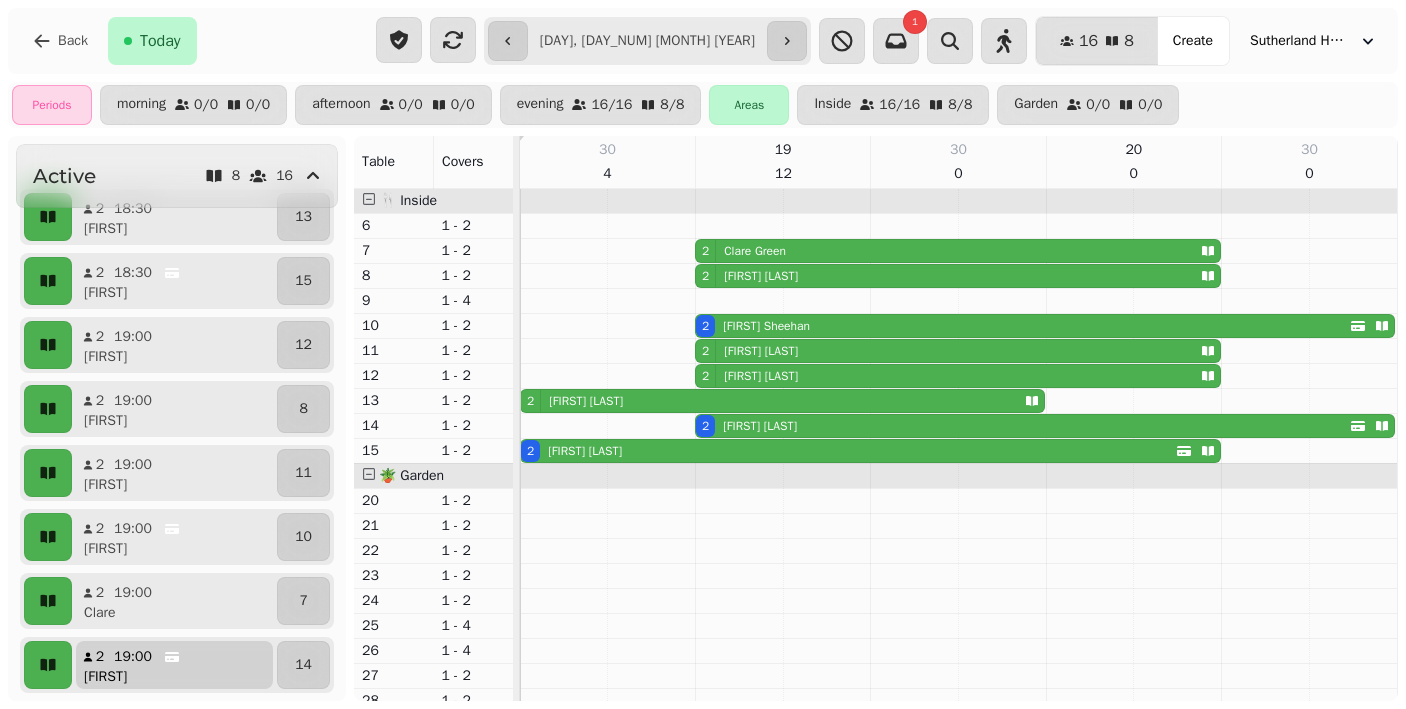 click on "[DATE] [TIME] [FIRST]" at bounding box center (174, 665) 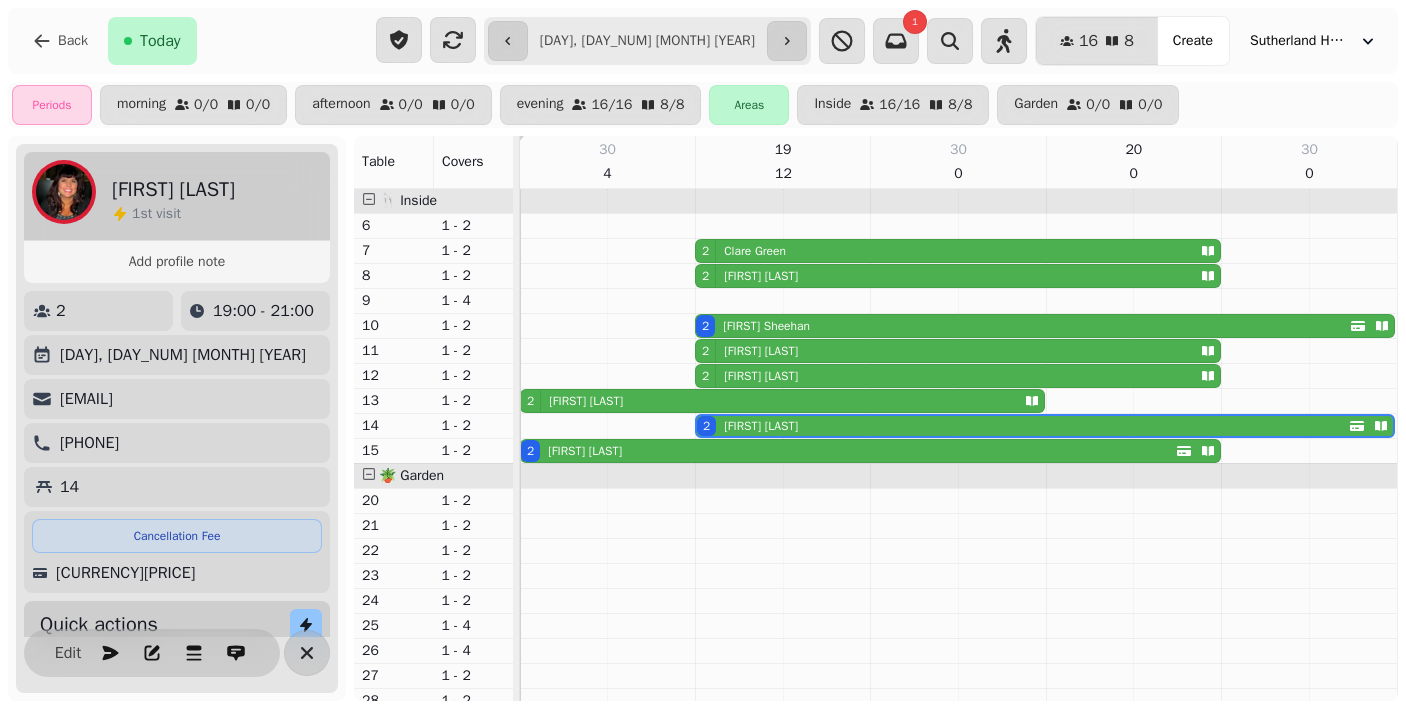 click on "[FIRST]   [LAST]" at bounding box center (761, 426) 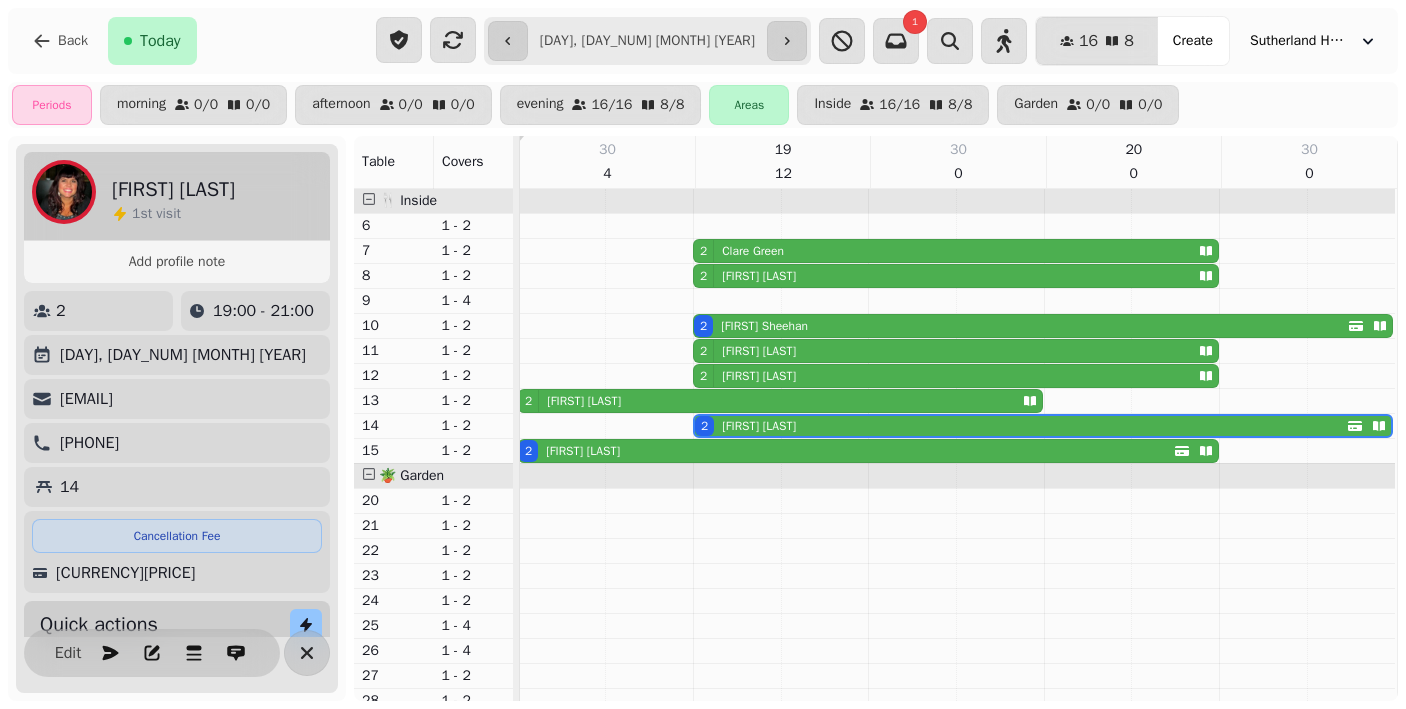 click on "[FIRST]   [LAST]" at bounding box center [759, 426] 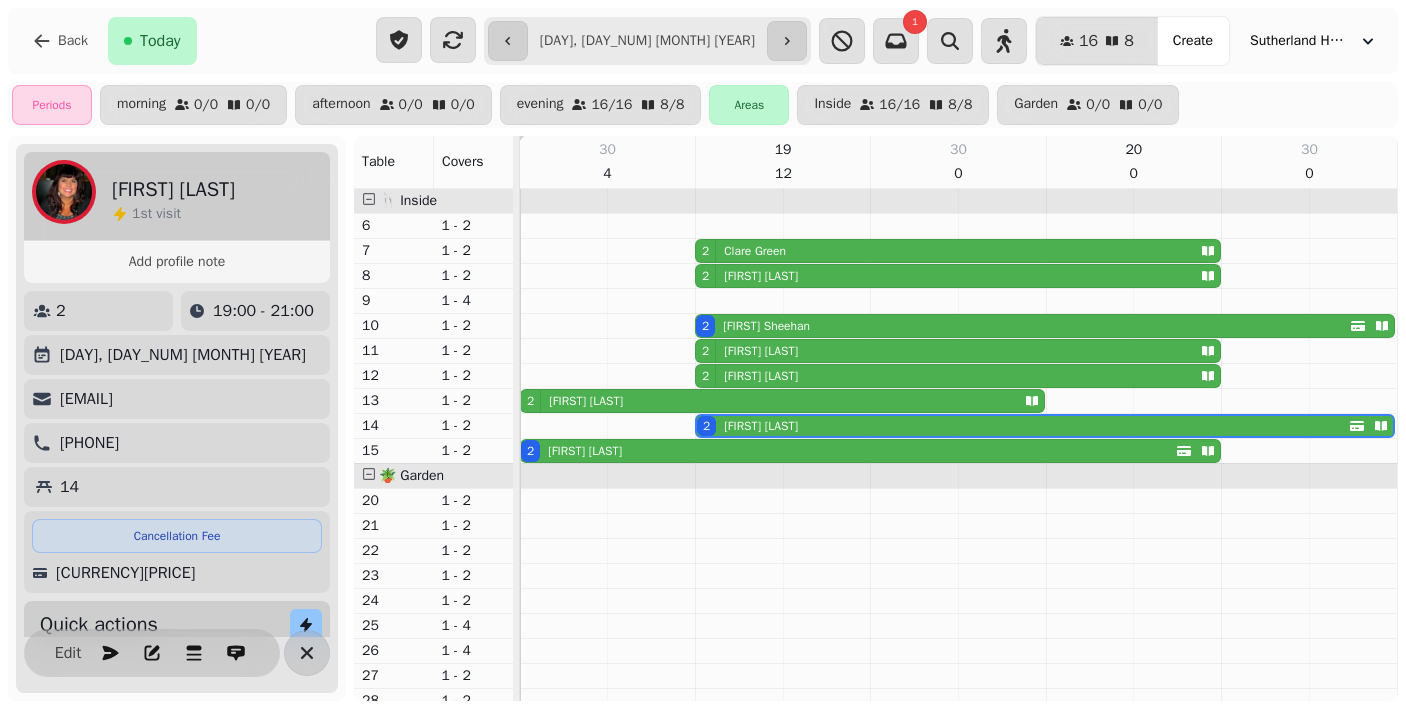 scroll, scrollTop: 0, scrollLeft: 0, axis: both 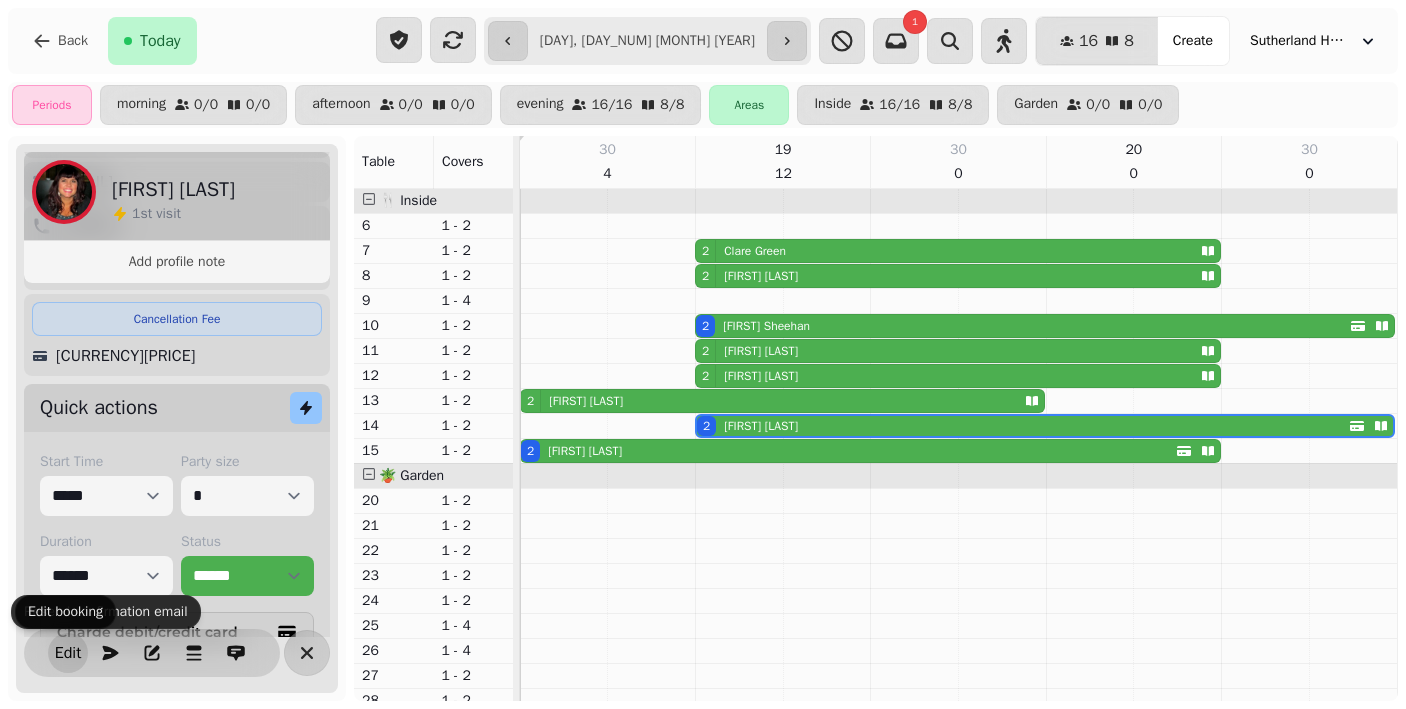 click on "Edit" at bounding box center (68, 653) 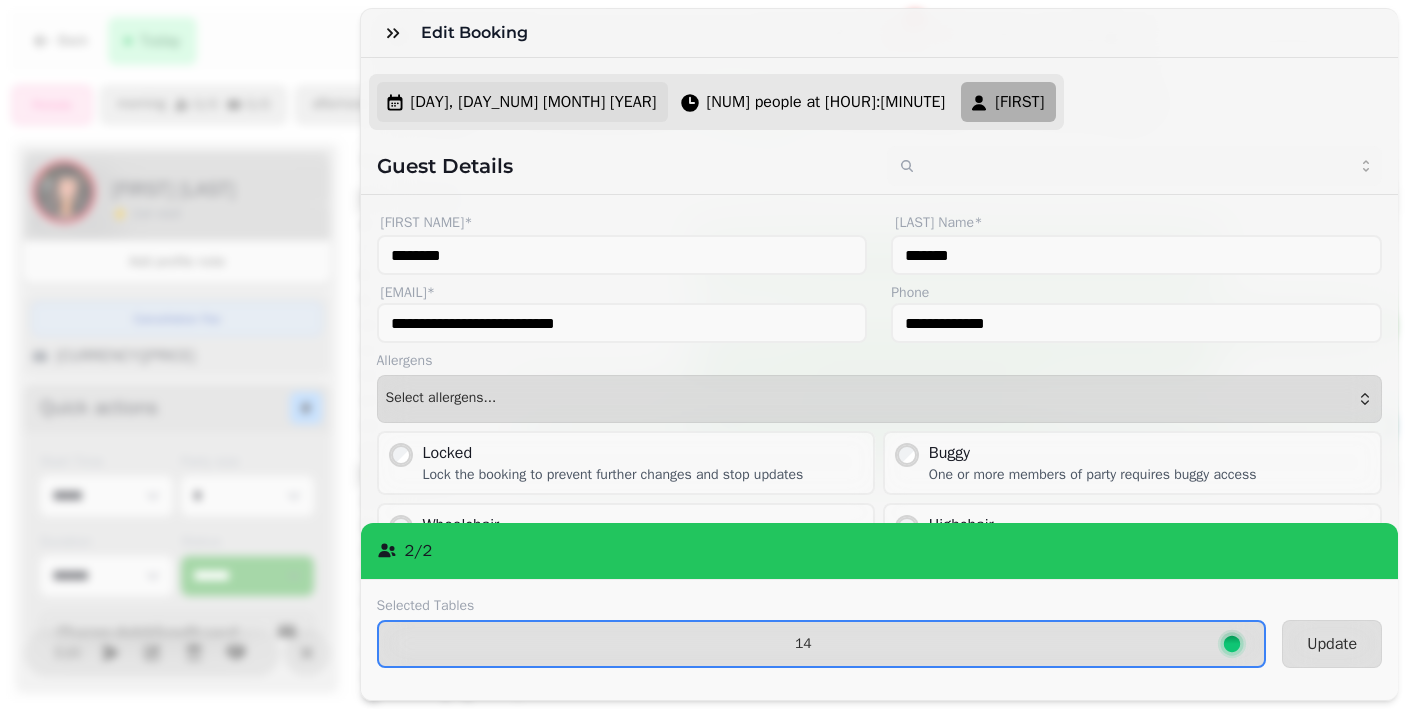 scroll, scrollTop: 0, scrollLeft: 0, axis: both 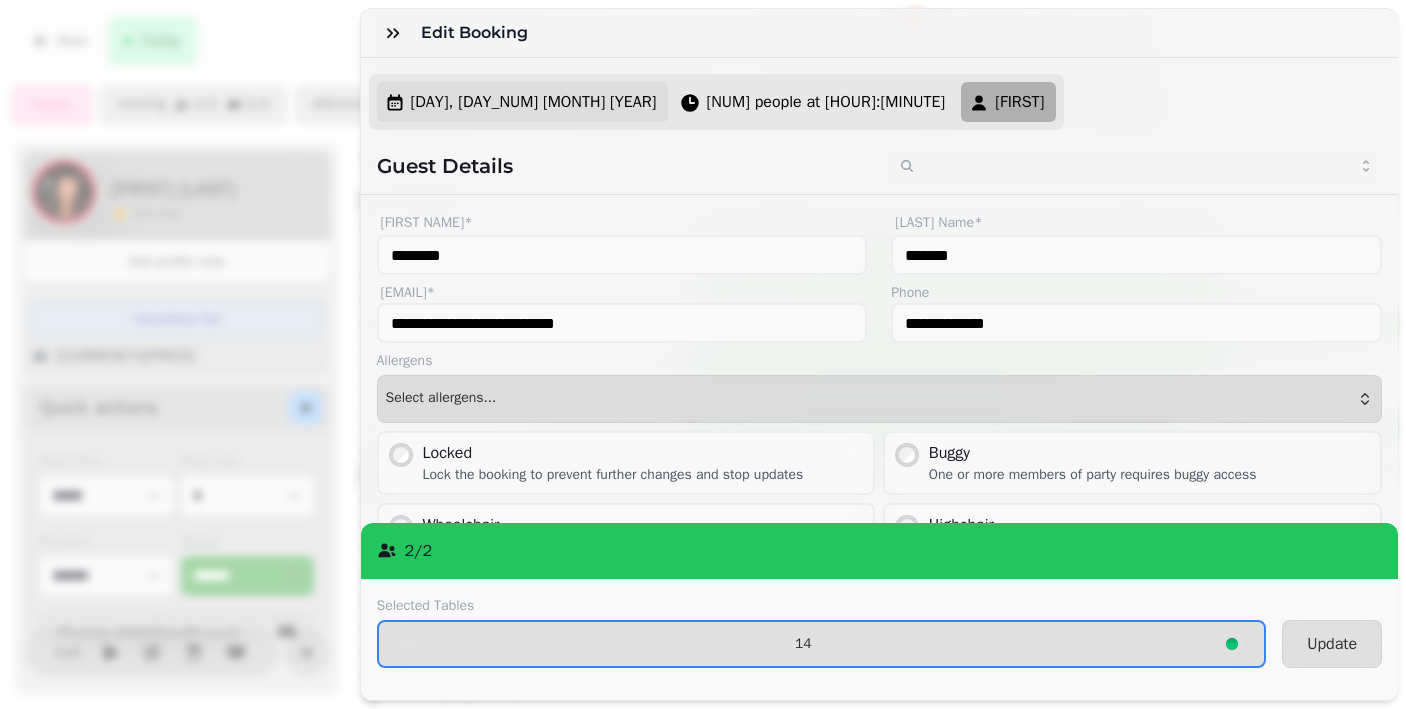 click on "[DAY], [DAY_NUM] [MONTH] [YEAR]" at bounding box center (523, 102) 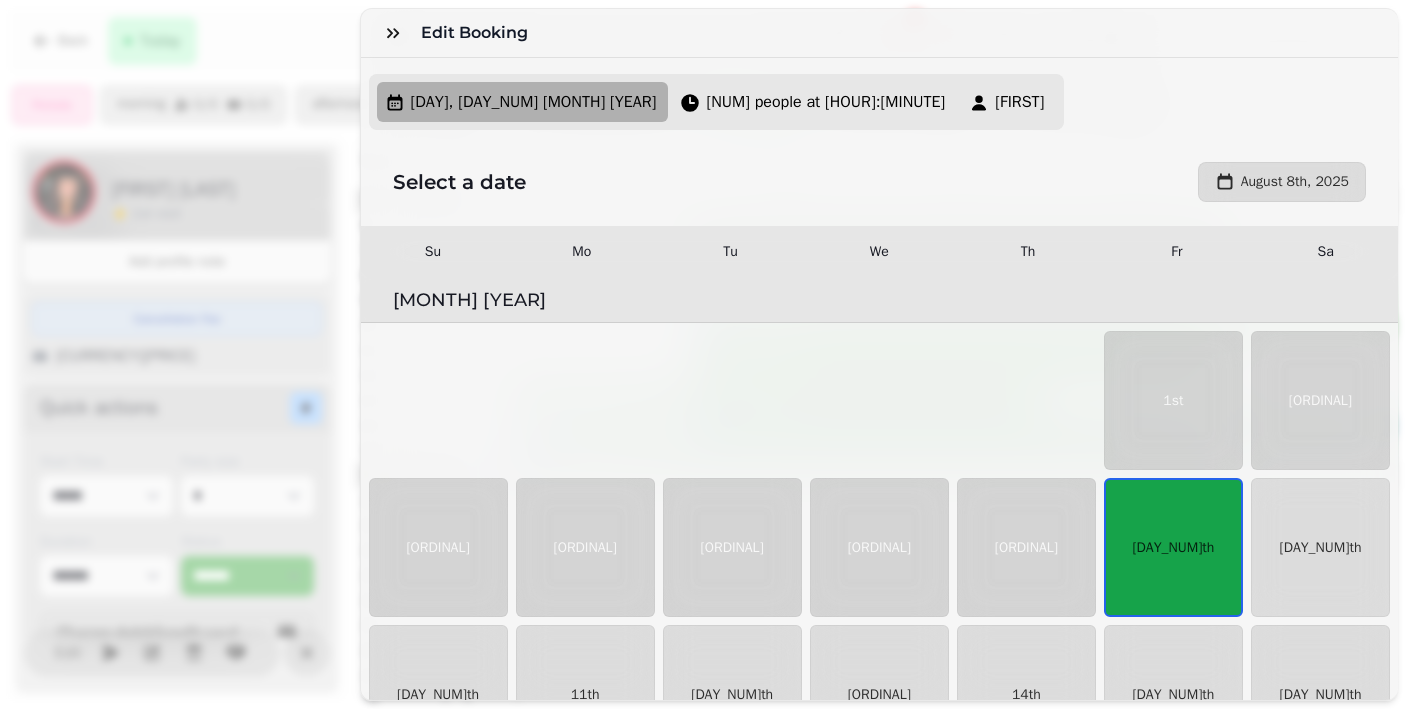 scroll, scrollTop: 85, scrollLeft: 0, axis: vertical 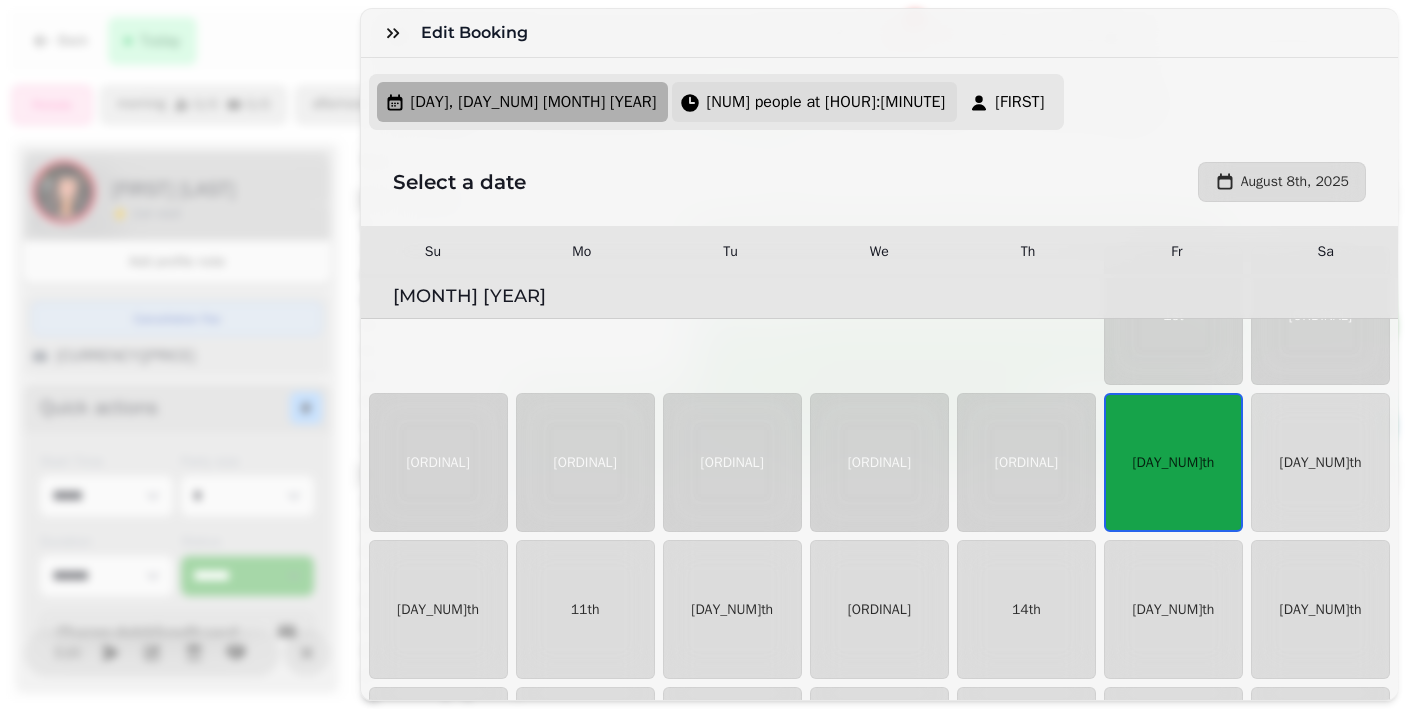 click on "[NUM] people at [HOUR]:[MINUTE]" at bounding box center [825, 102] 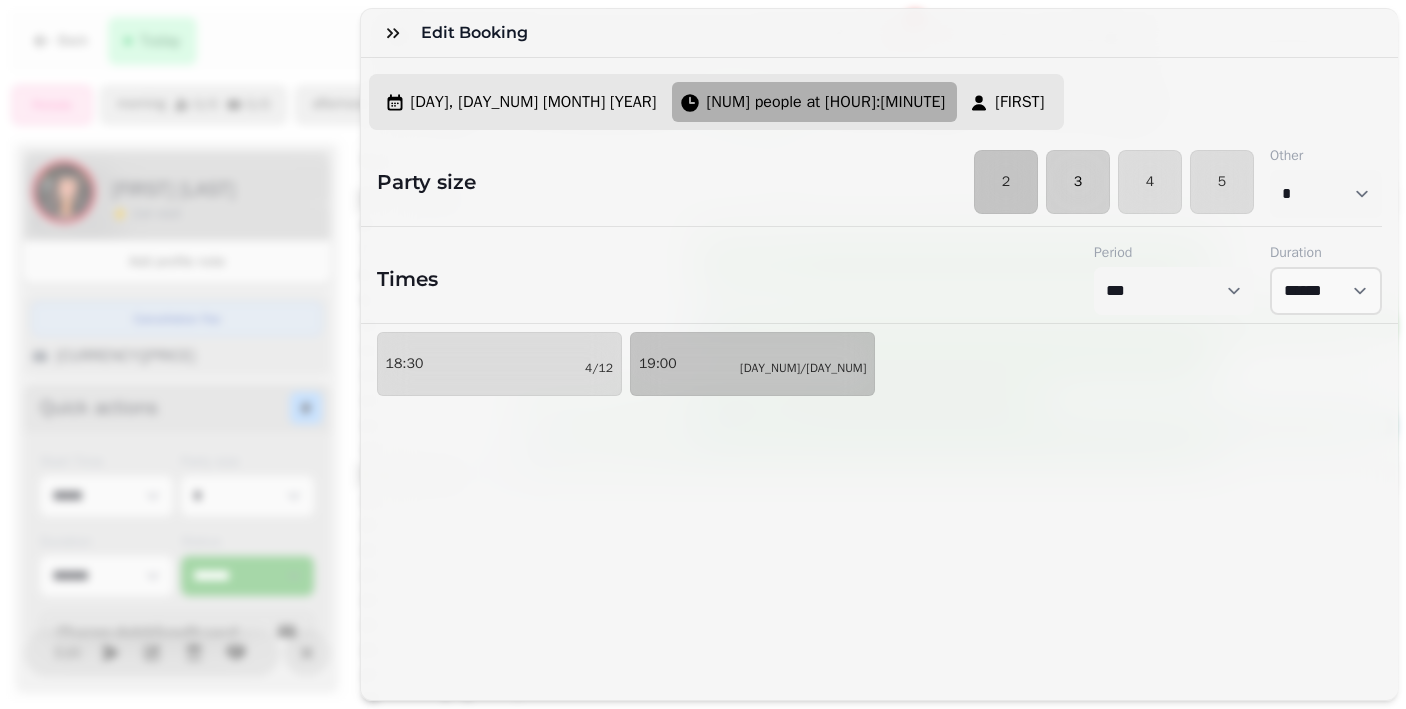 click on "3" at bounding box center (1078, 182) 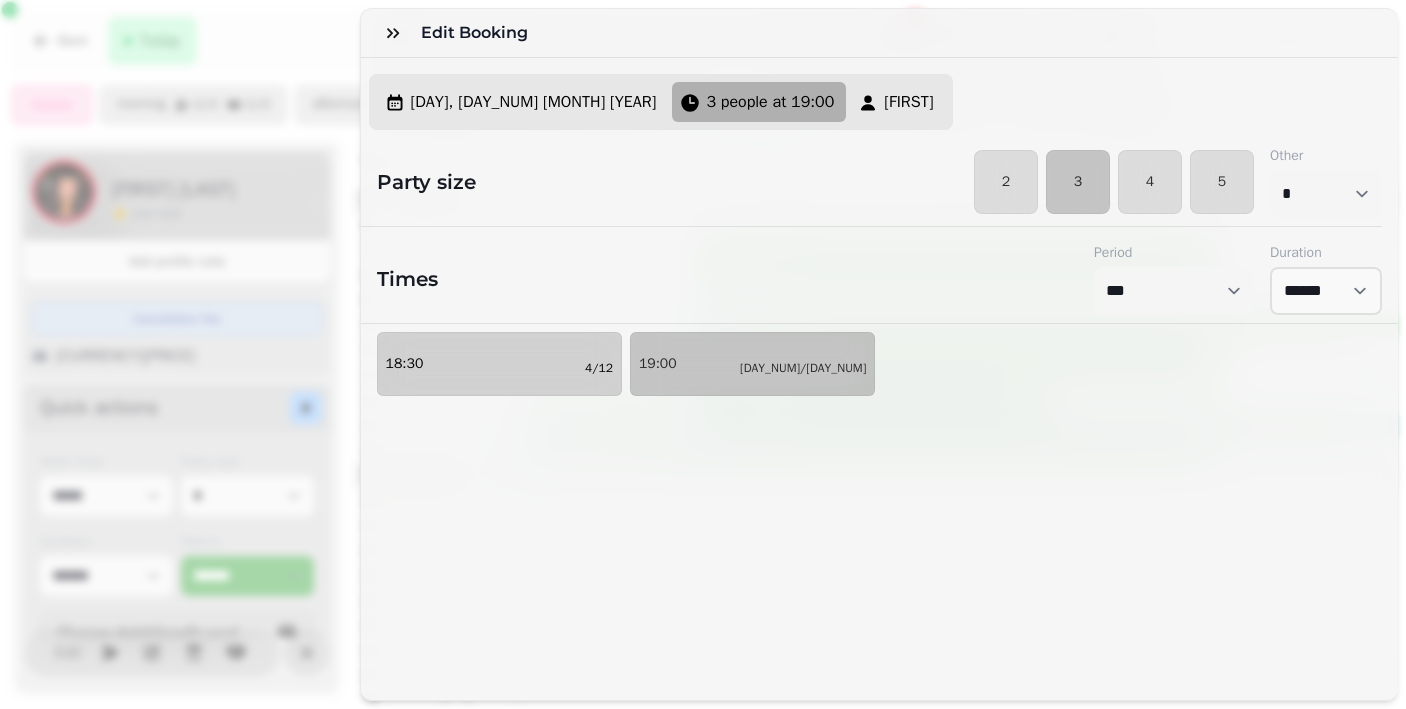 click on "18:30 [DAY_NUM]/[DAY_NUM]" at bounding box center [499, 364] 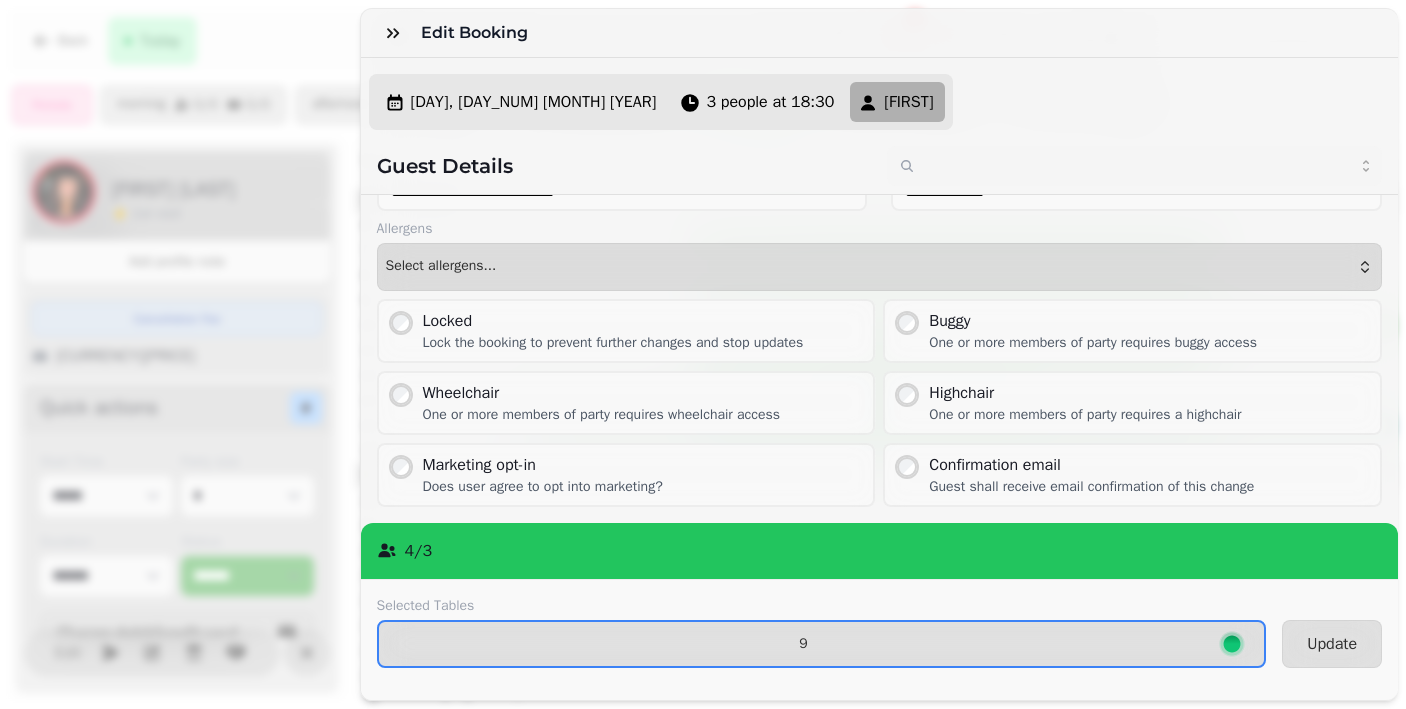 scroll, scrollTop: 132, scrollLeft: 0, axis: vertical 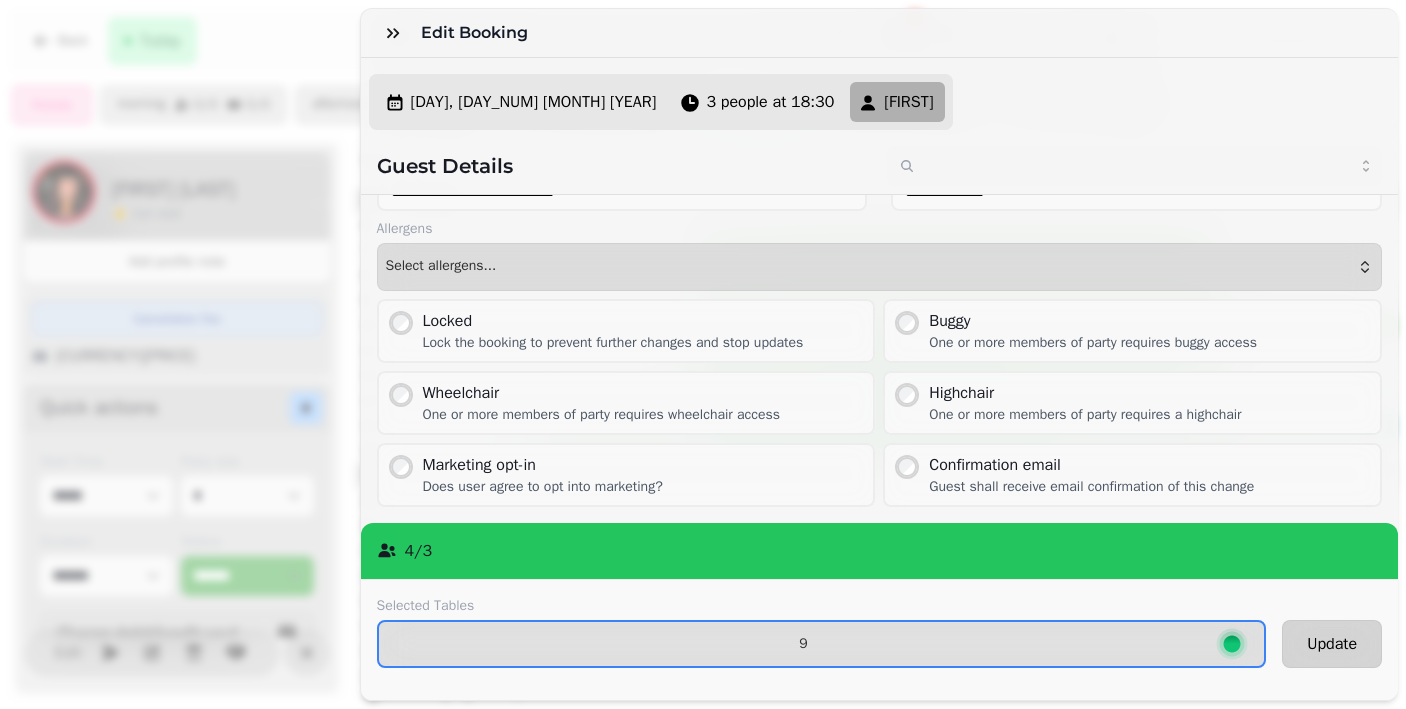 click on "Update" at bounding box center [1332, 644] 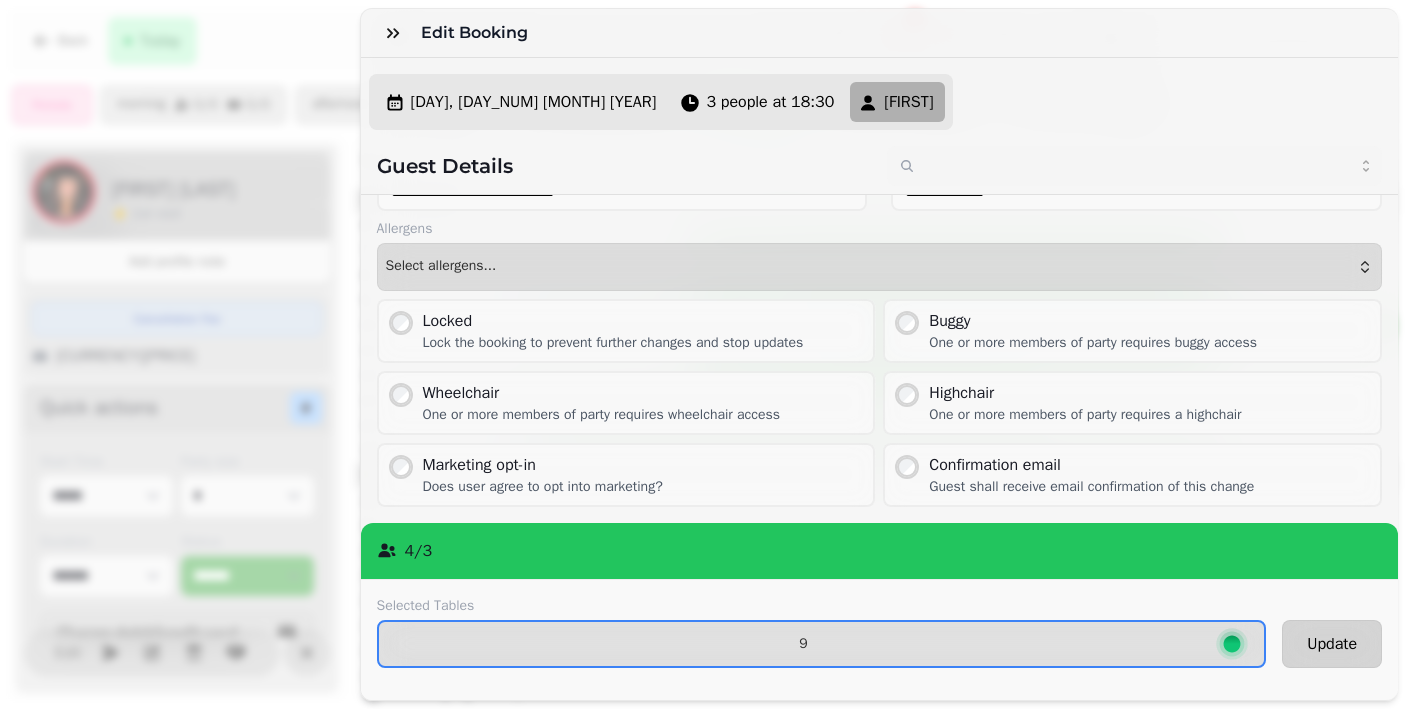 select on "**********" 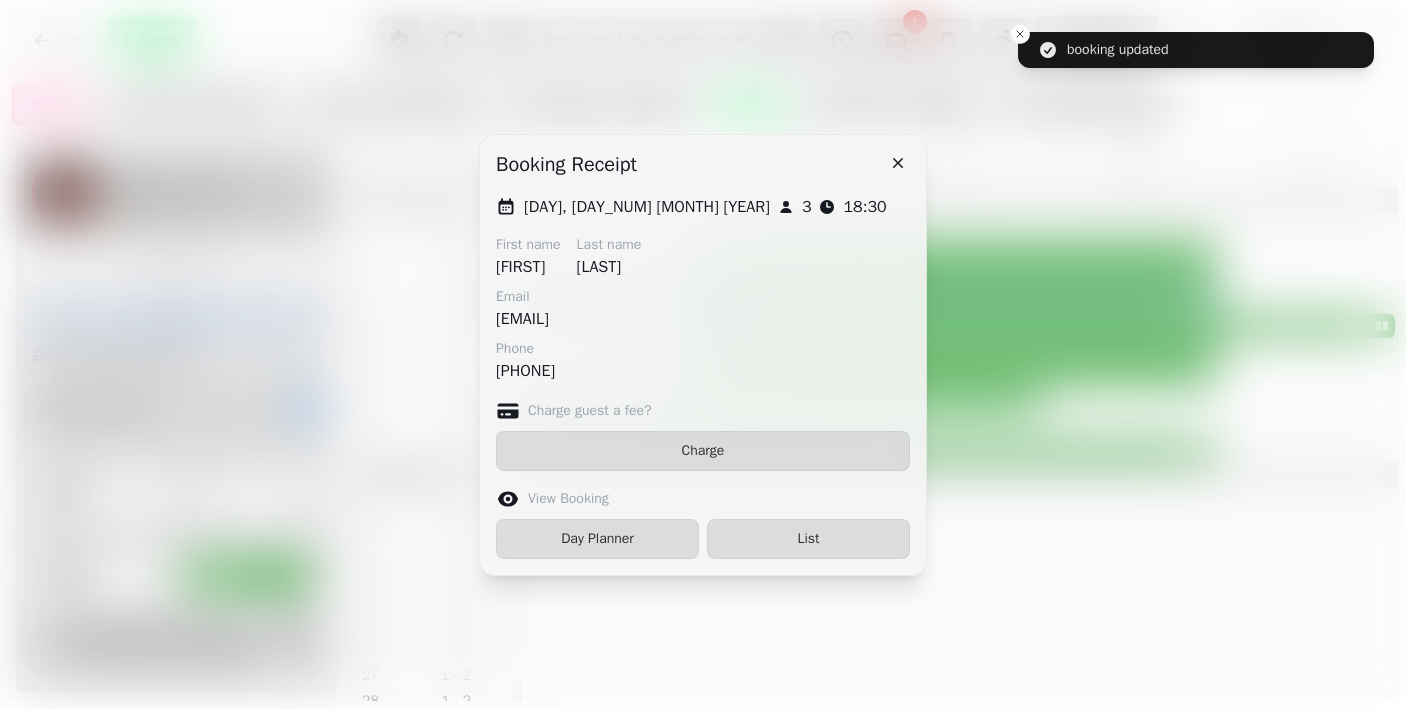 click on "Day Planner" at bounding box center (597, 539) 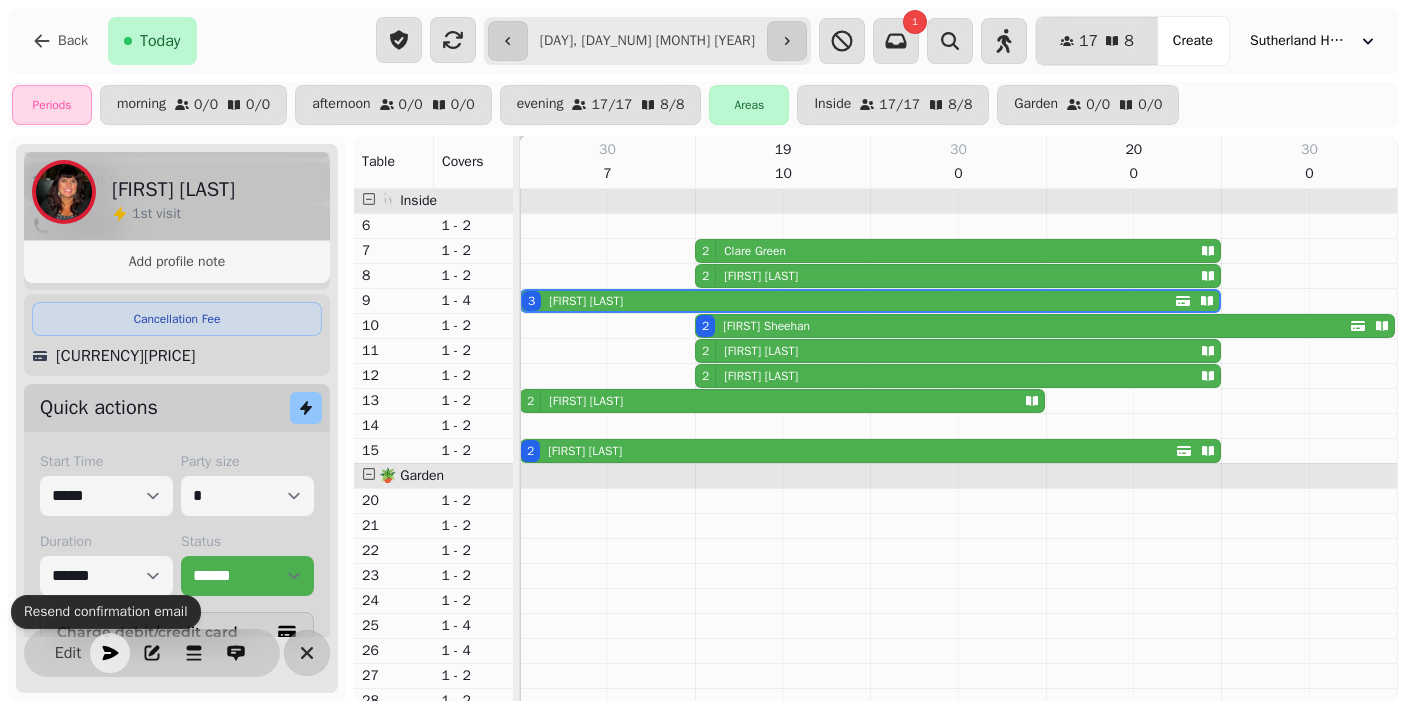click 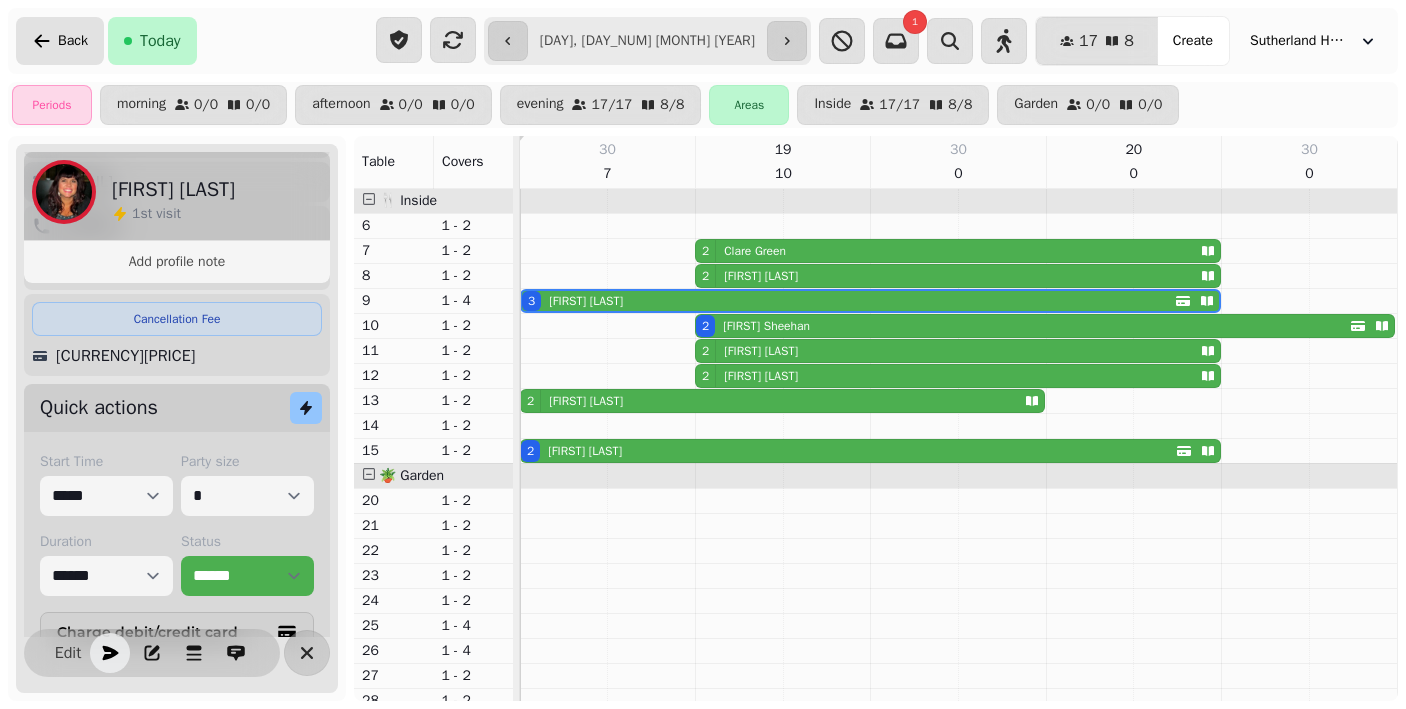 click 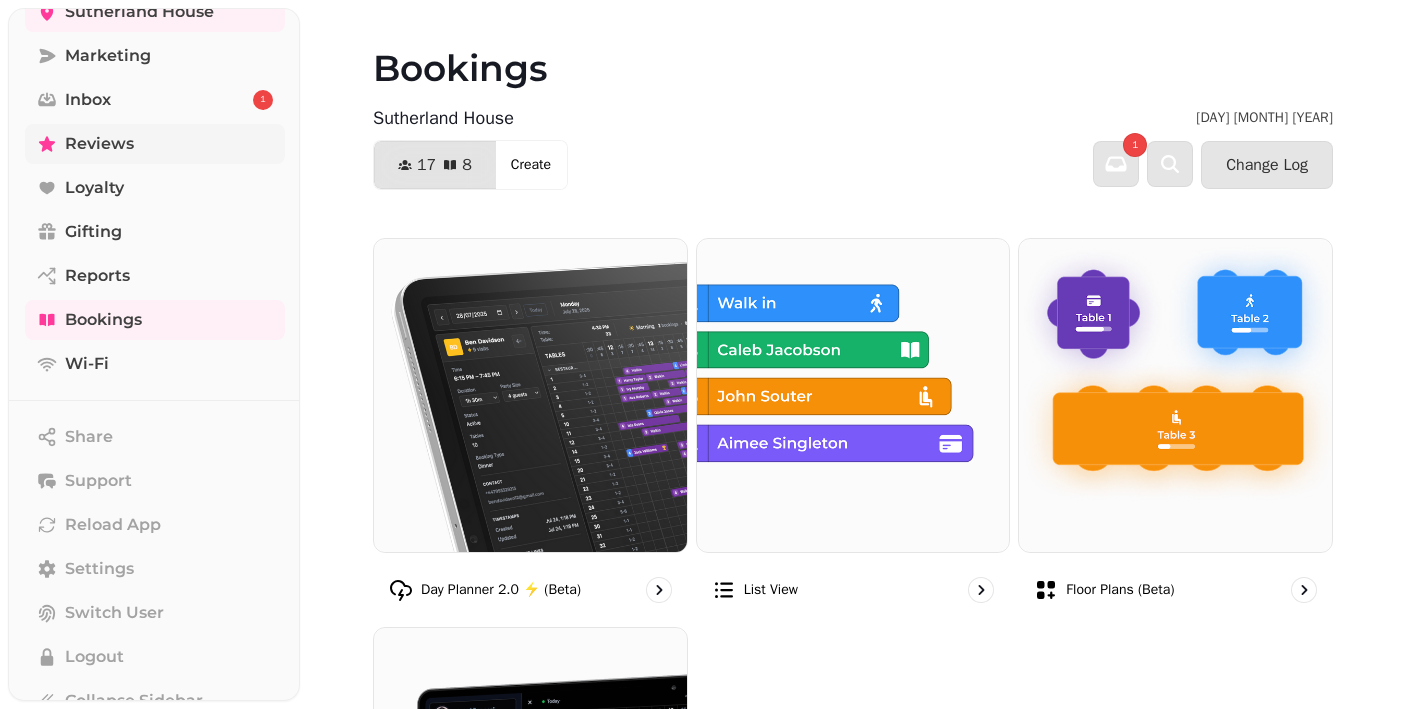 scroll, scrollTop: 188, scrollLeft: 0, axis: vertical 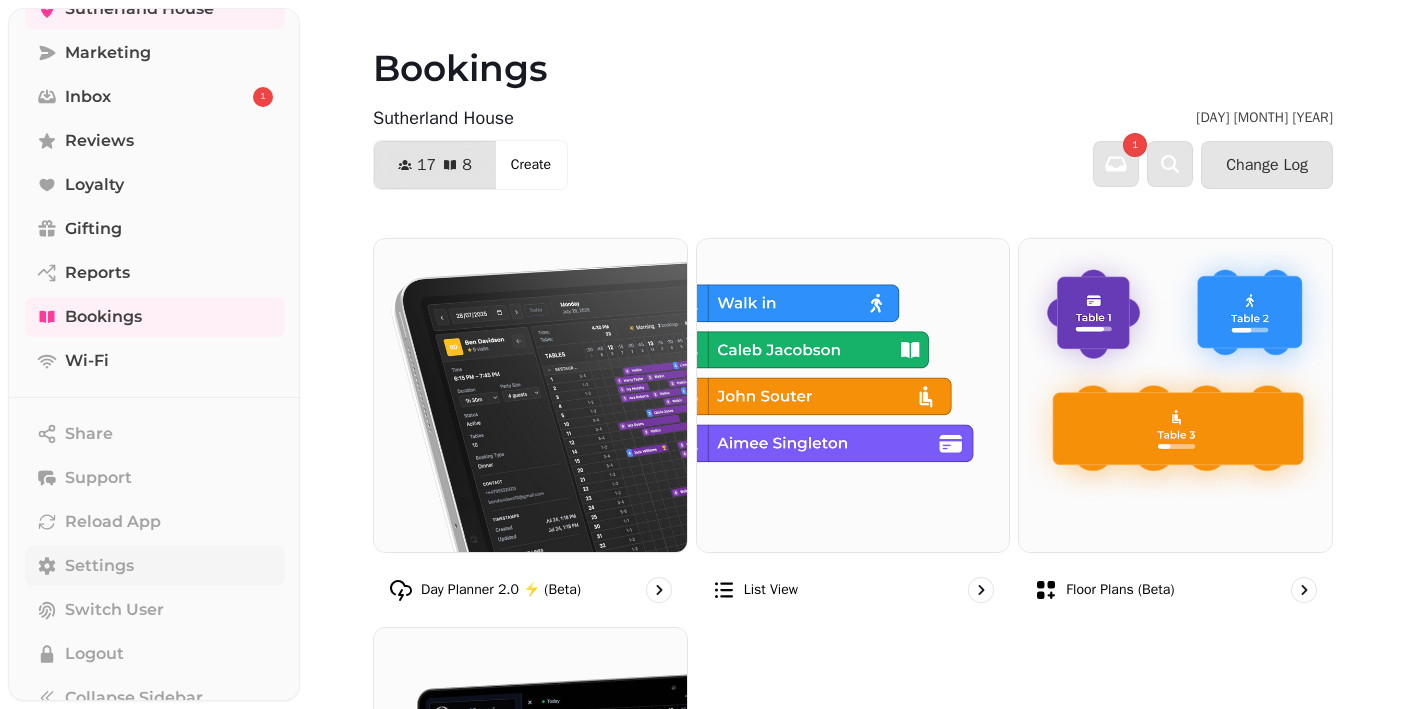 click on "Settings" at bounding box center [99, 566] 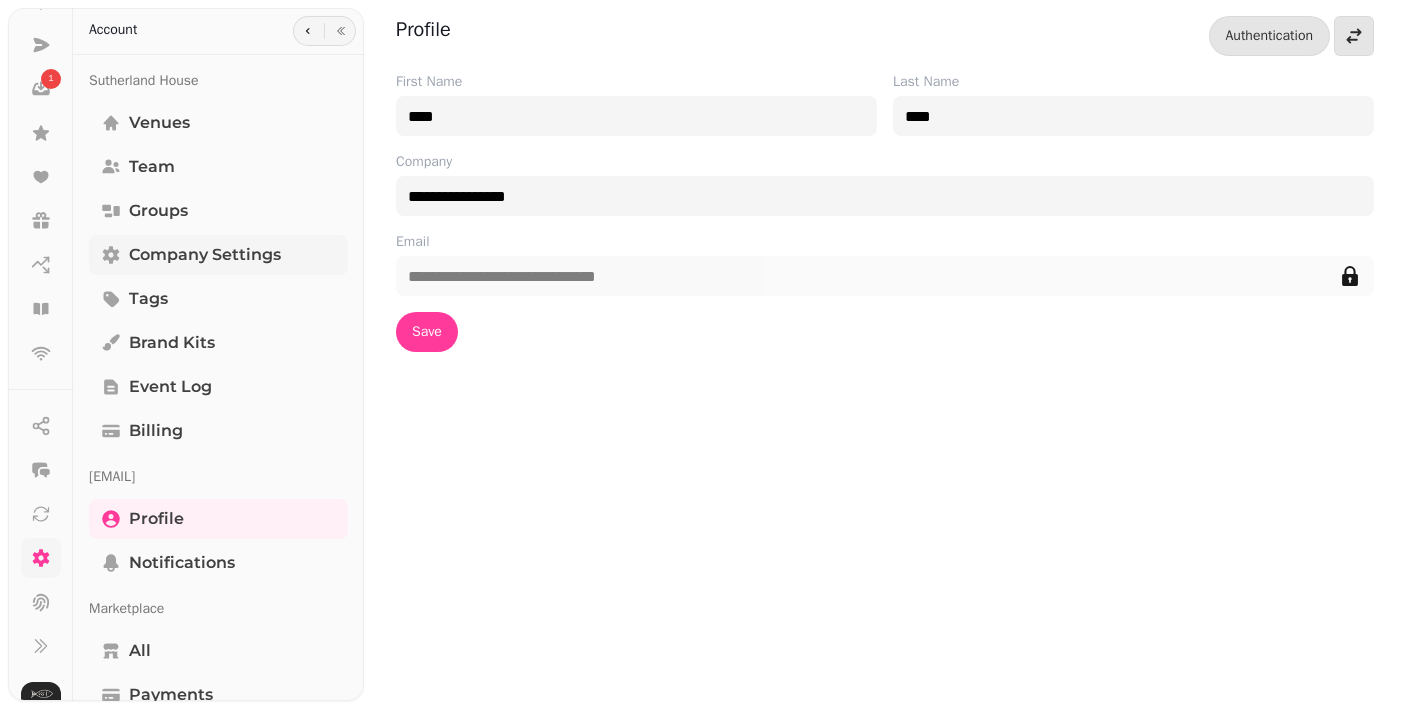 click on "Company settings" at bounding box center (205, 255) 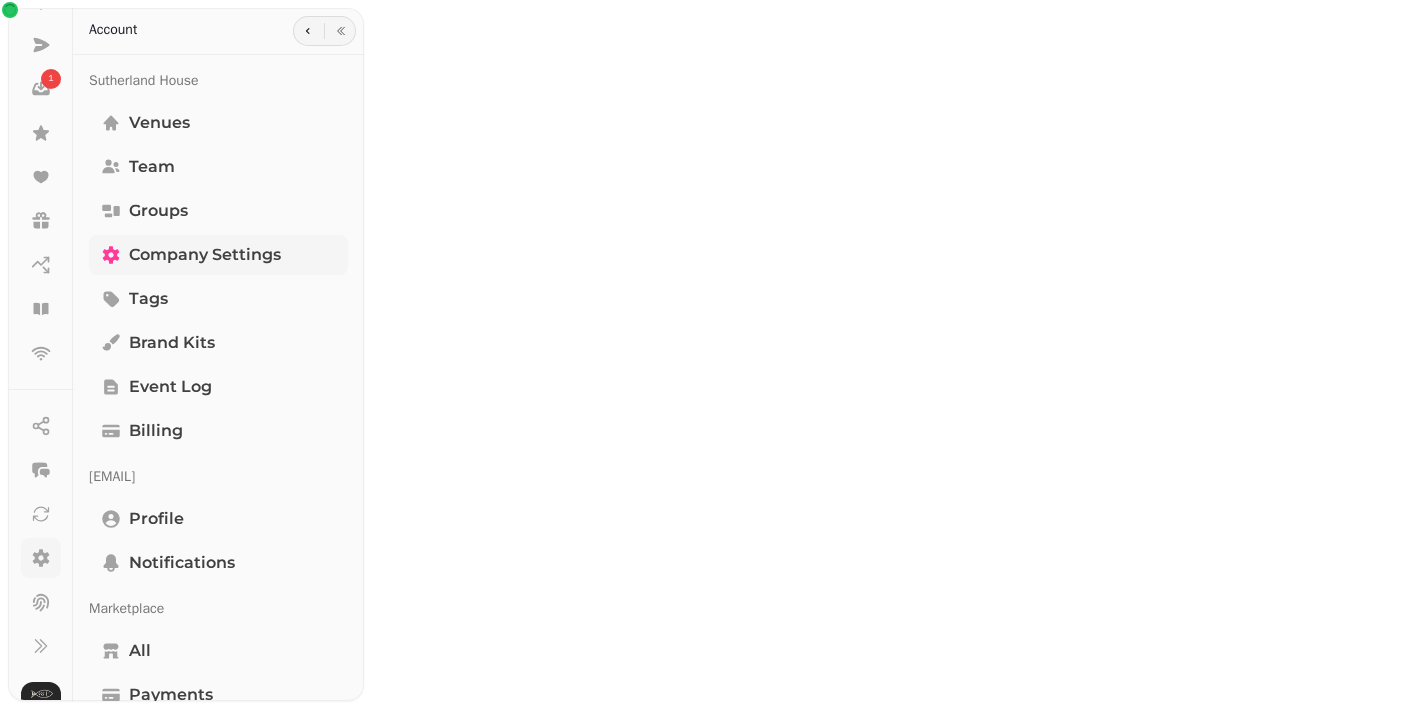 scroll, scrollTop: 0, scrollLeft: 0, axis: both 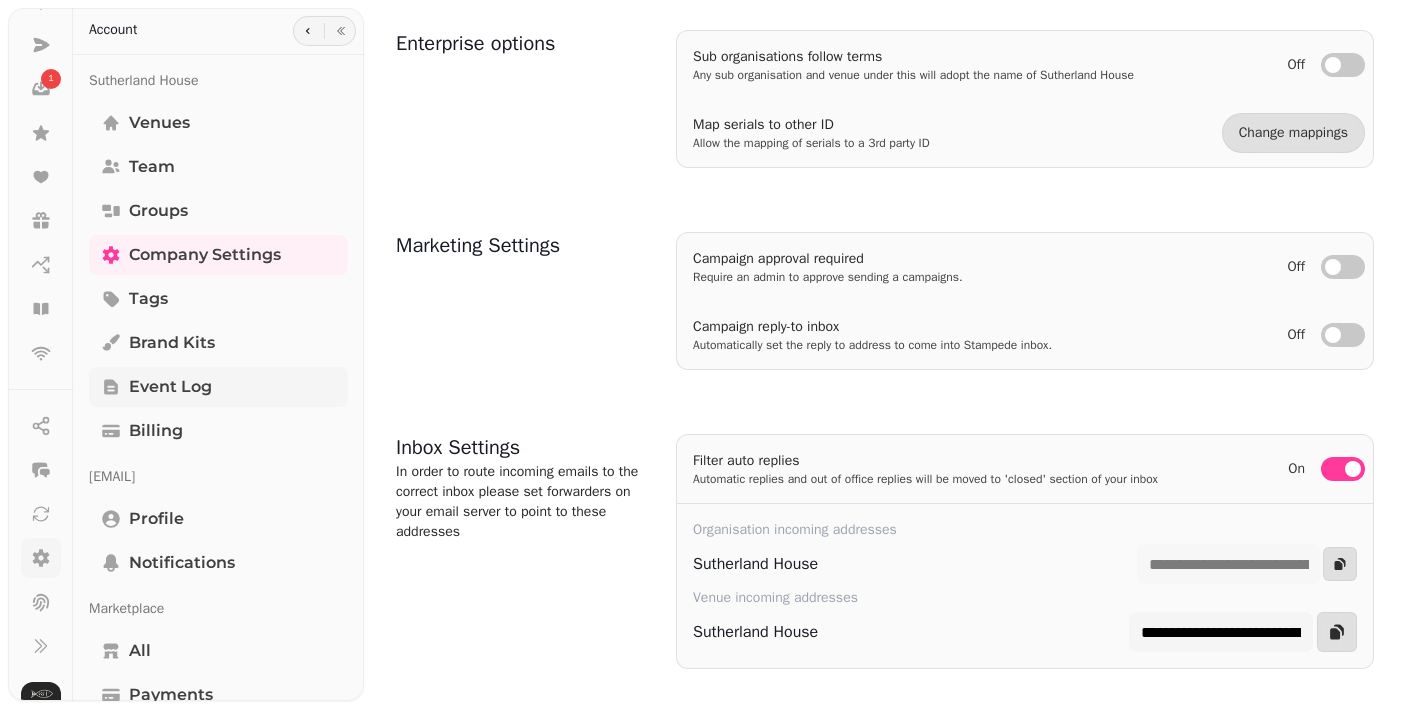 click on "Event log" at bounding box center [170, 387] 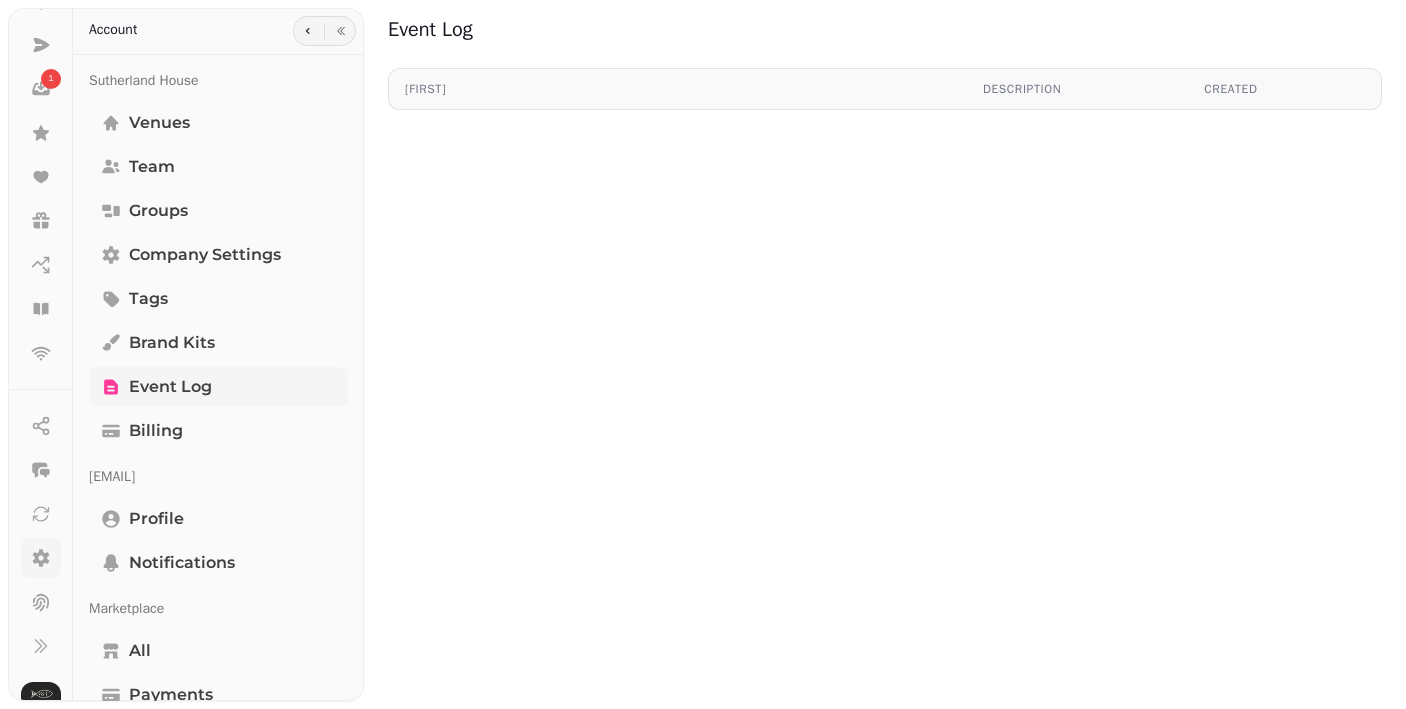 scroll, scrollTop: 0, scrollLeft: 0, axis: both 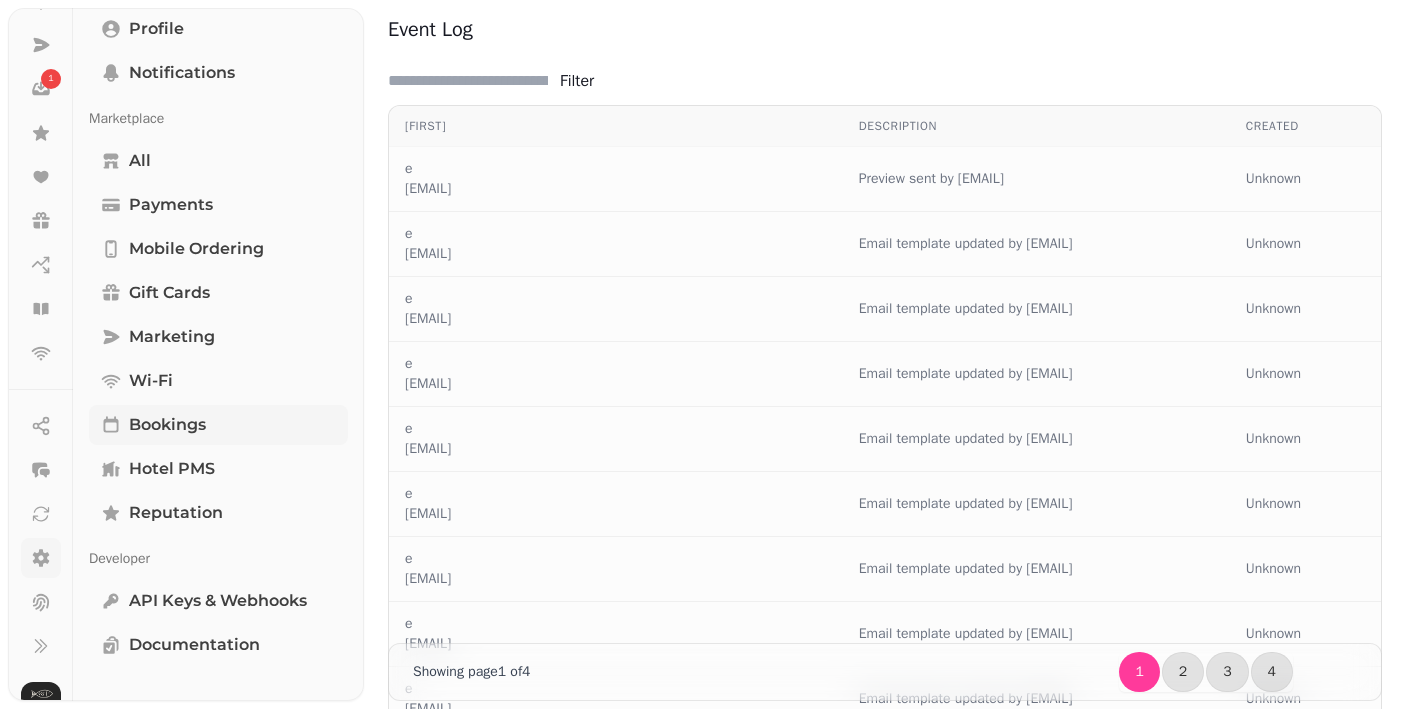 click on "Bookings" at bounding box center [167, 425] 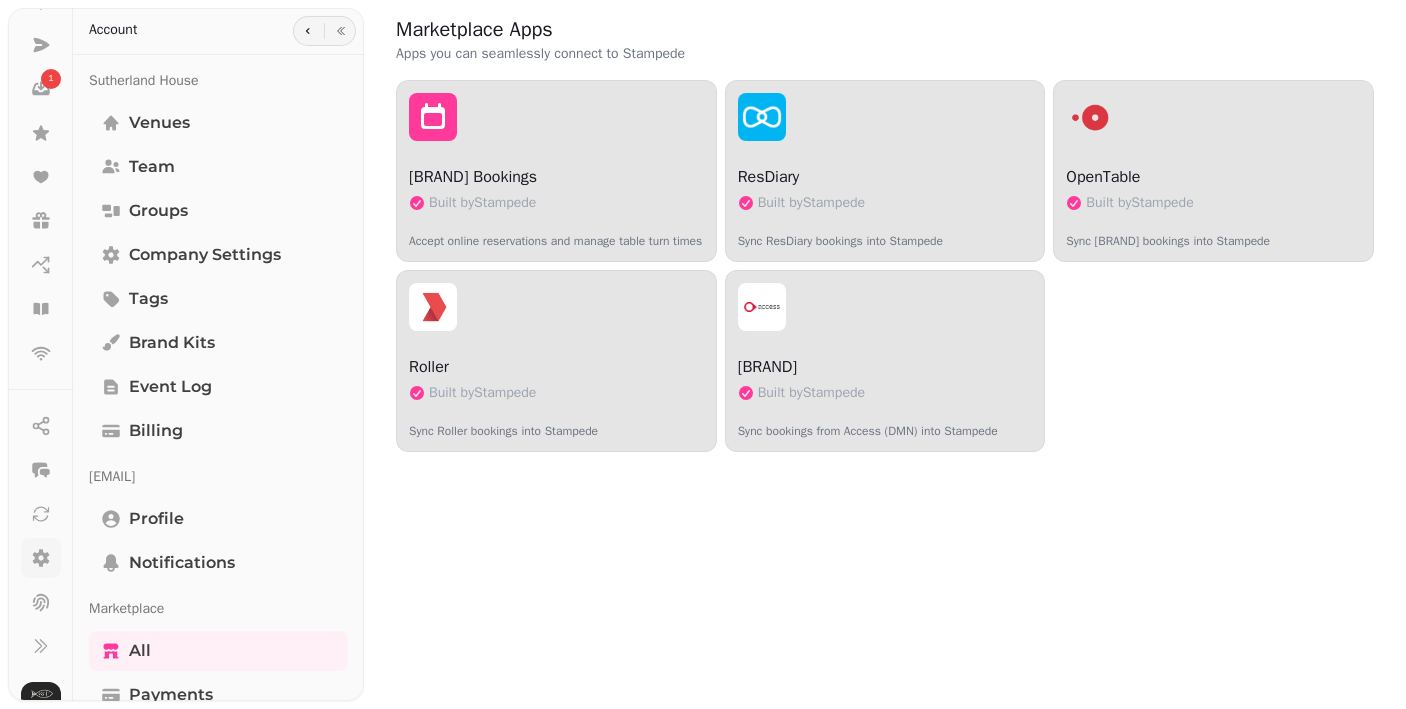 scroll, scrollTop: 0, scrollLeft: 0, axis: both 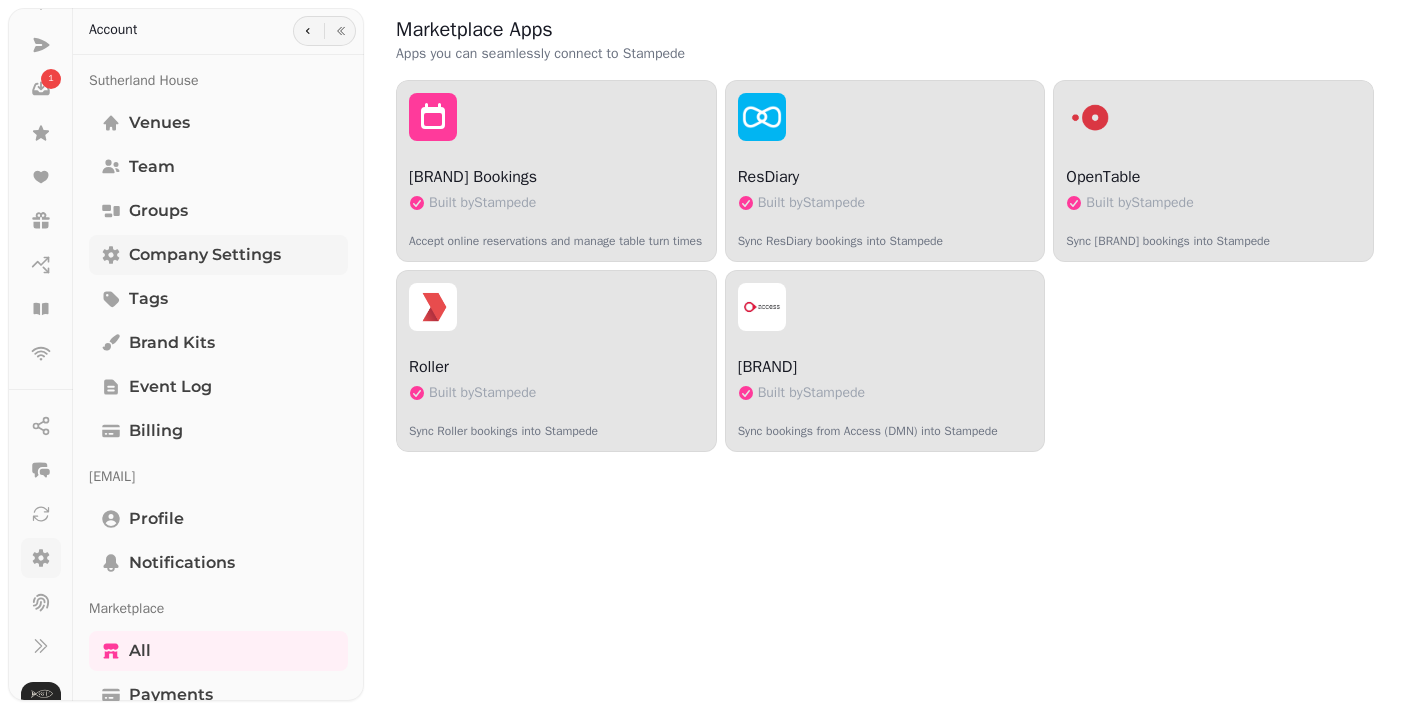 click on "Company settings" at bounding box center [205, 255] 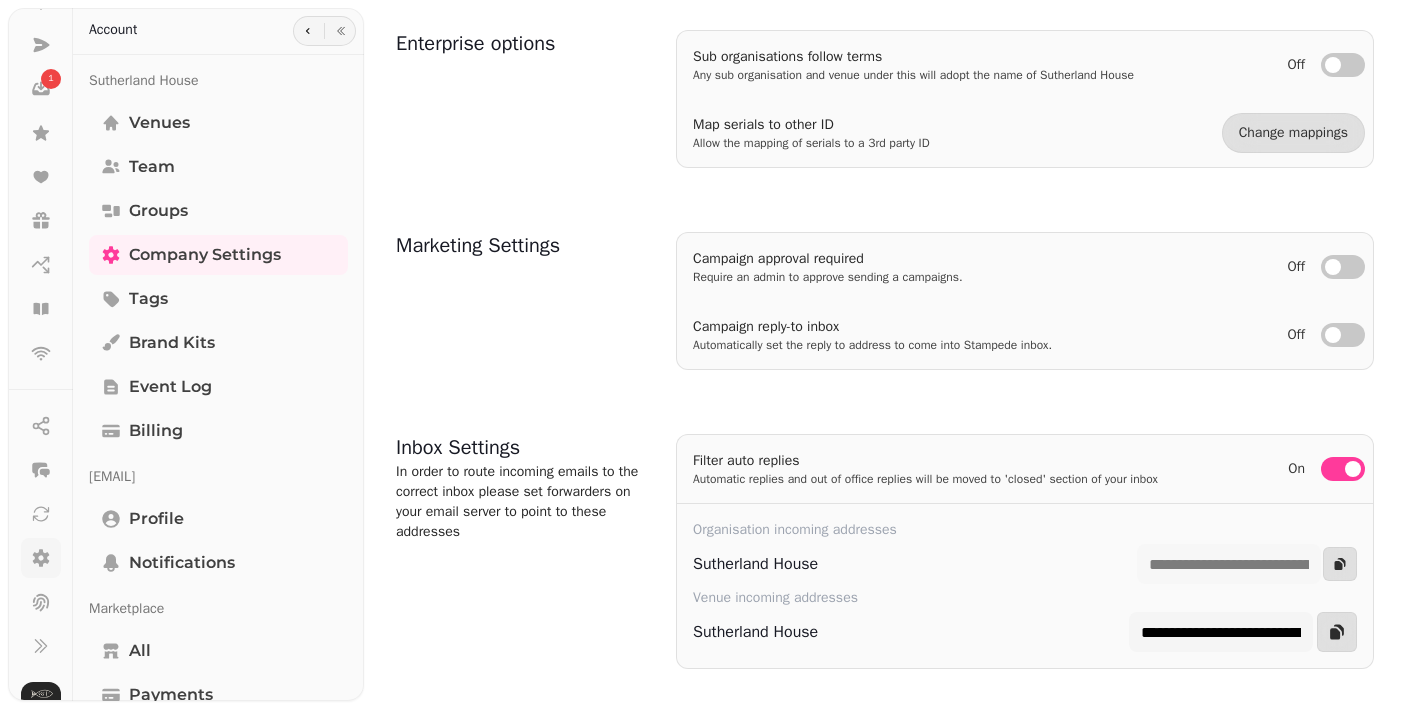 scroll, scrollTop: 764, scrollLeft: 0, axis: vertical 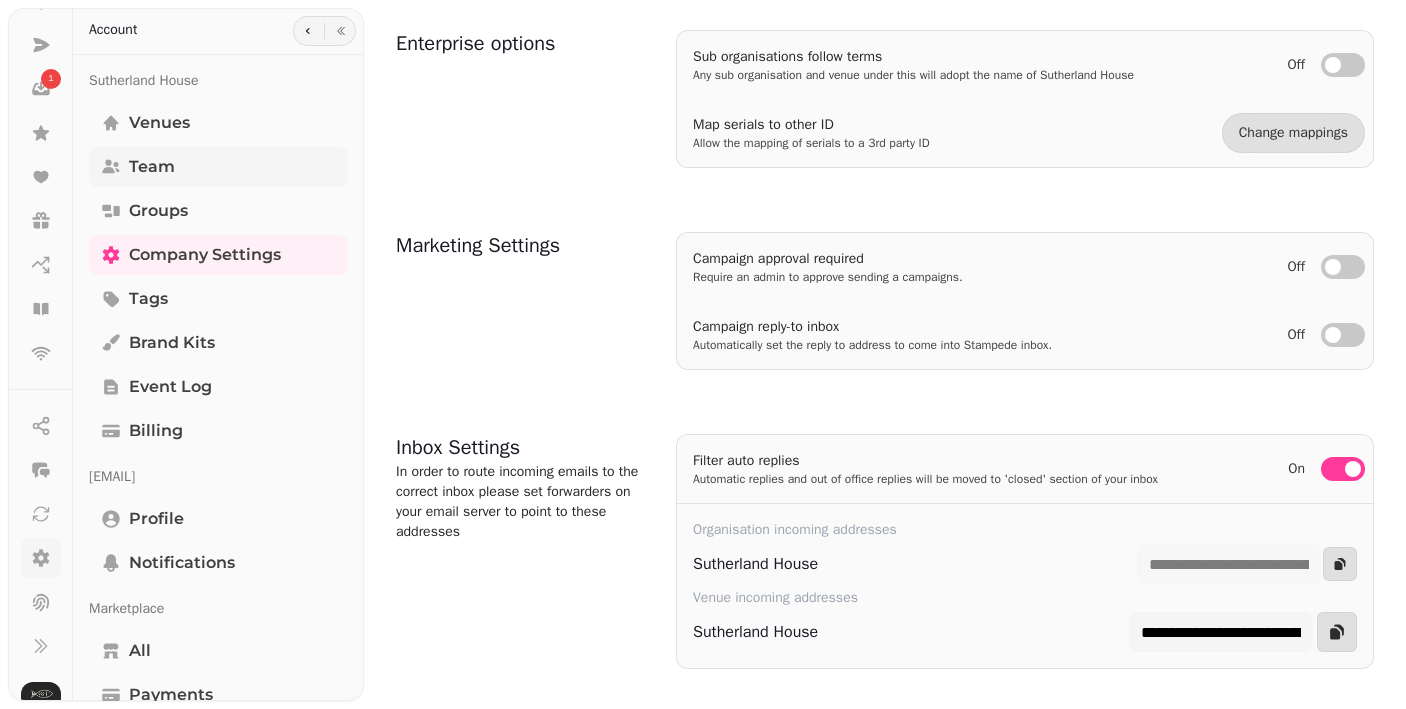 click on "Team" at bounding box center [152, 167] 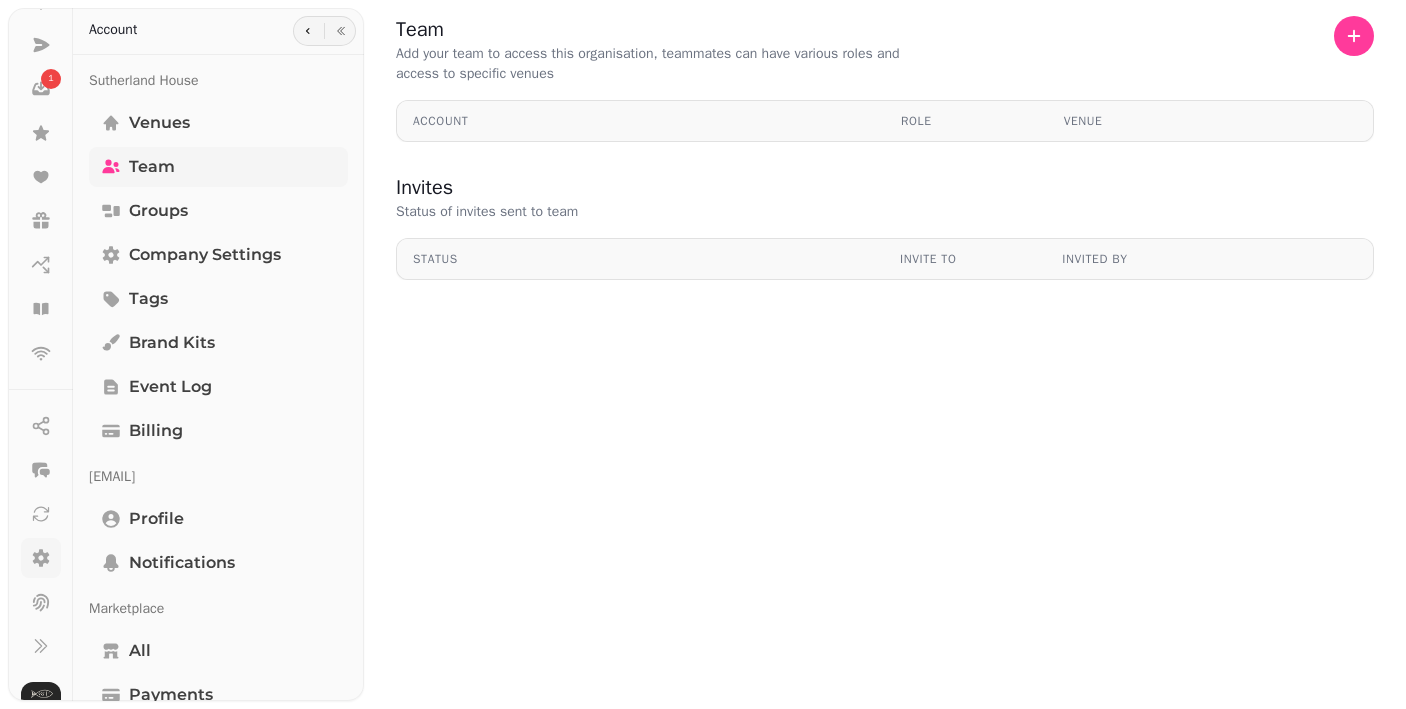 scroll, scrollTop: 0, scrollLeft: 0, axis: both 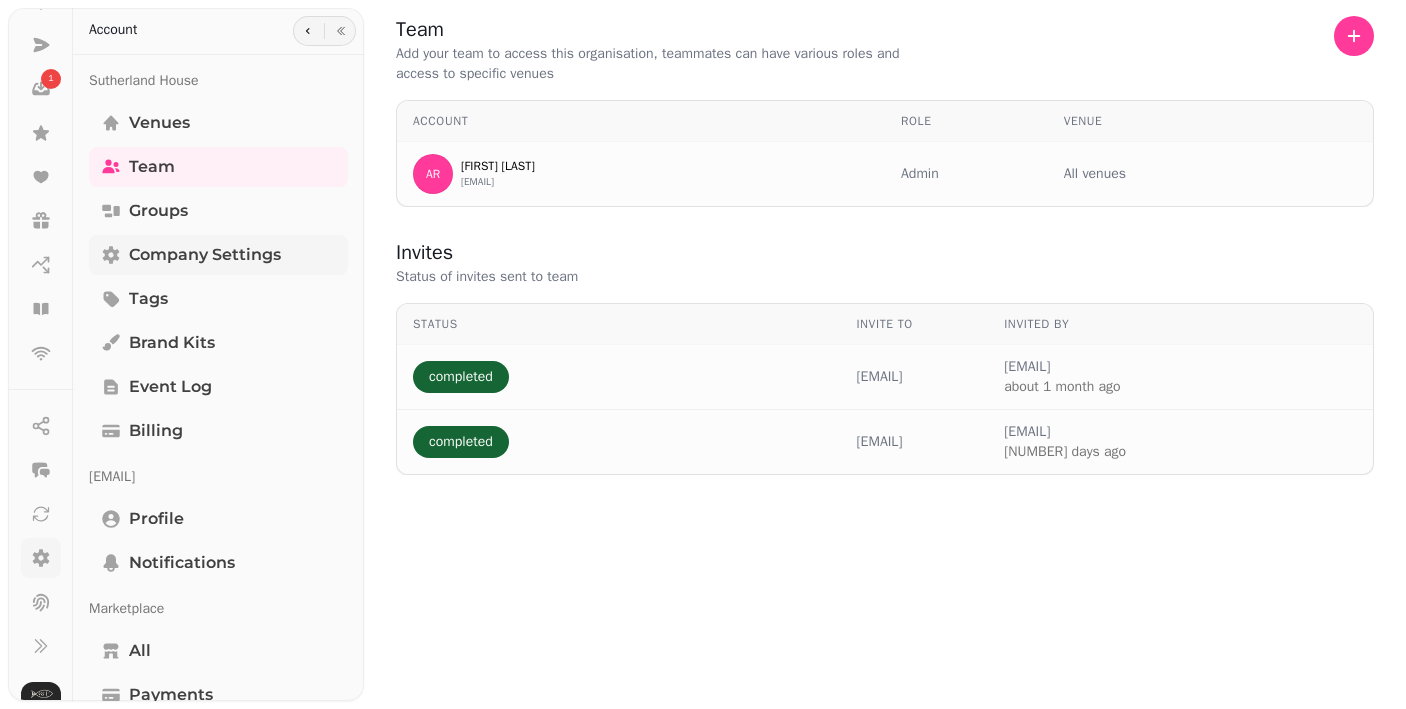 click on "Company settings" at bounding box center [205, 255] 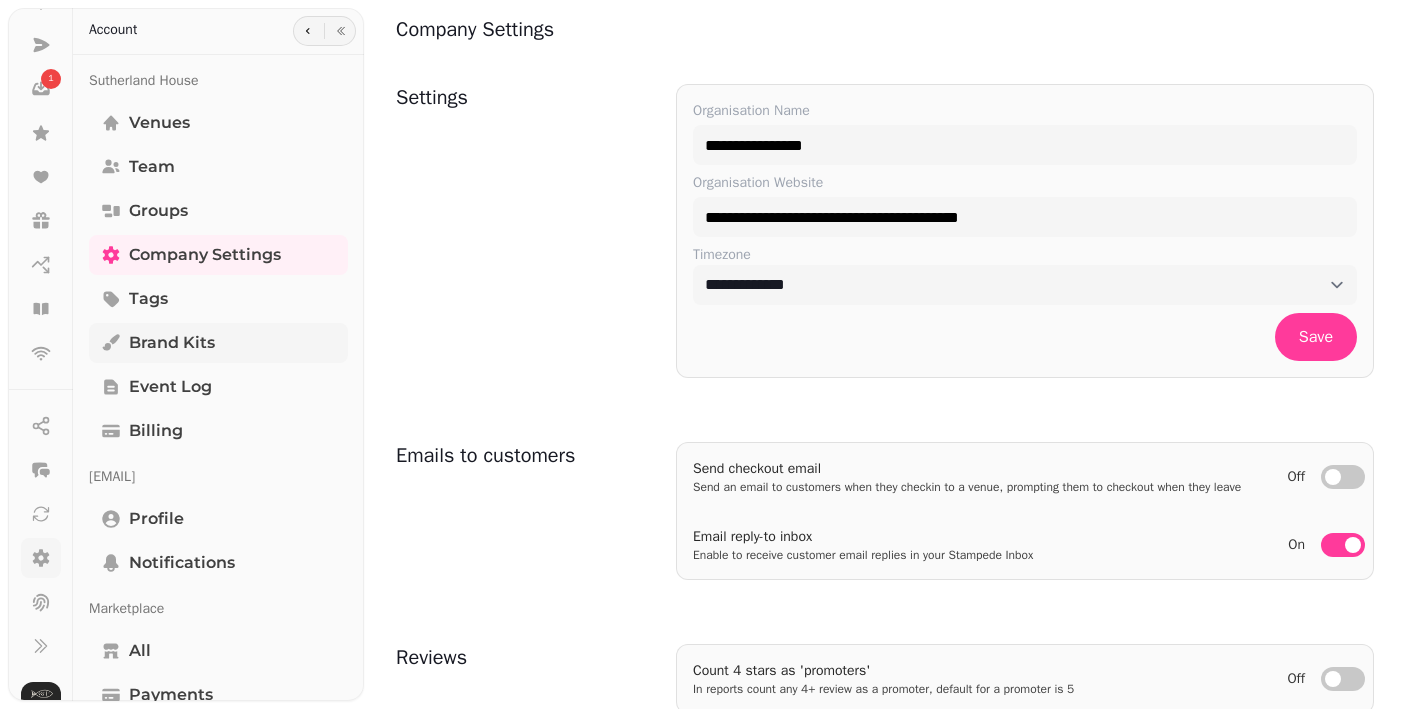 click on "Brand Kits" at bounding box center [172, 343] 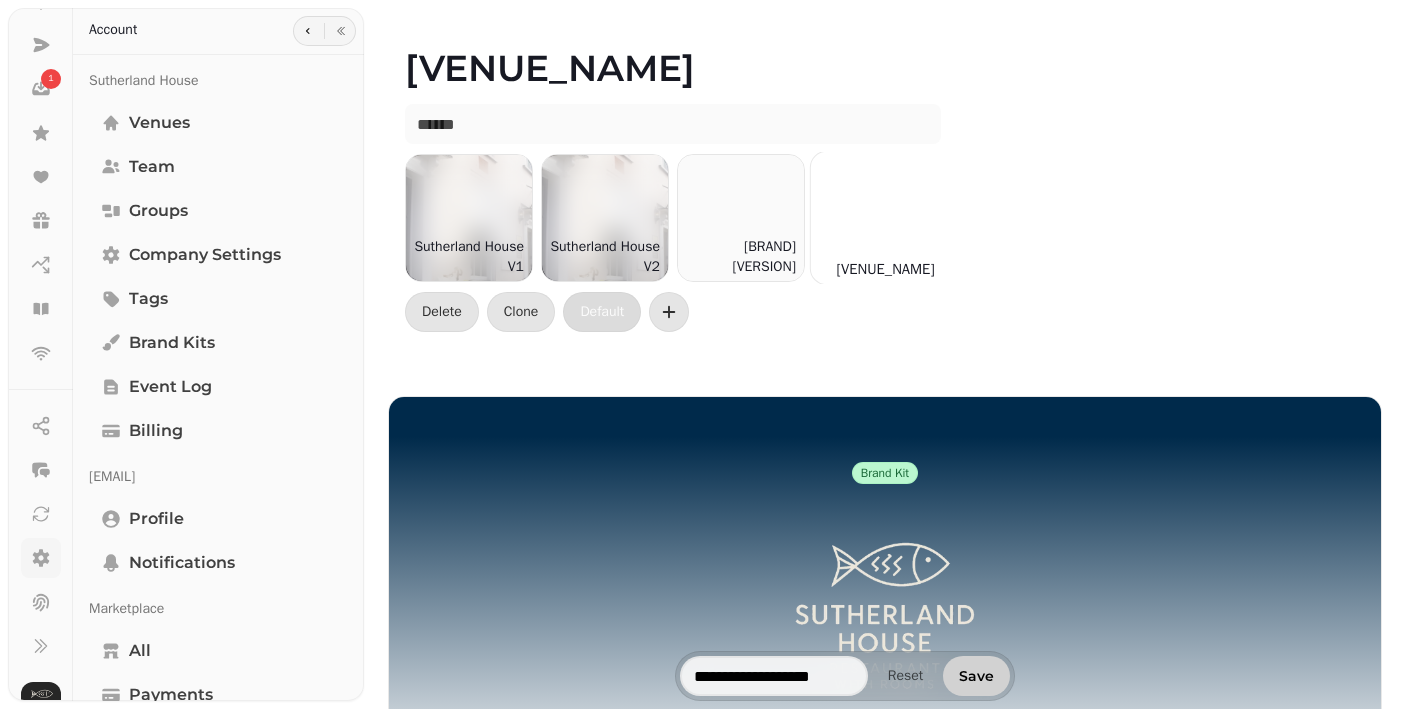 scroll, scrollTop: 0, scrollLeft: 3, axis: horizontal 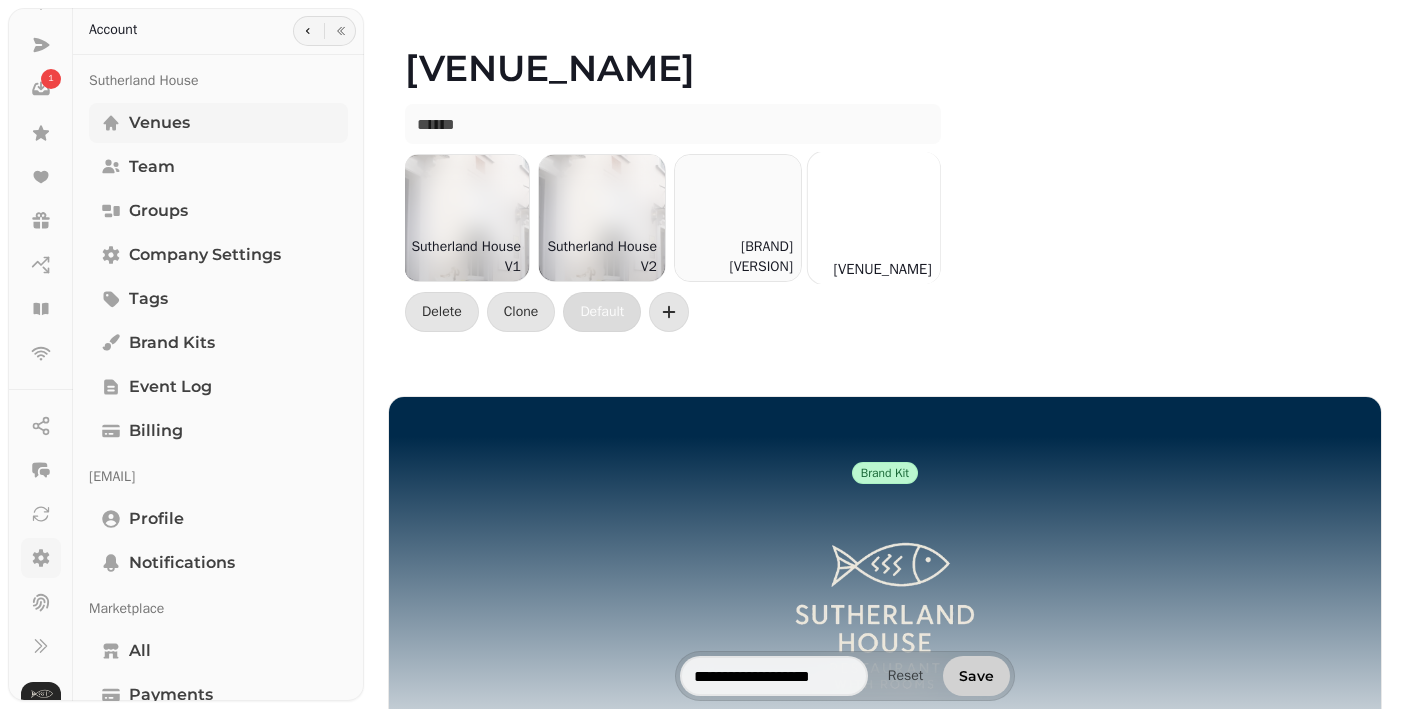 click on "Venues" at bounding box center (159, 123) 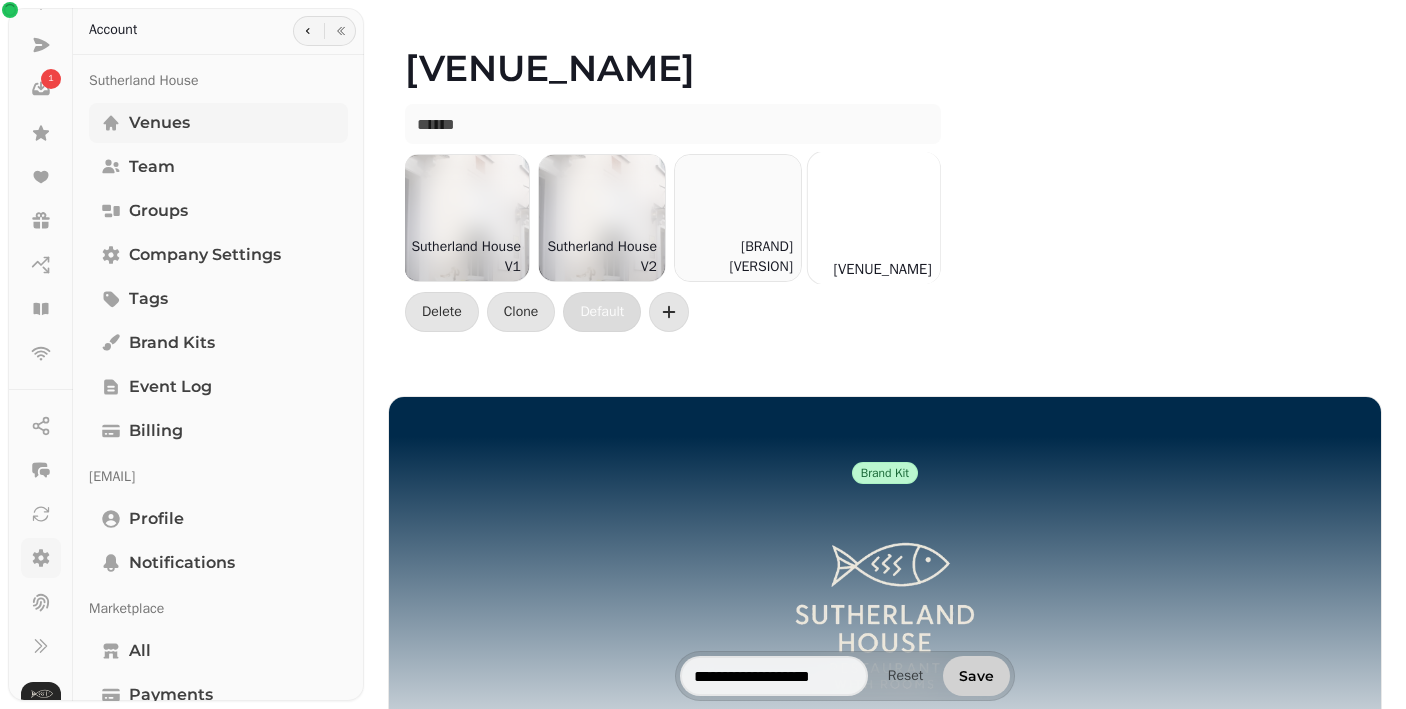 scroll, scrollTop: 0, scrollLeft: 0, axis: both 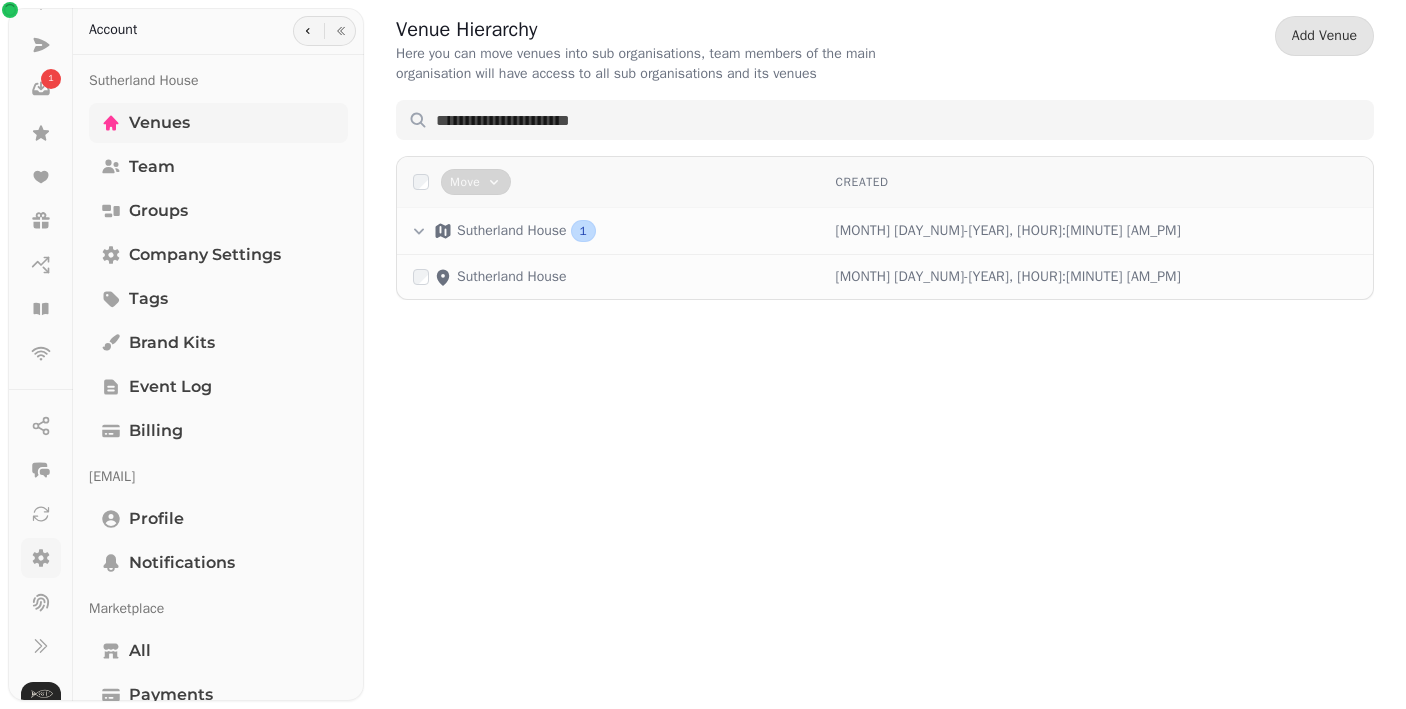 click on "Venues" at bounding box center (159, 123) 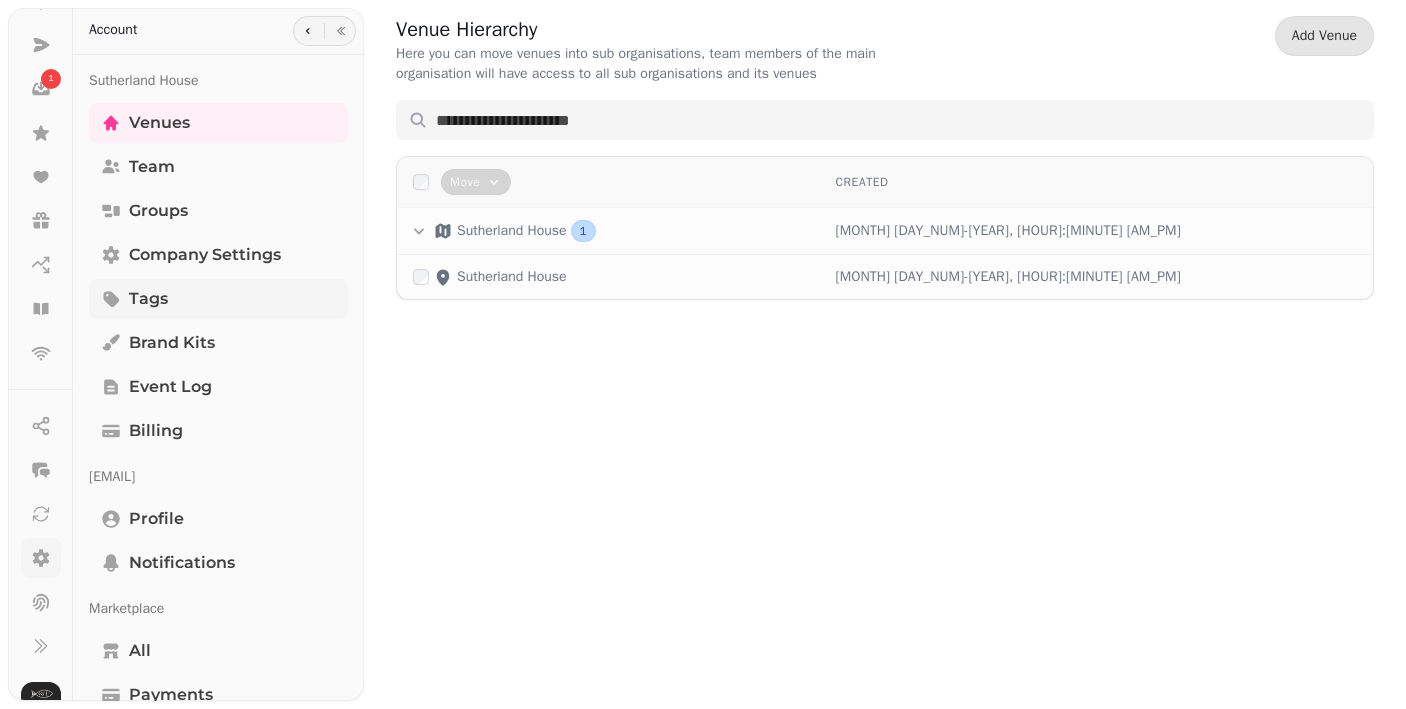 scroll, scrollTop: 0, scrollLeft: 0, axis: both 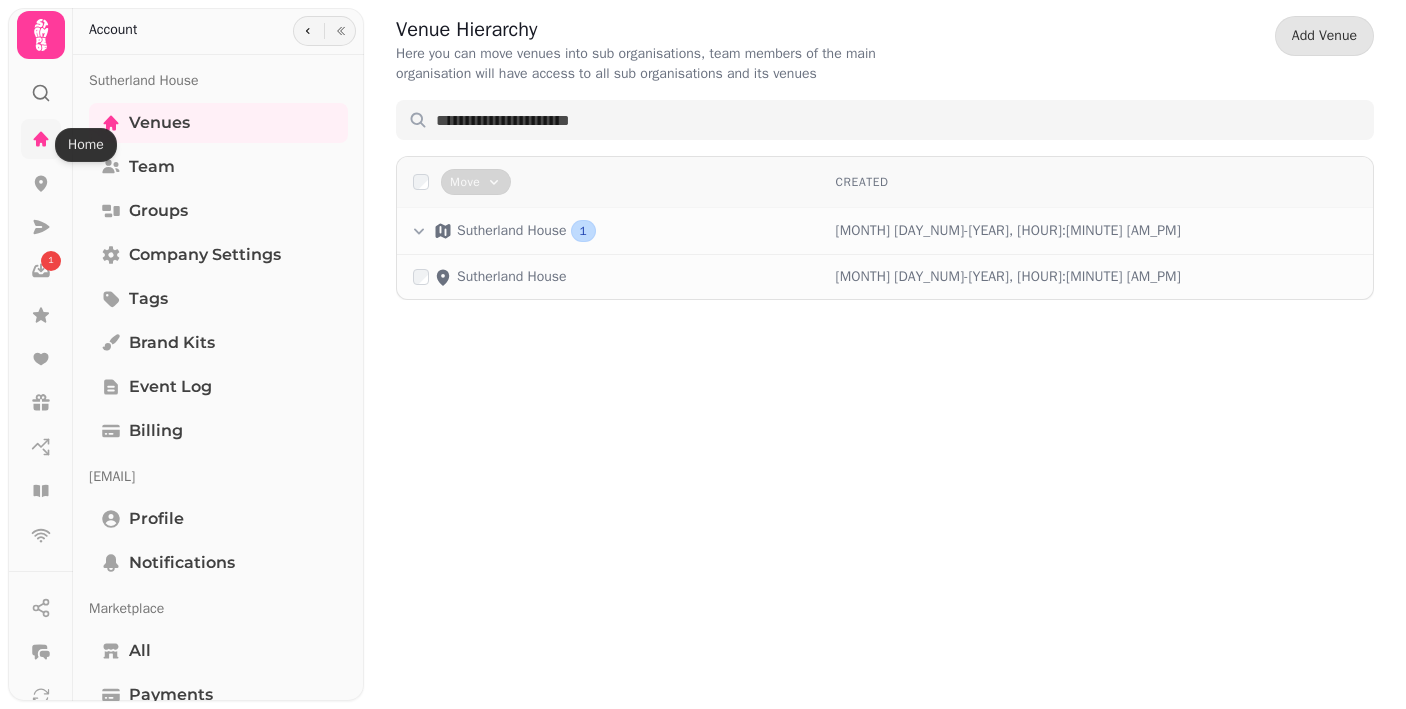 click 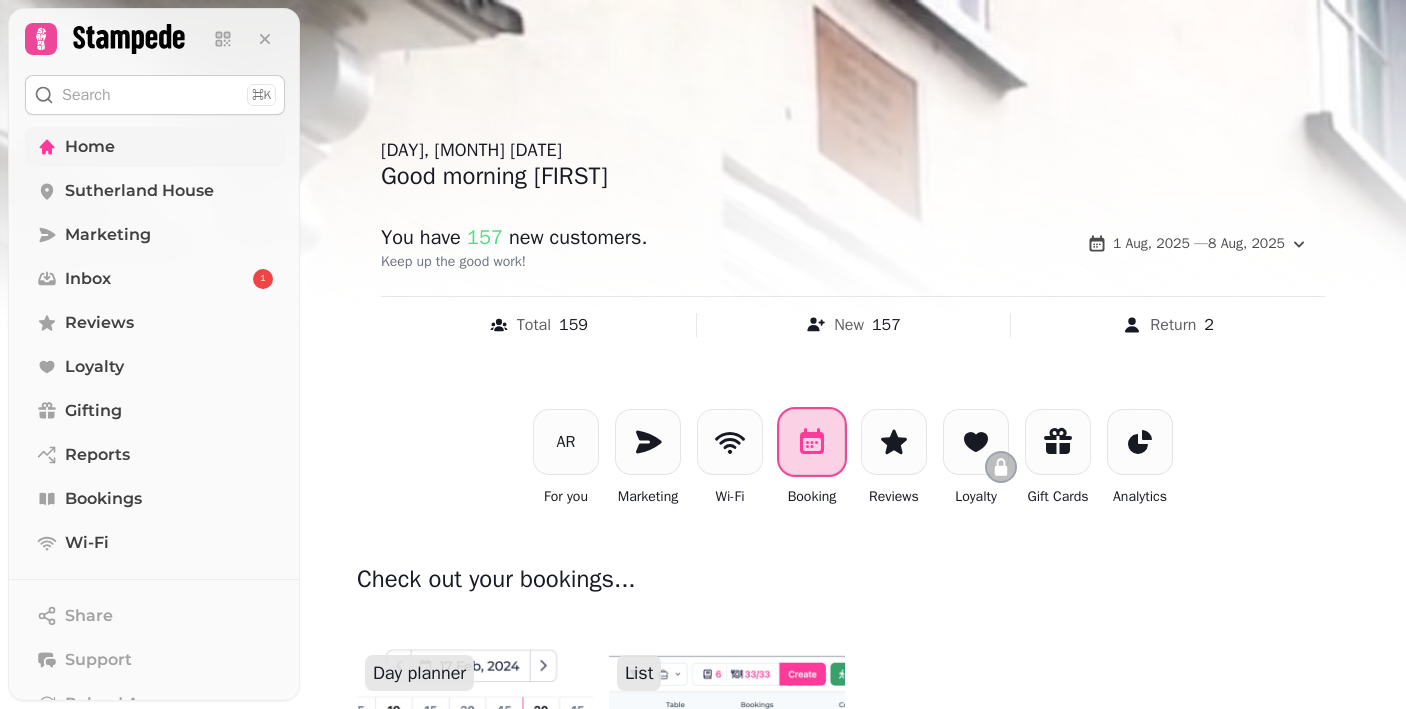 click 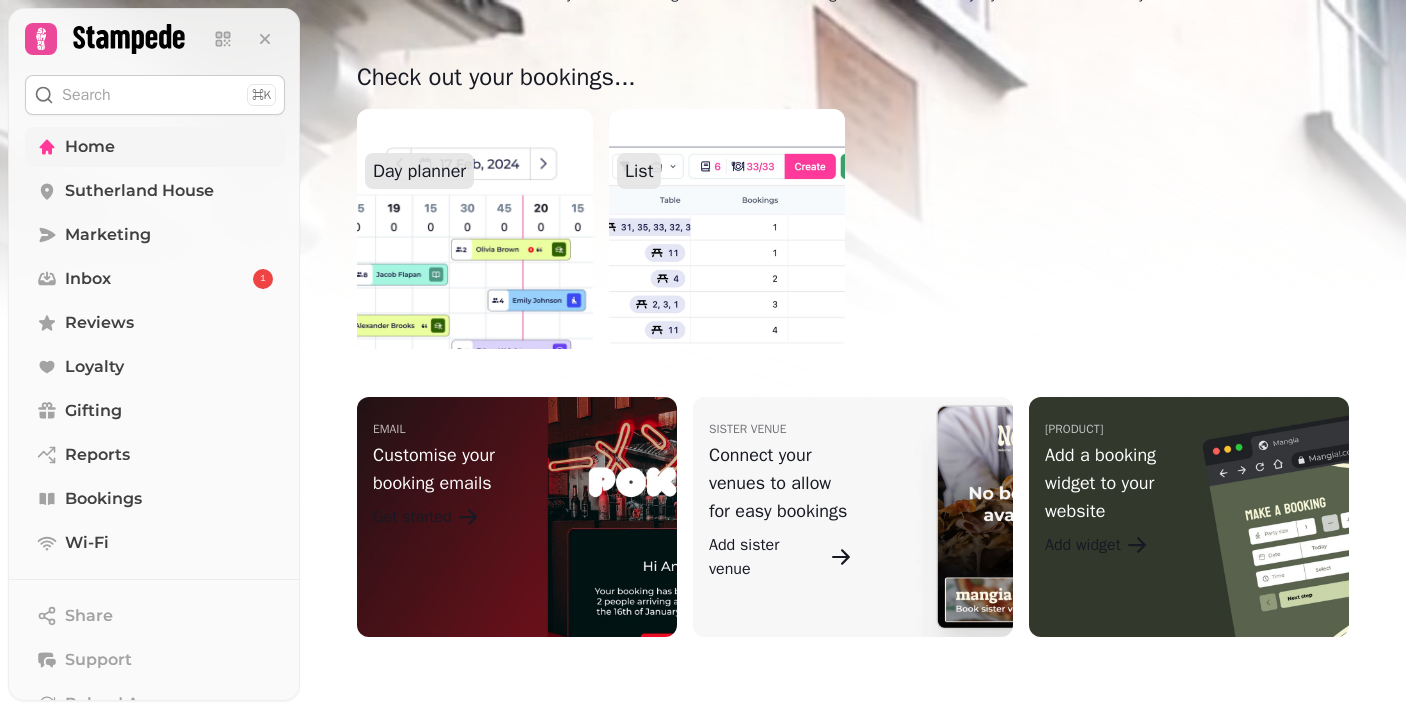 scroll, scrollTop: 502, scrollLeft: 0, axis: vertical 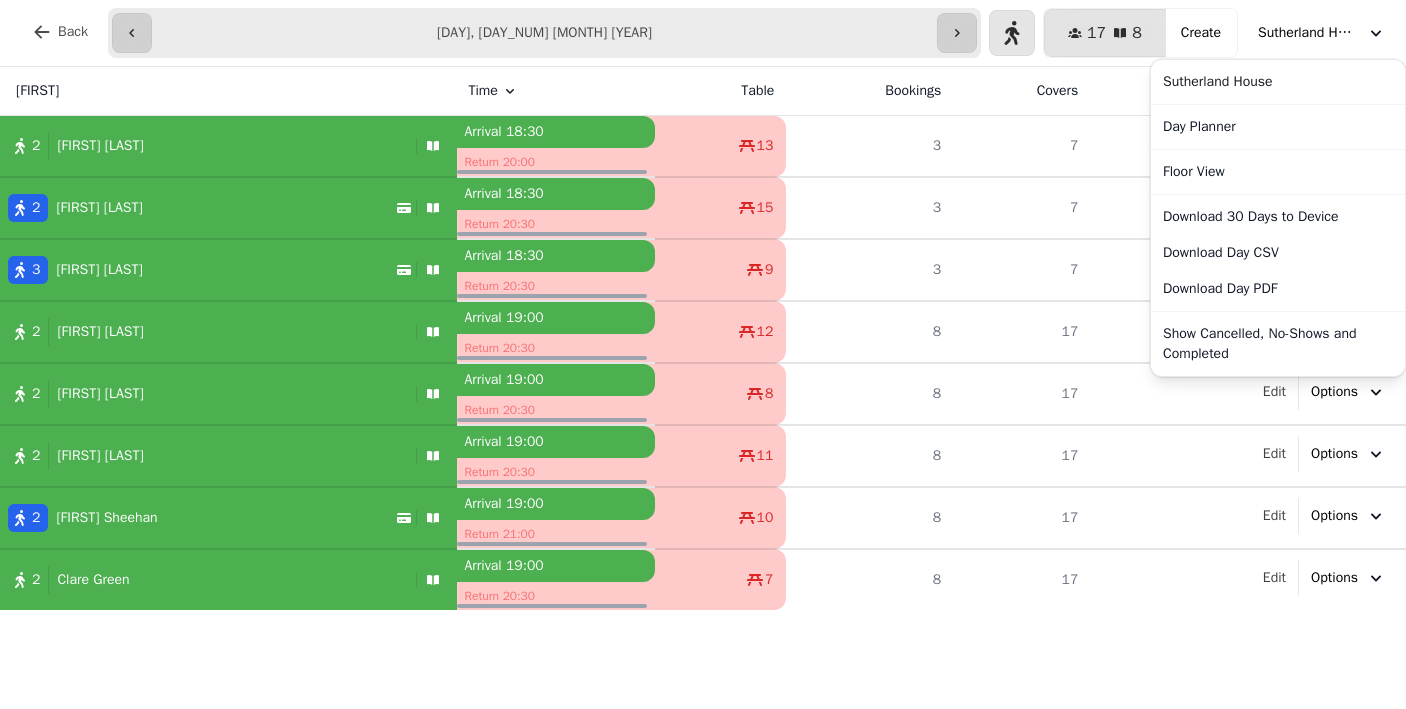 click on "Sutherland House" at bounding box center (1308, 33) 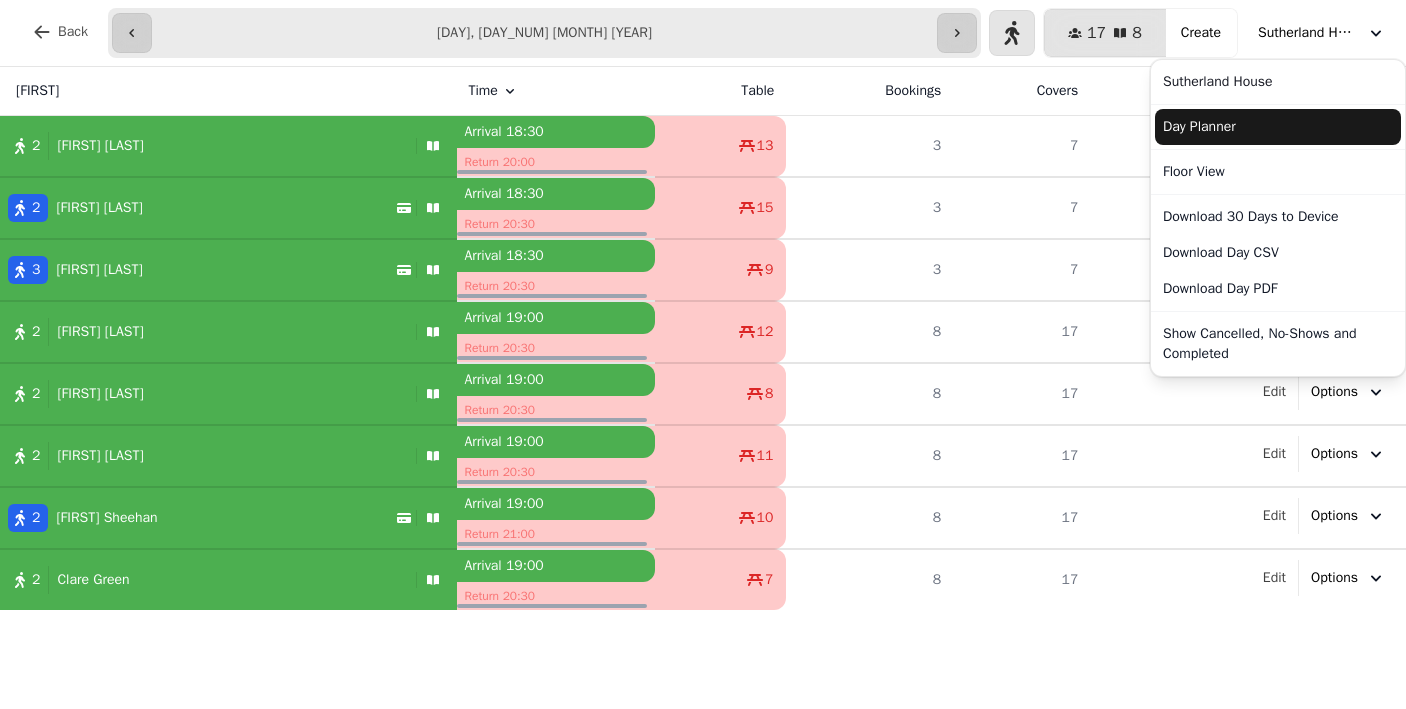 click on "Day Planner" at bounding box center (1278, 127) 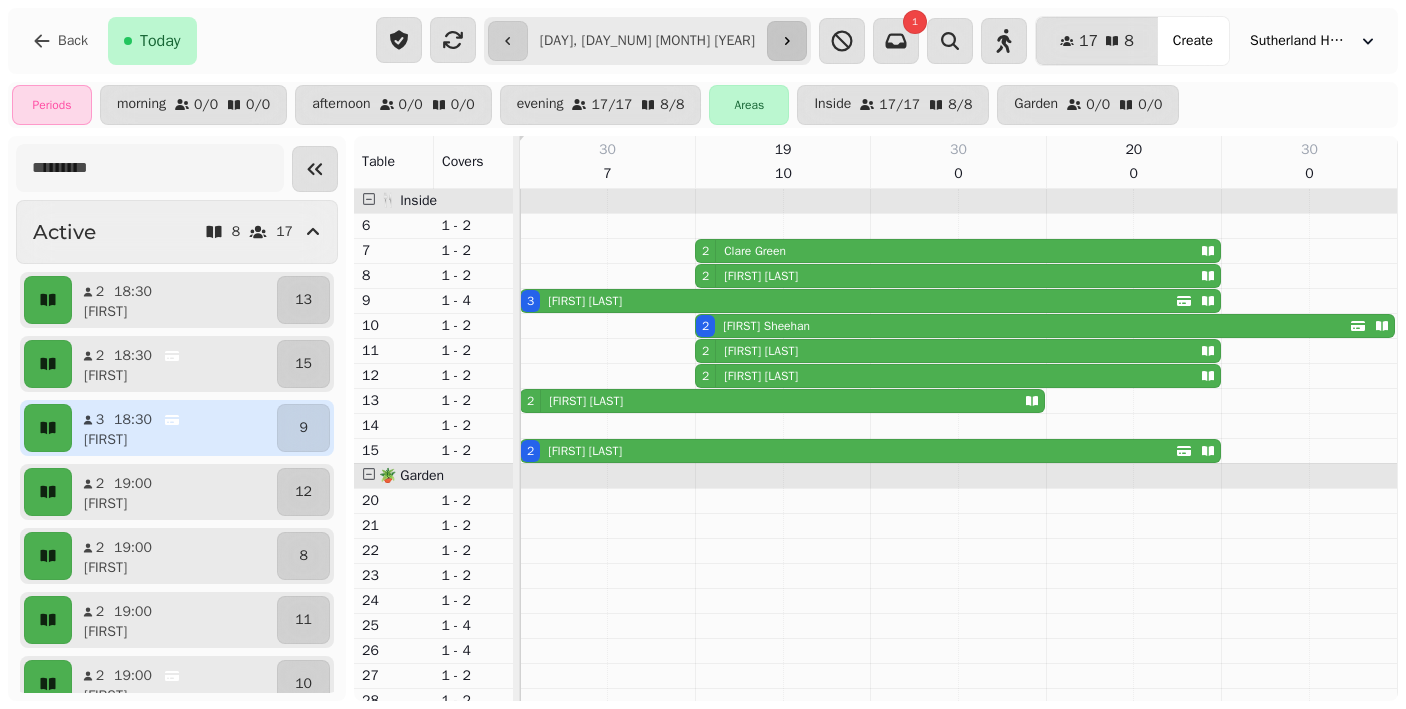 click 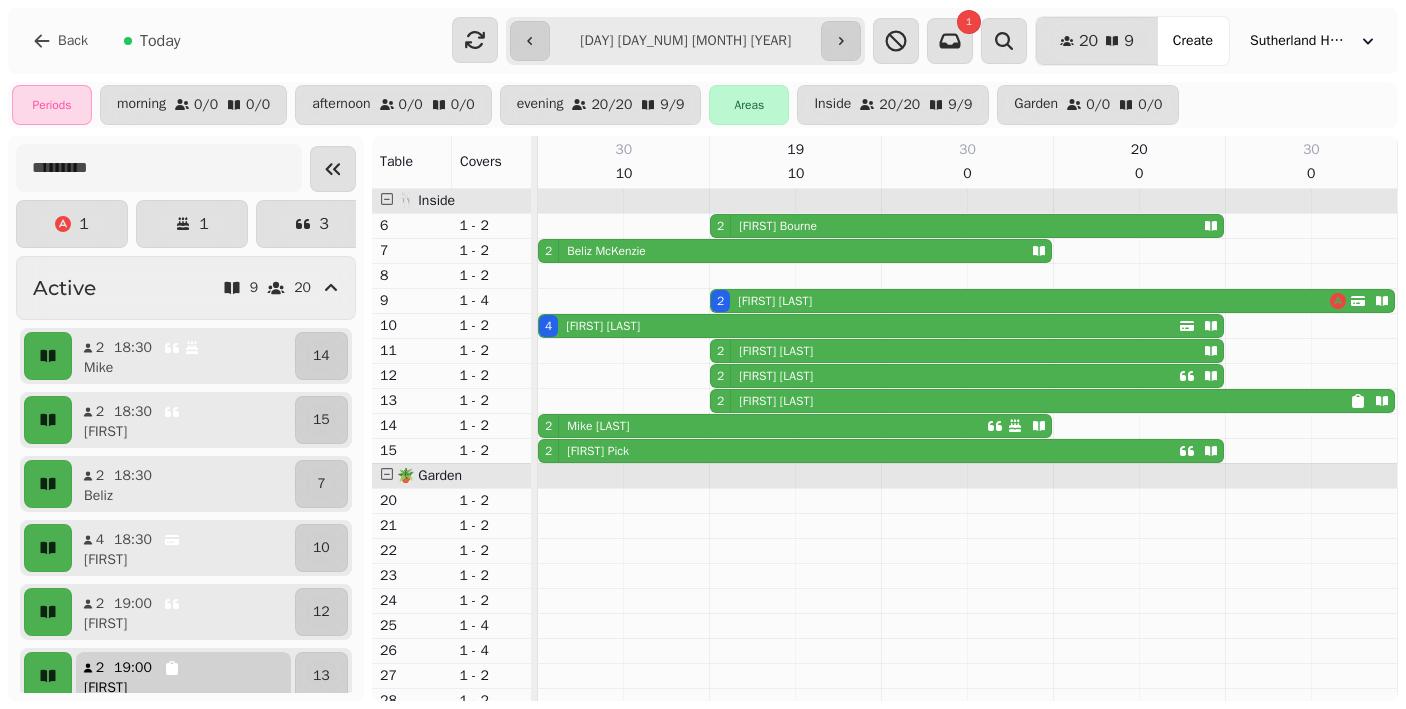 scroll, scrollTop: 0, scrollLeft: 0, axis: both 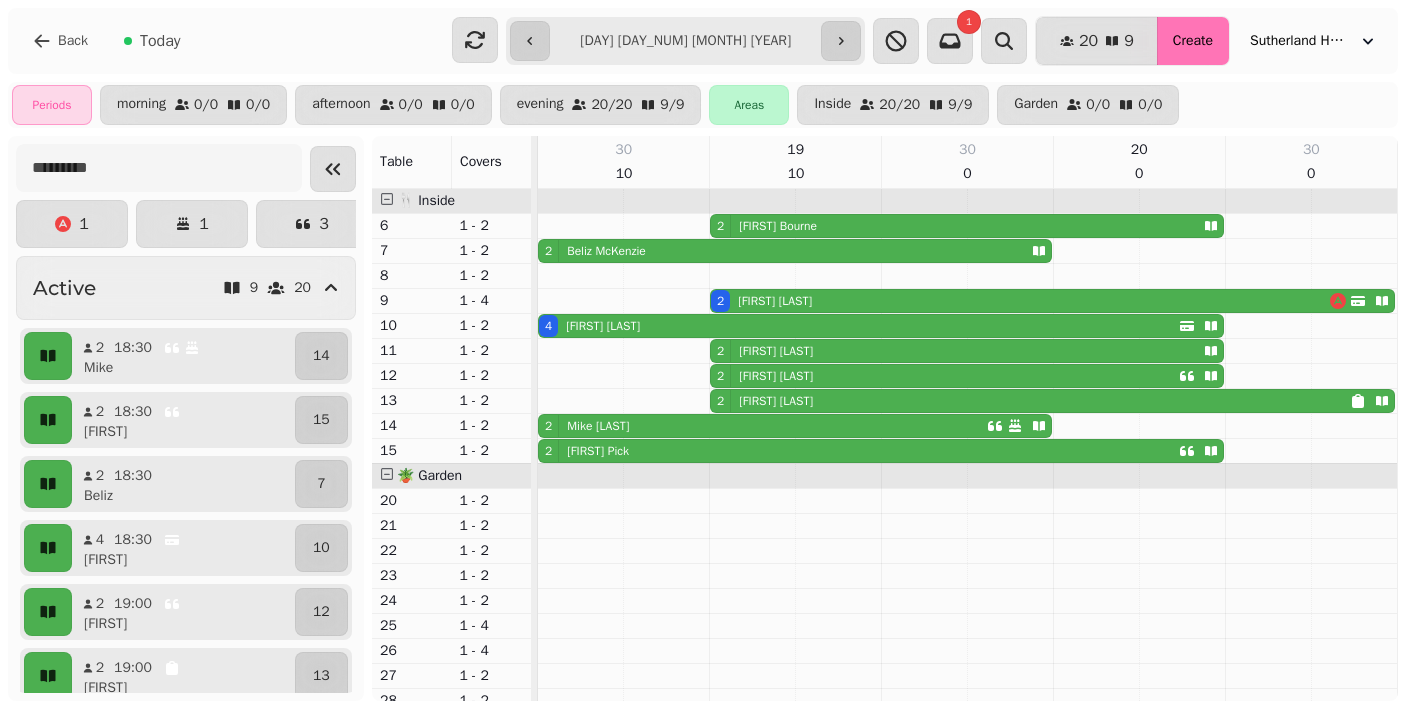 click on "Create" at bounding box center (1193, 41) 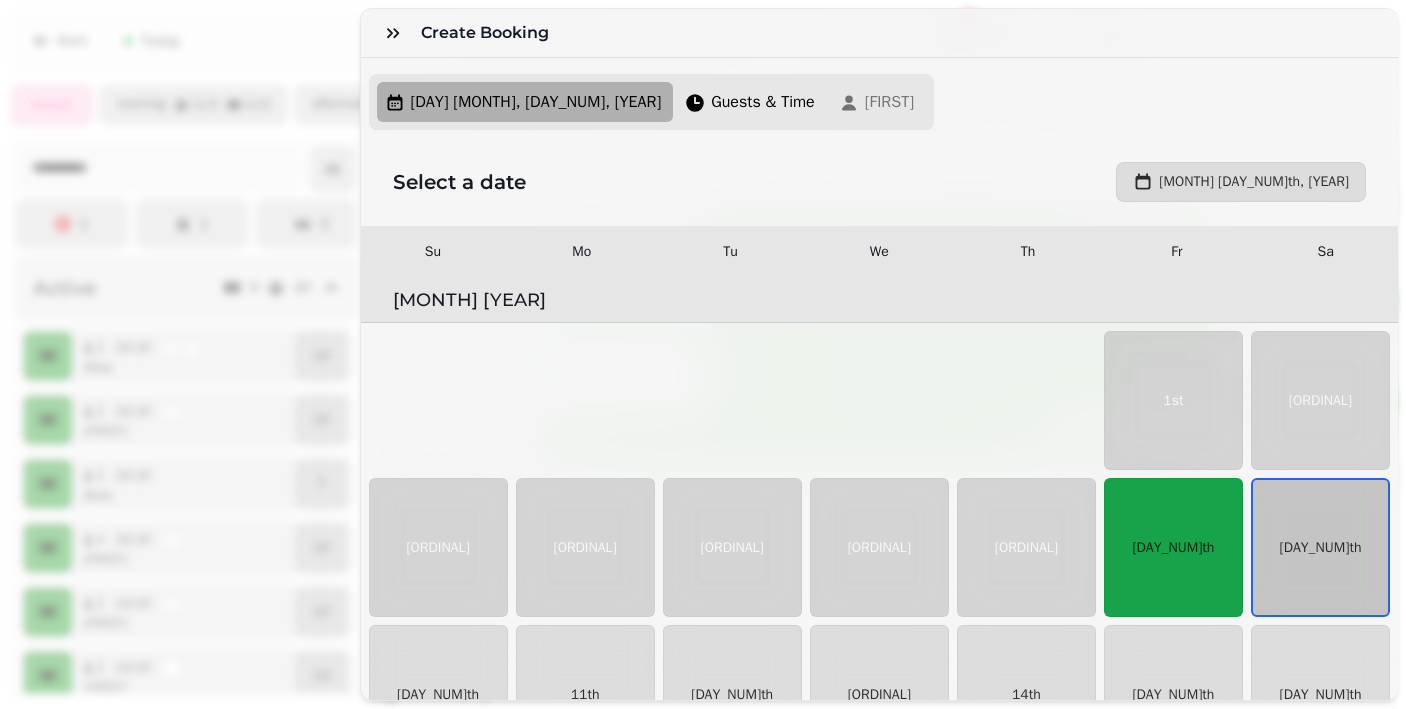scroll, scrollTop: 85, scrollLeft: 0, axis: vertical 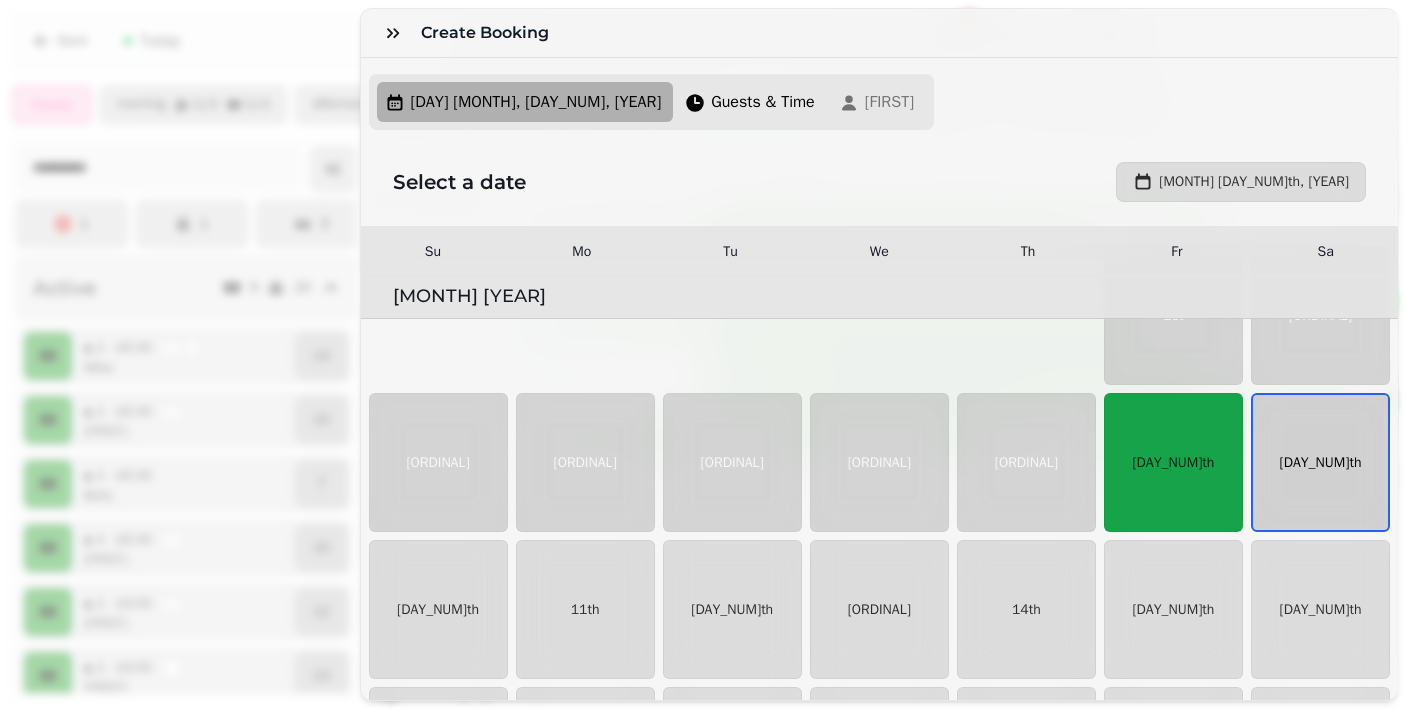 click on "[DAY_NUM]th" at bounding box center (1320, 462) 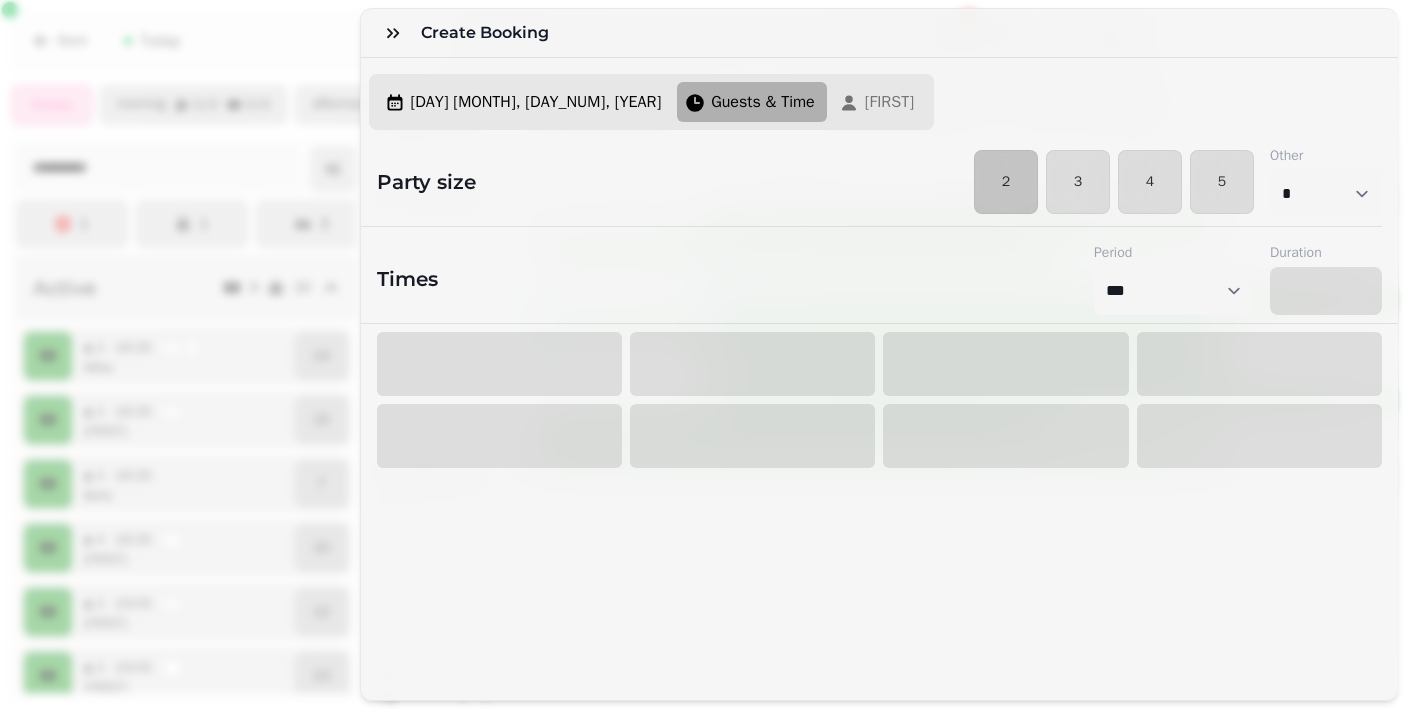 select on "****" 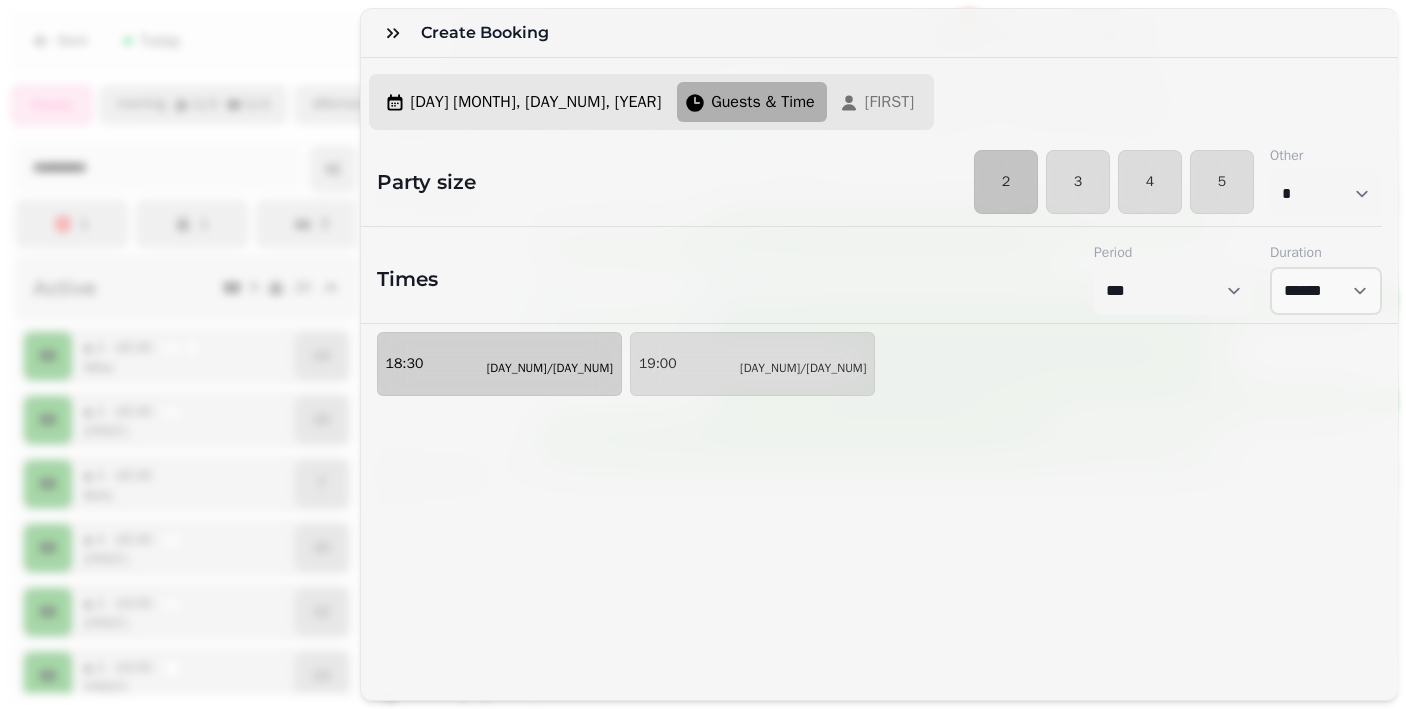 click on "18:30 [MONTH]/[DAY_NUM]" at bounding box center (499, 364) 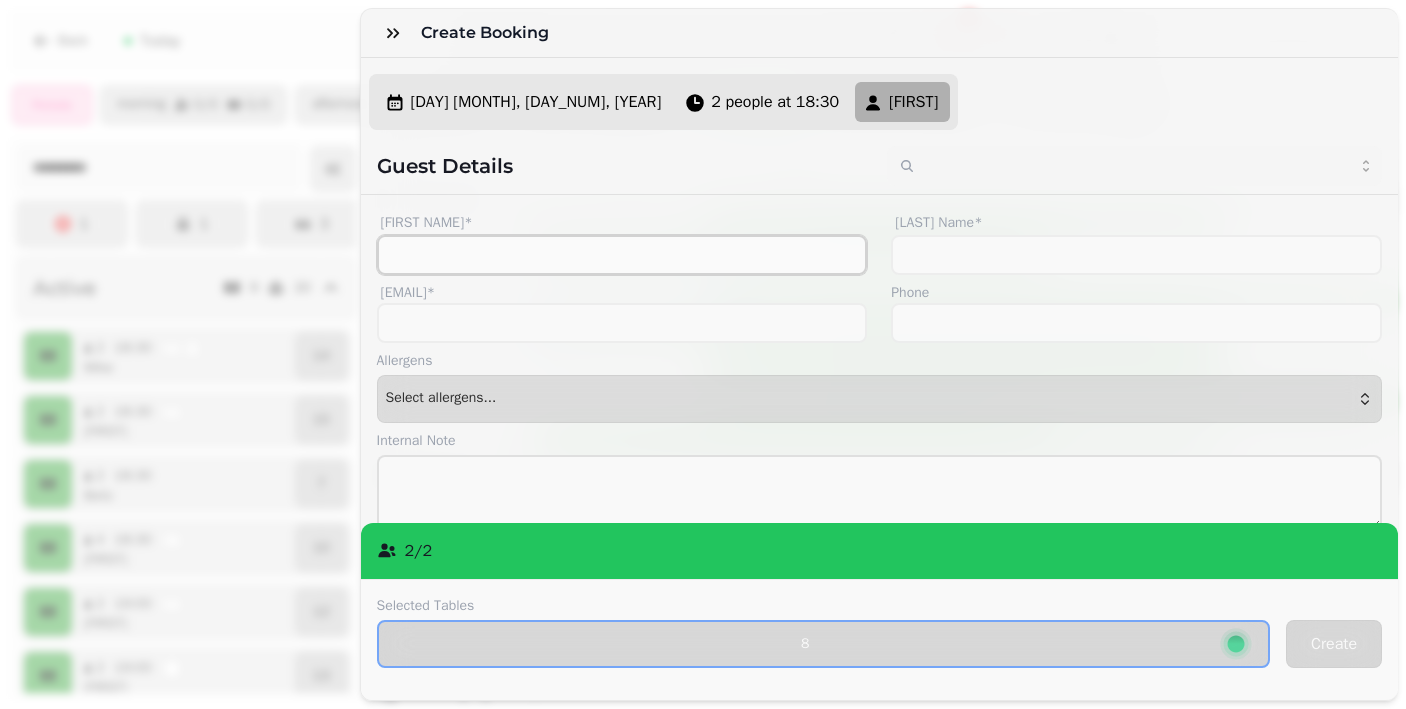 click on "[FIRST NAME]*" at bounding box center (622, 255) 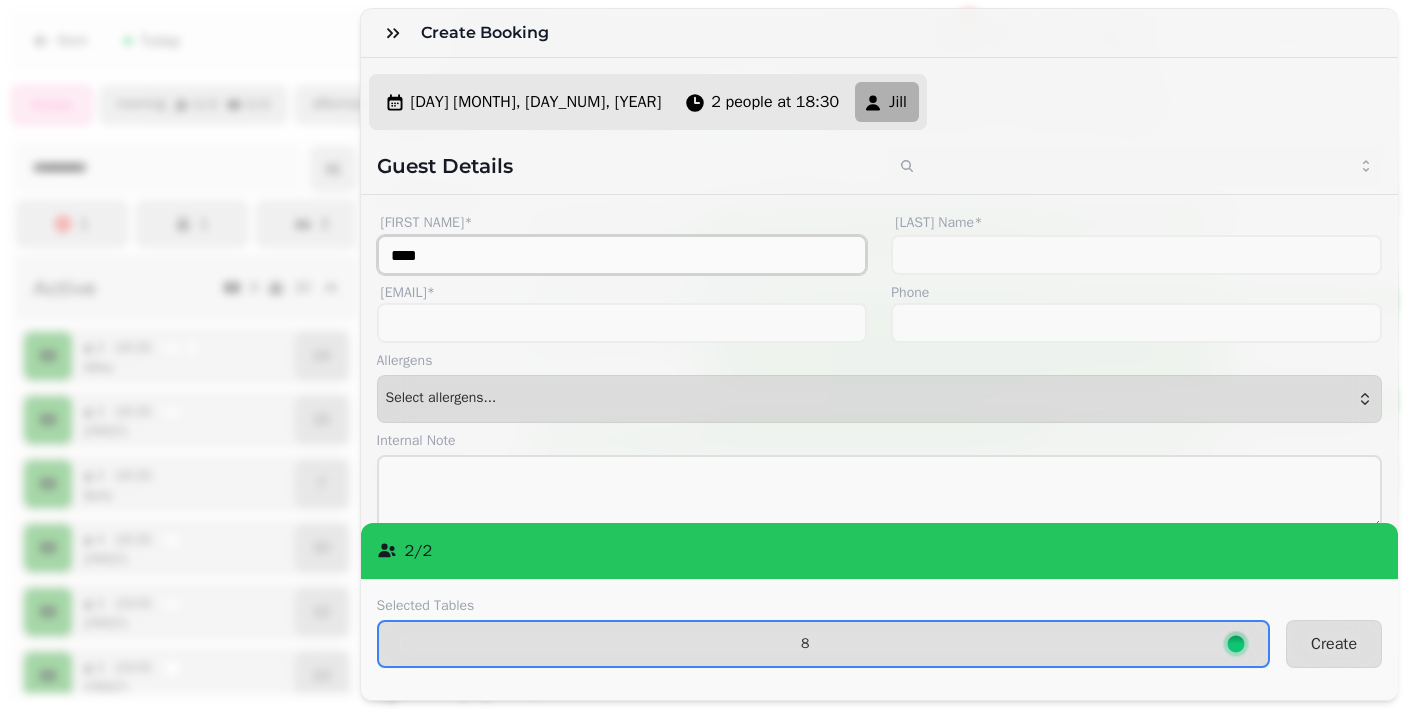 type on "****" 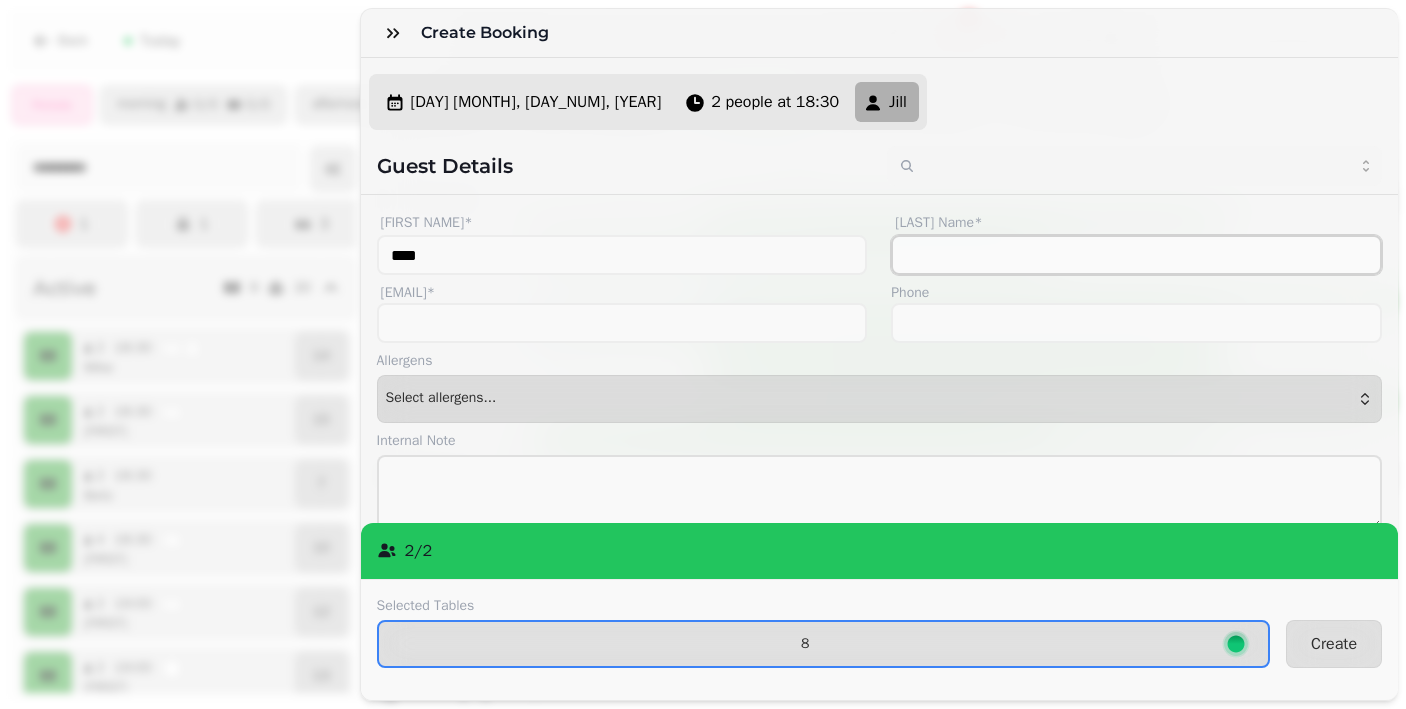 click on "[LAST] Name*" at bounding box center (1136, 255) 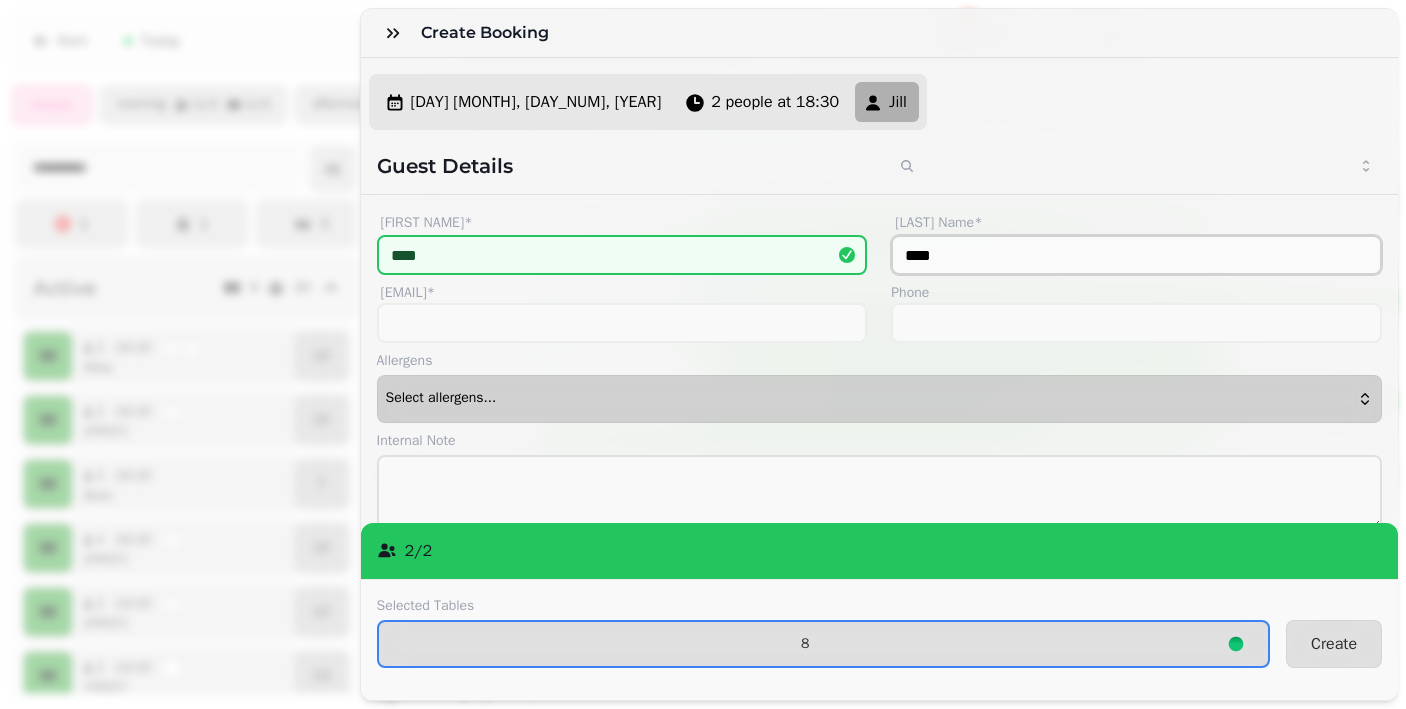 scroll, scrollTop: 55, scrollLeft: 0, axis: vertical 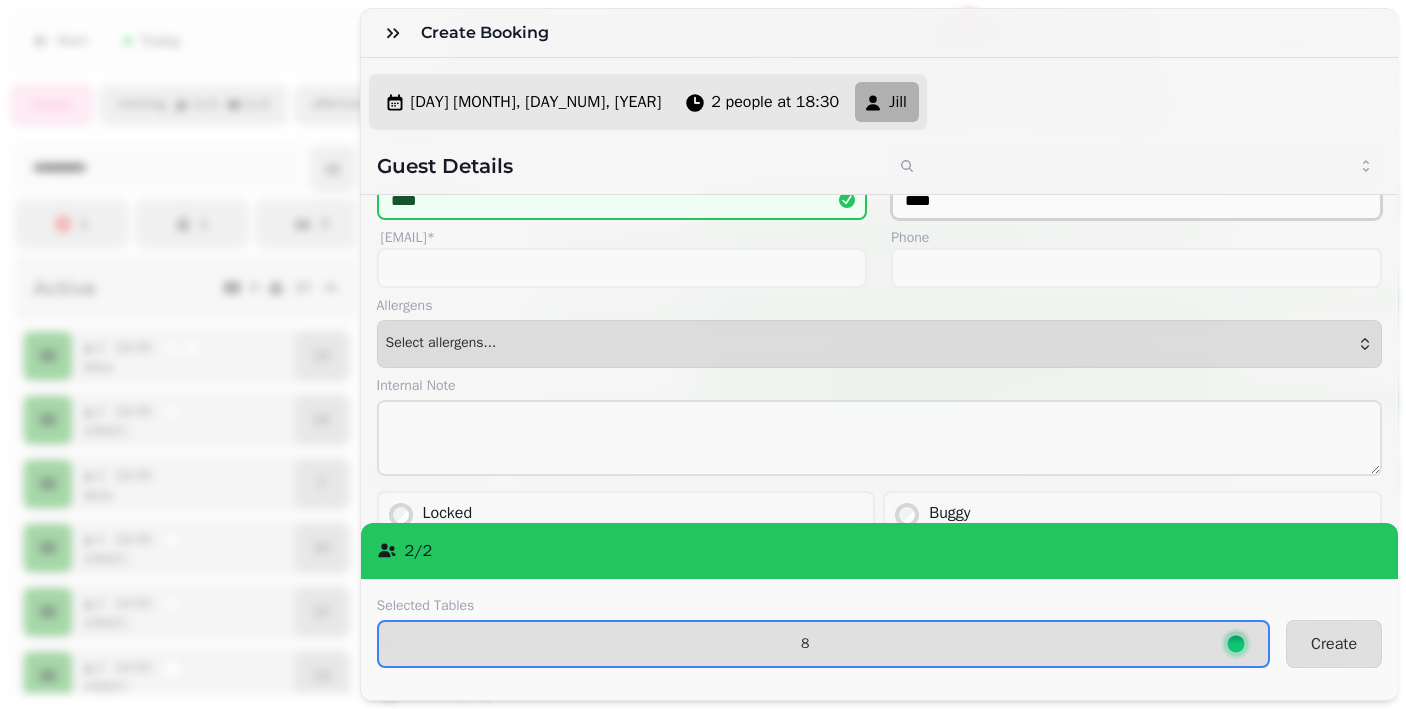 type on "****" 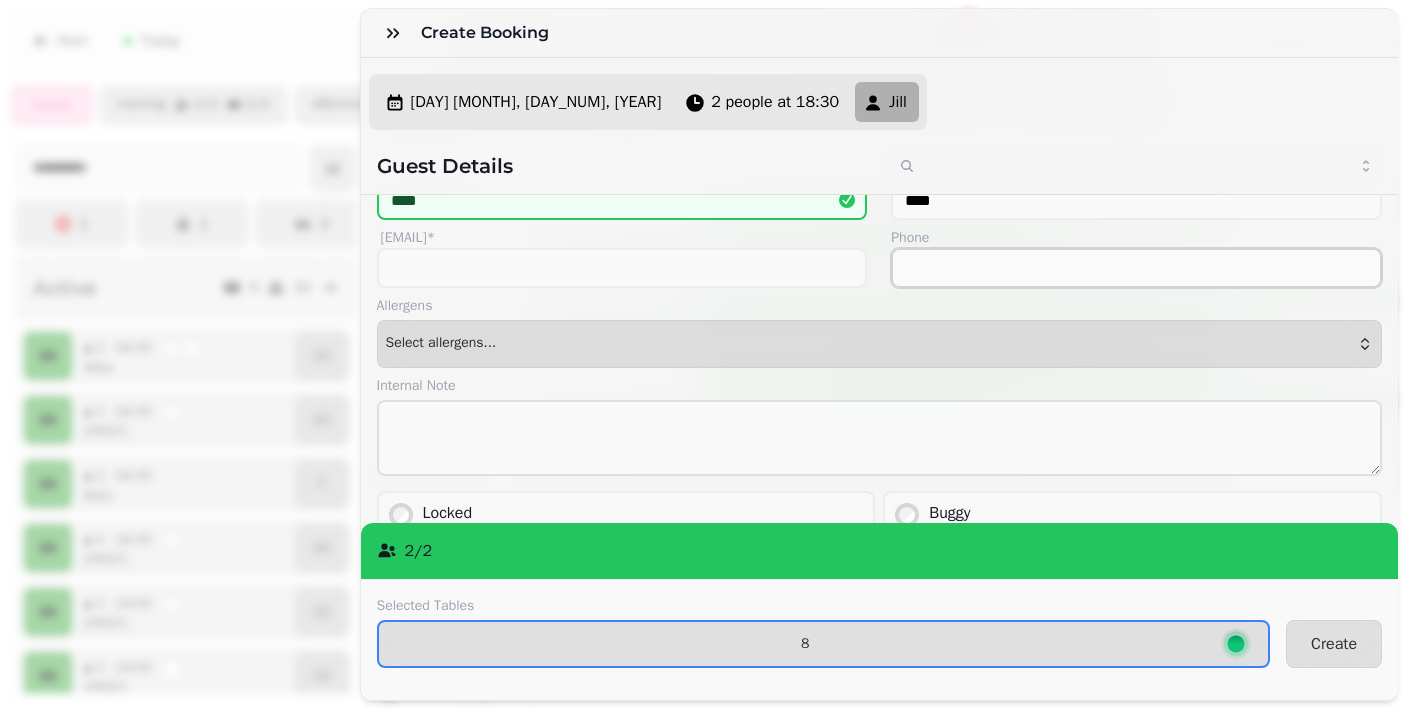 click on "Phone" at bounding box center [1136, 268] 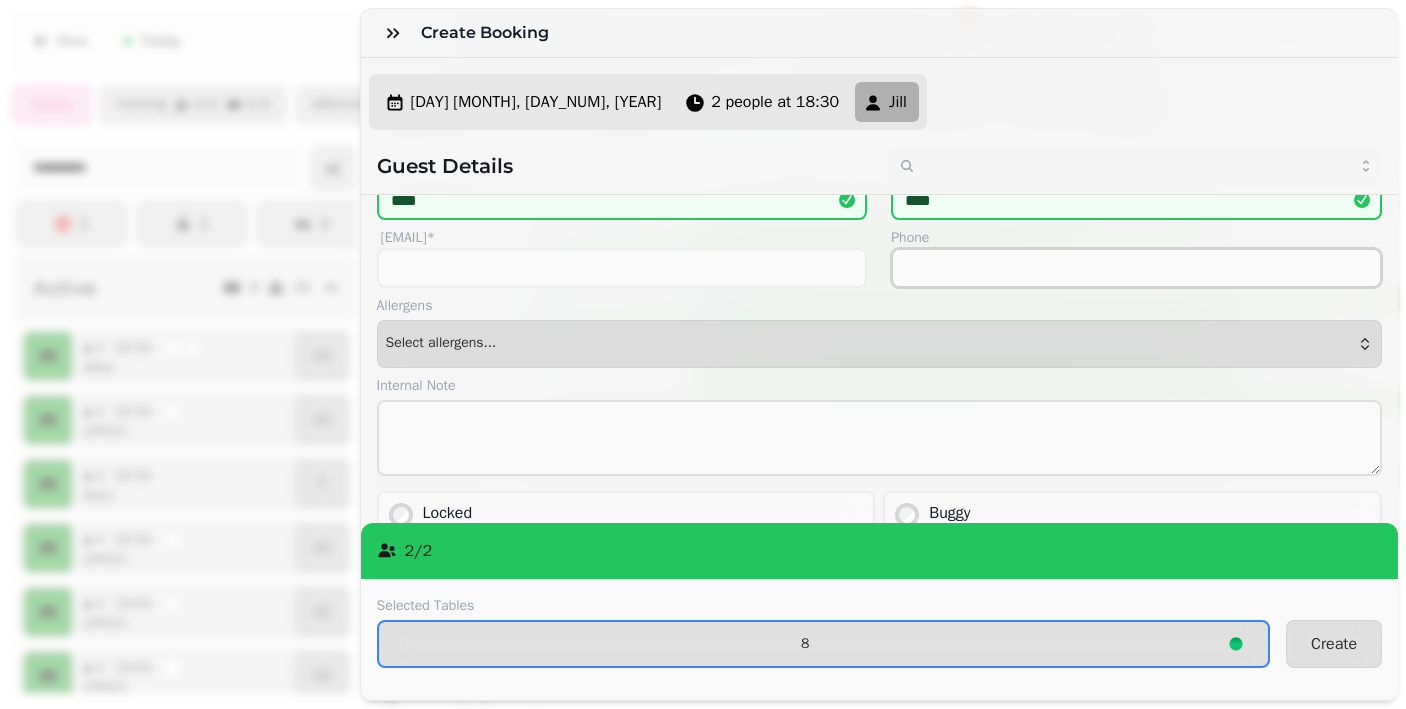 paste on "**********" 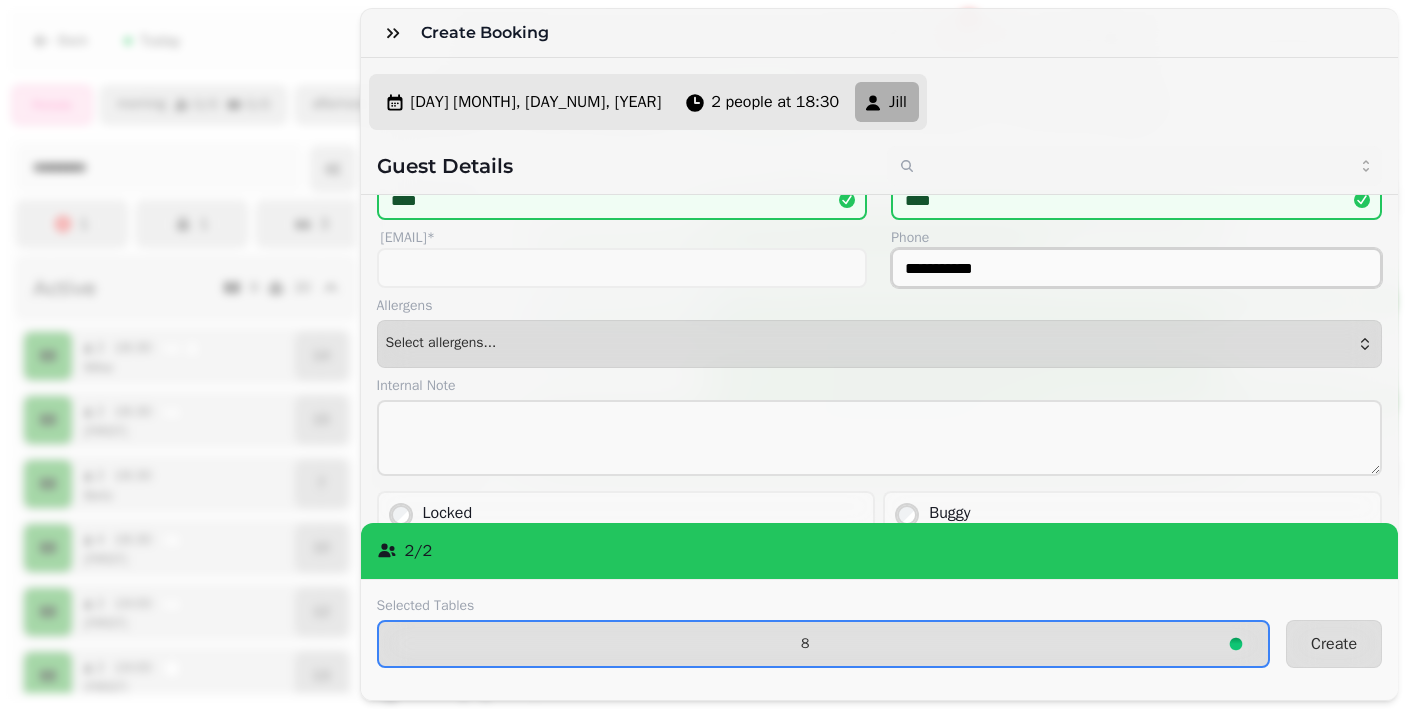 type on "**********" 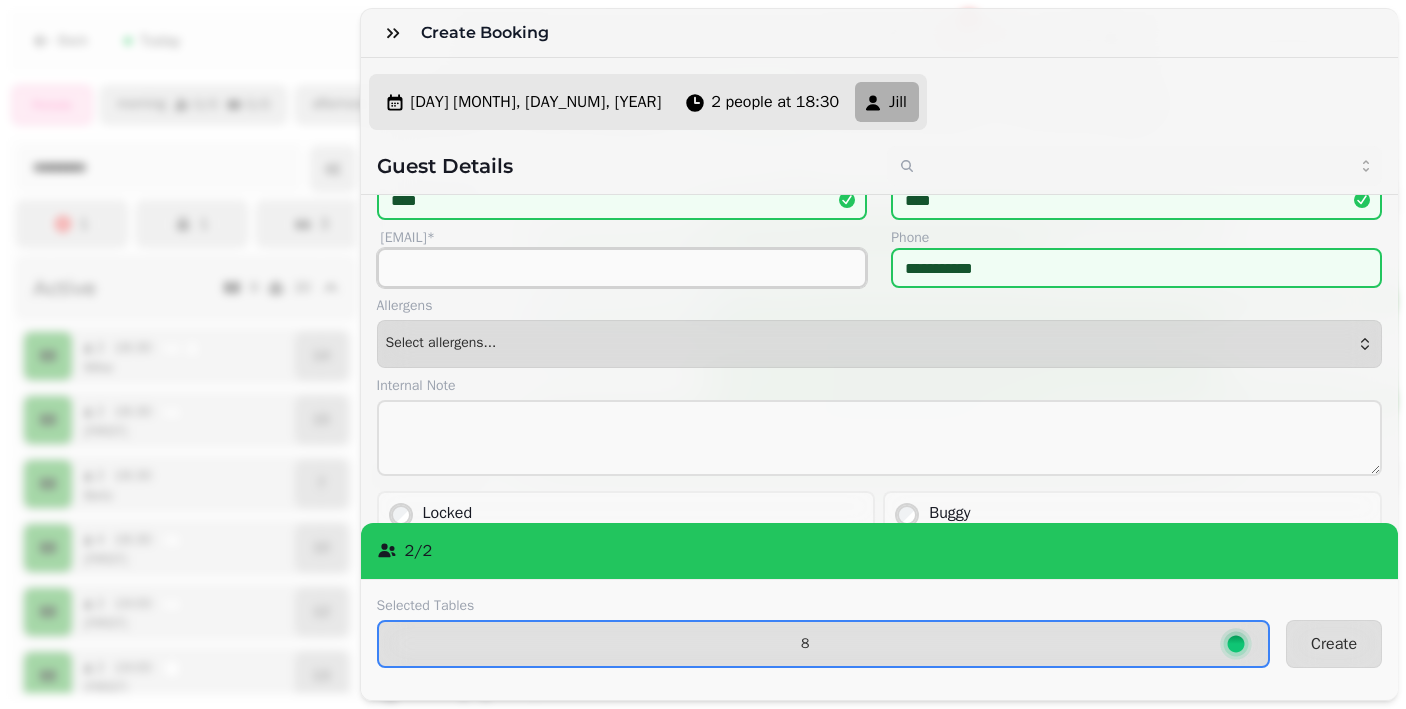 click on "[EMAIL]*" at bounding box center [622, 268] 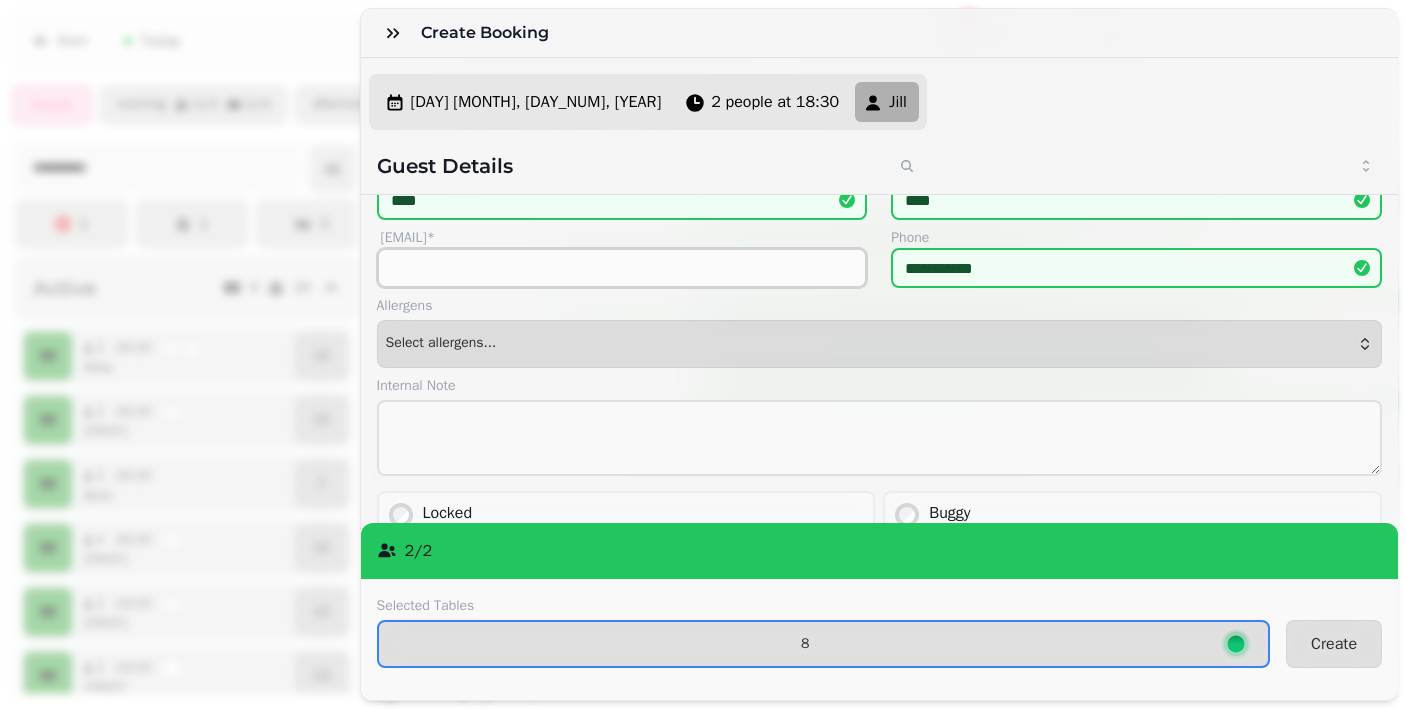 paste on "**********" 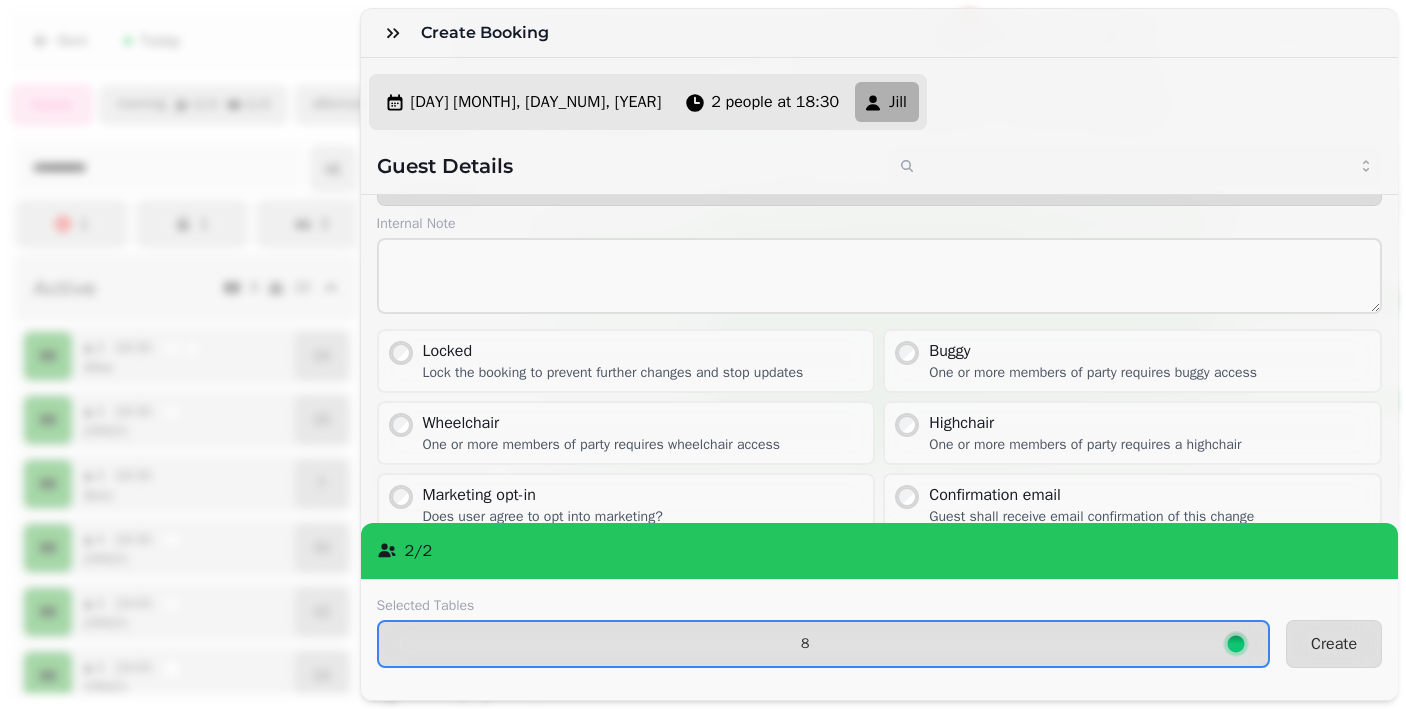 scroll, scrollTop: 216, scrollLeft: 0, axis: vertical 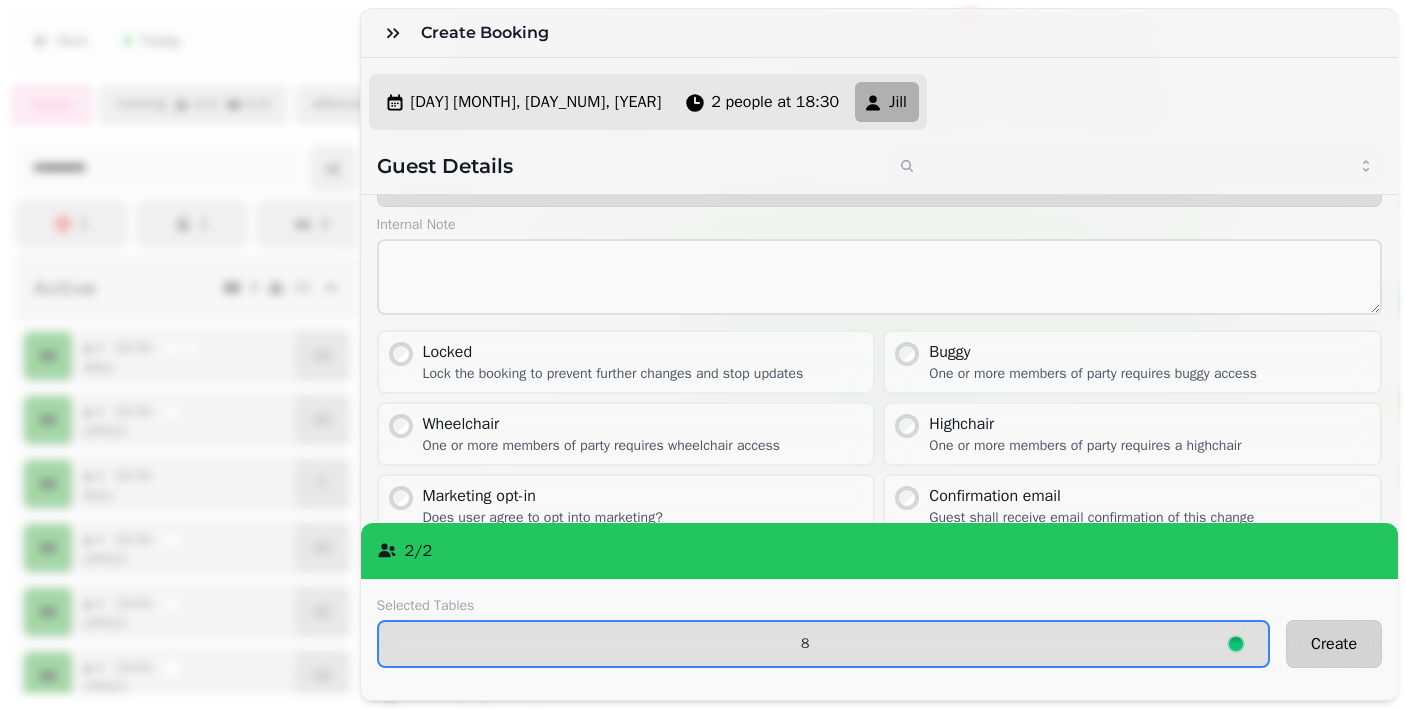 type on "**********" 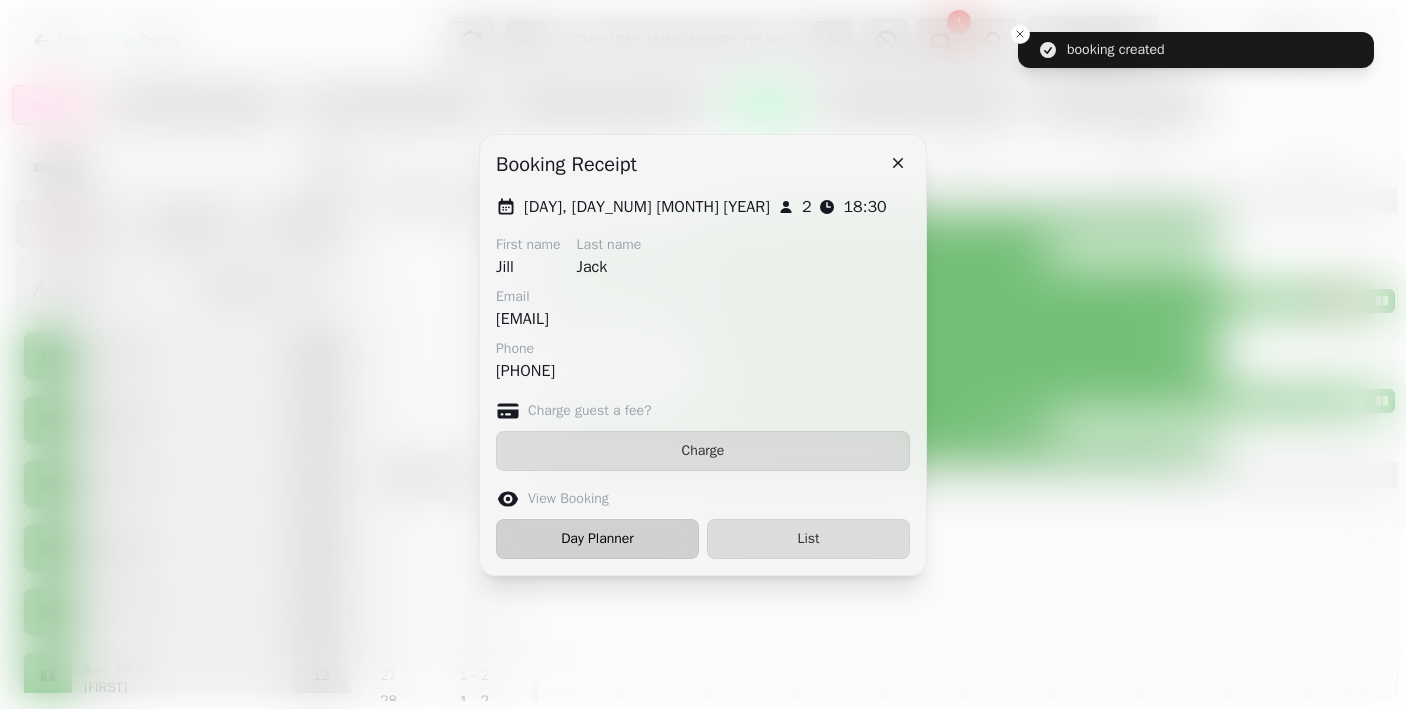 click on "Day Planner" at bounding box center (597, 539) 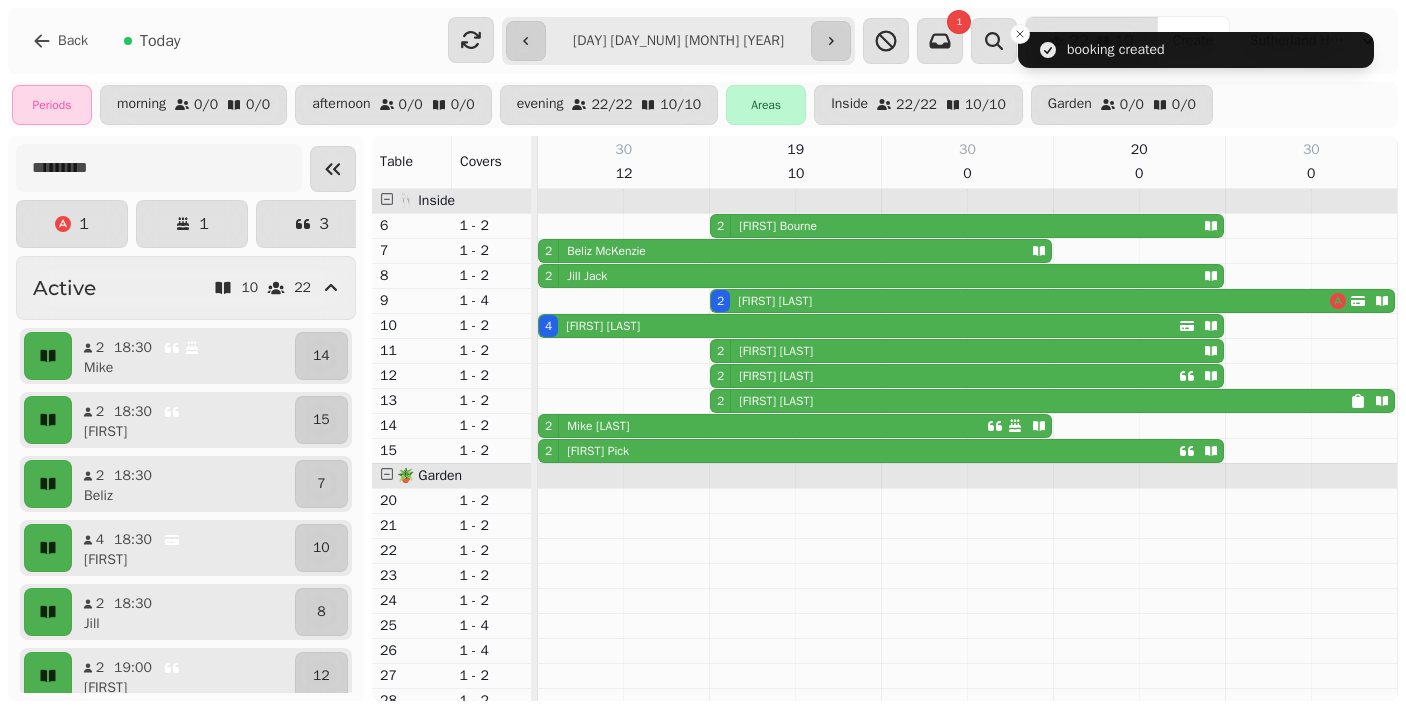 select on "**********" 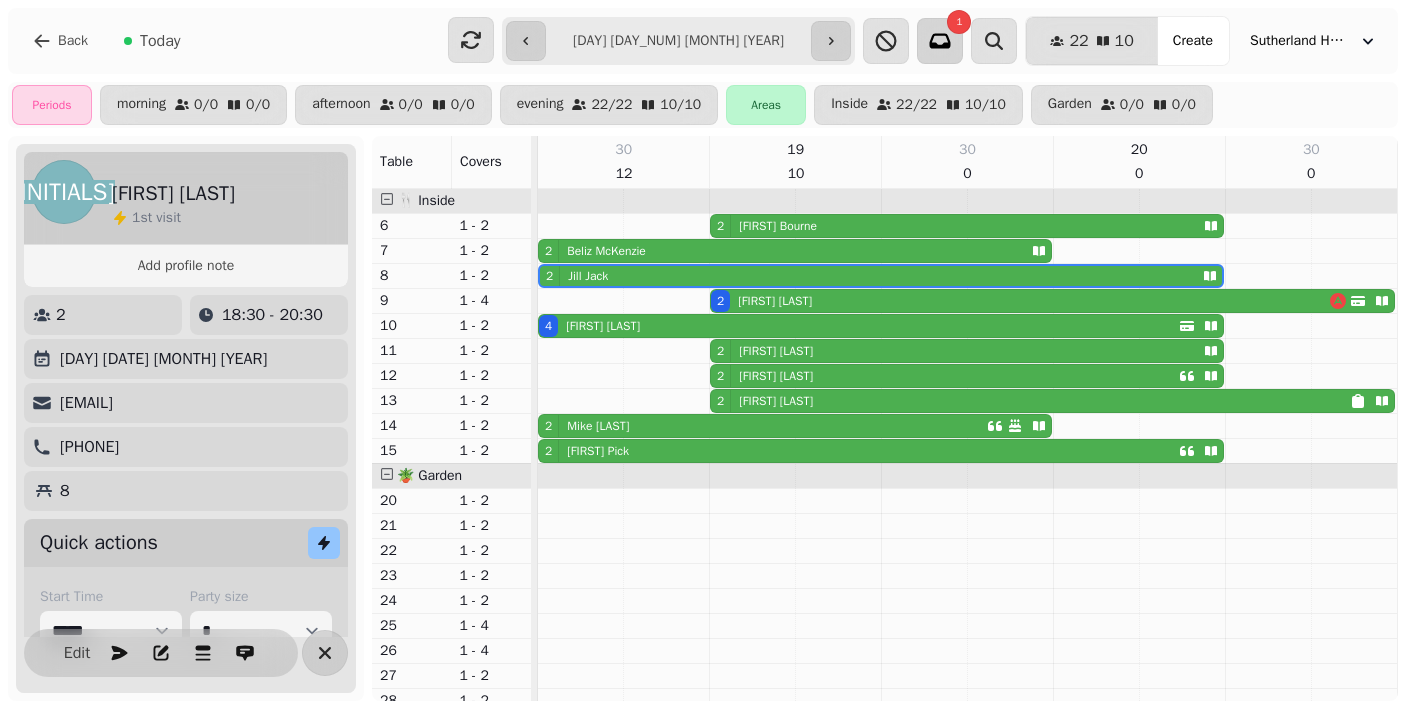 click 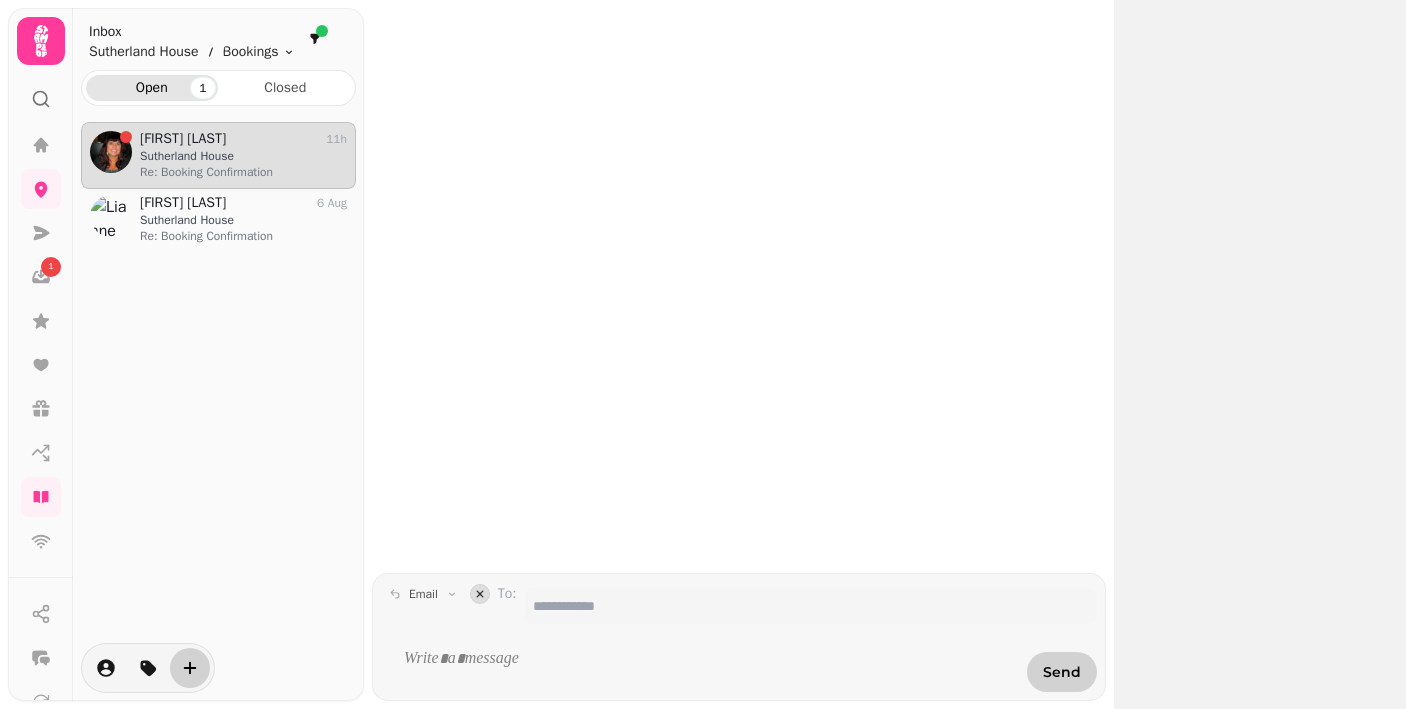 scroll, scrollTop: 554, scrollLeft: 275, axis: both 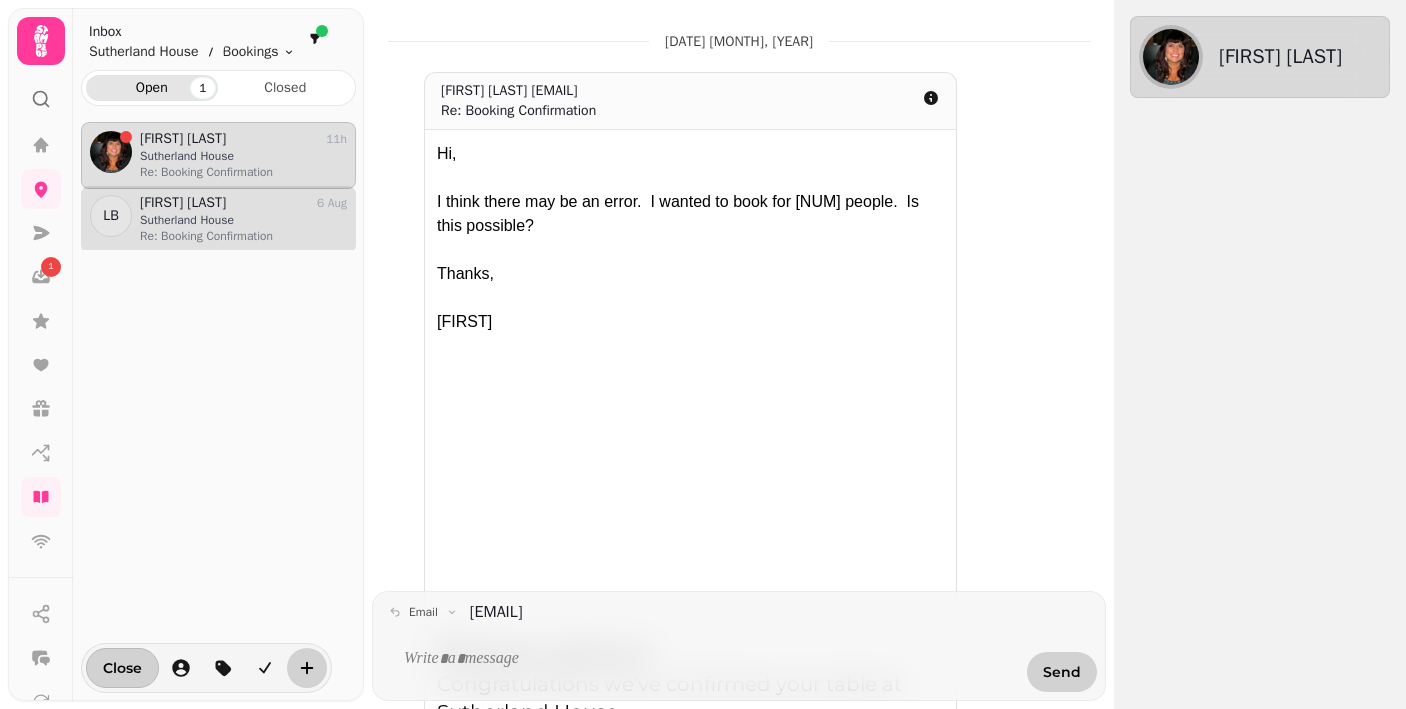 click on "[FIRST] [LAST] [DAY_NUM] [MONTH]" at bounding box center (243, 203) 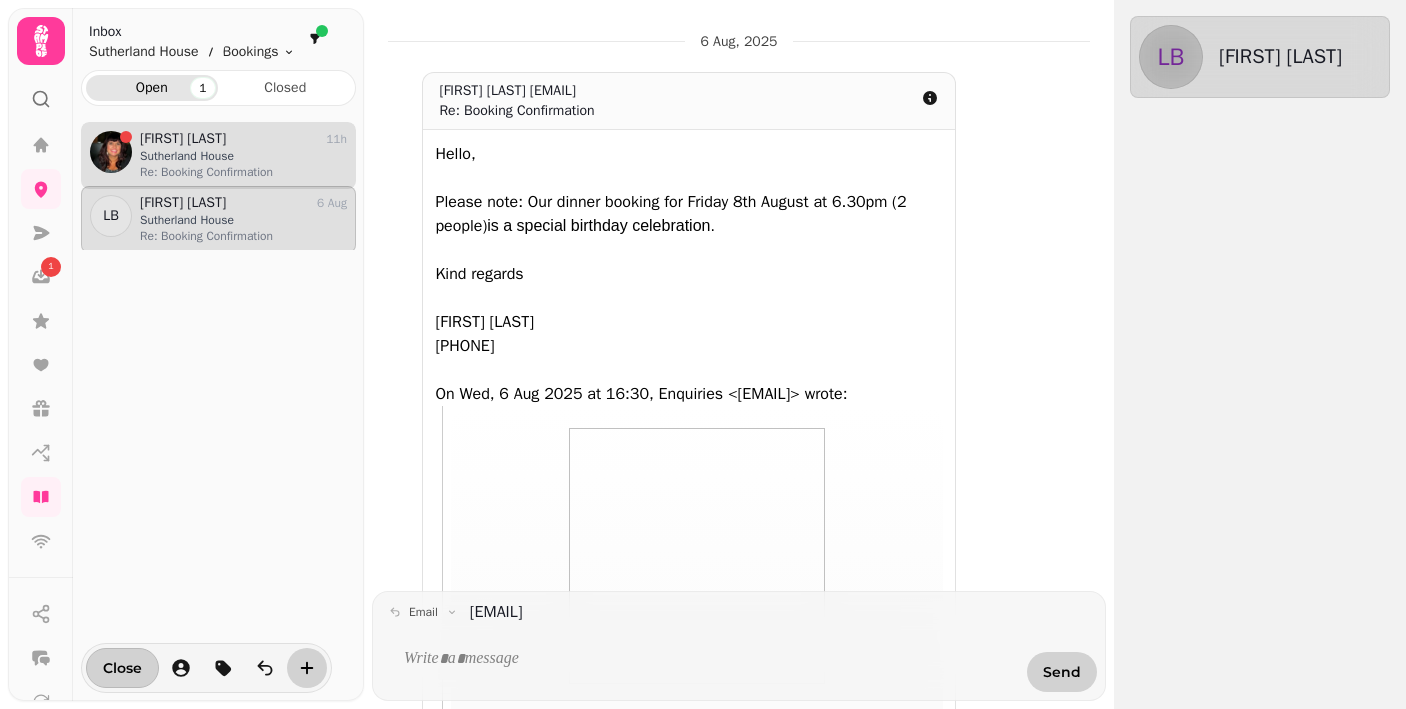 click on "Sutherland House" at bounding box center (243, 156) 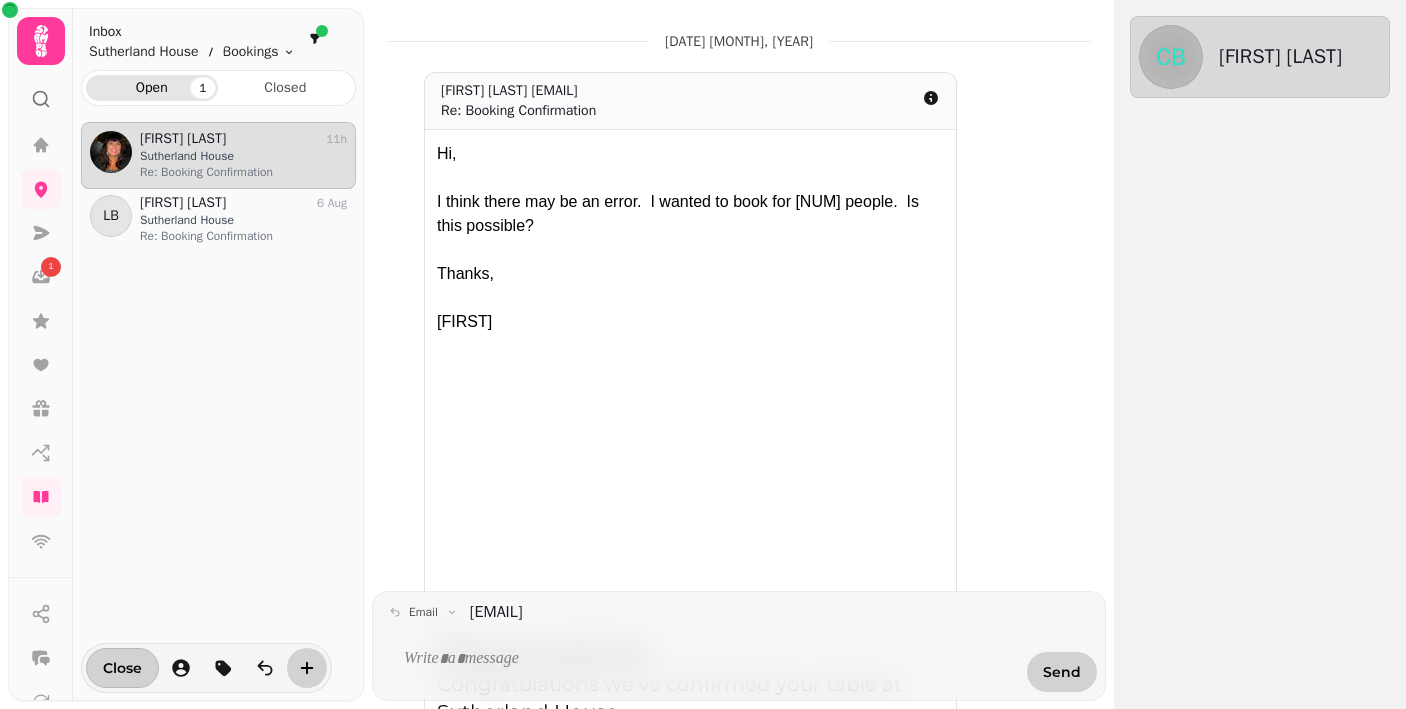 scroll, scrollTop: 0, scrollLeft: 12, axis: horizontal 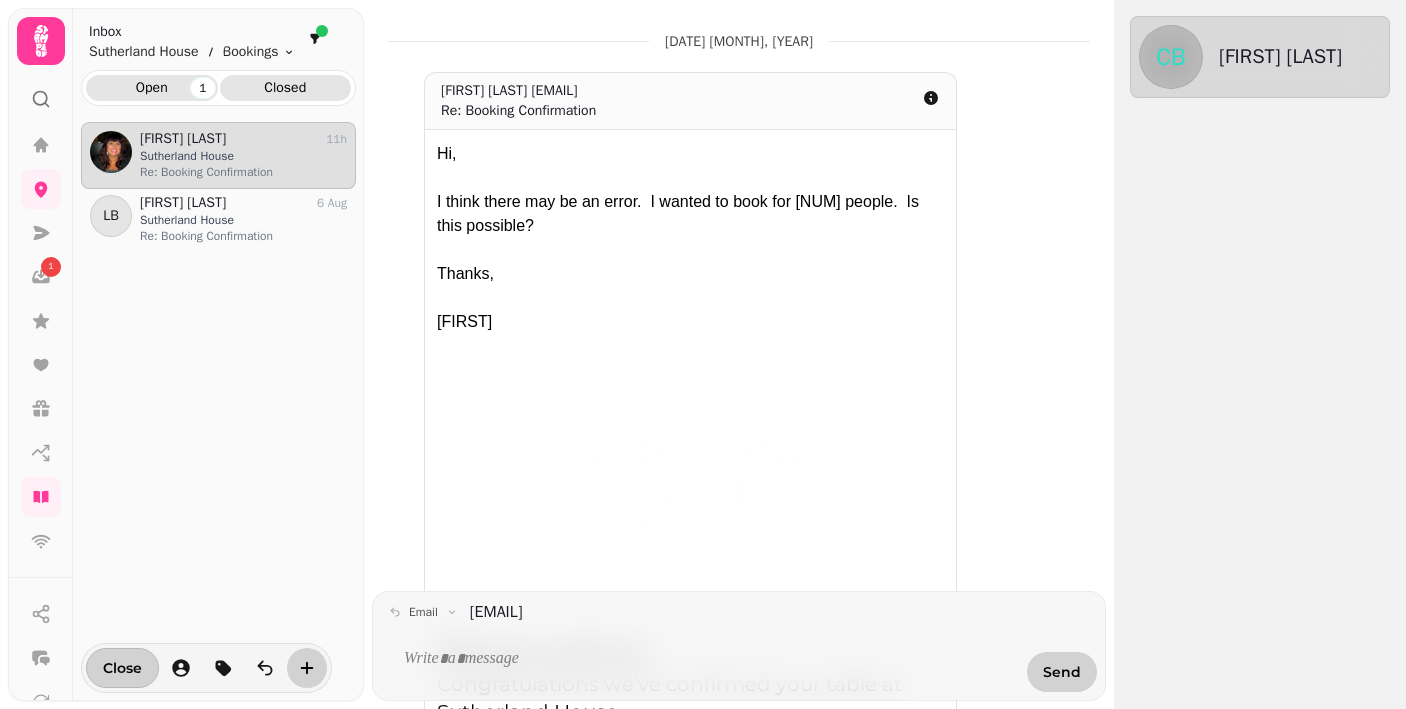 click on "Closed" at bounding box center (286, 88) 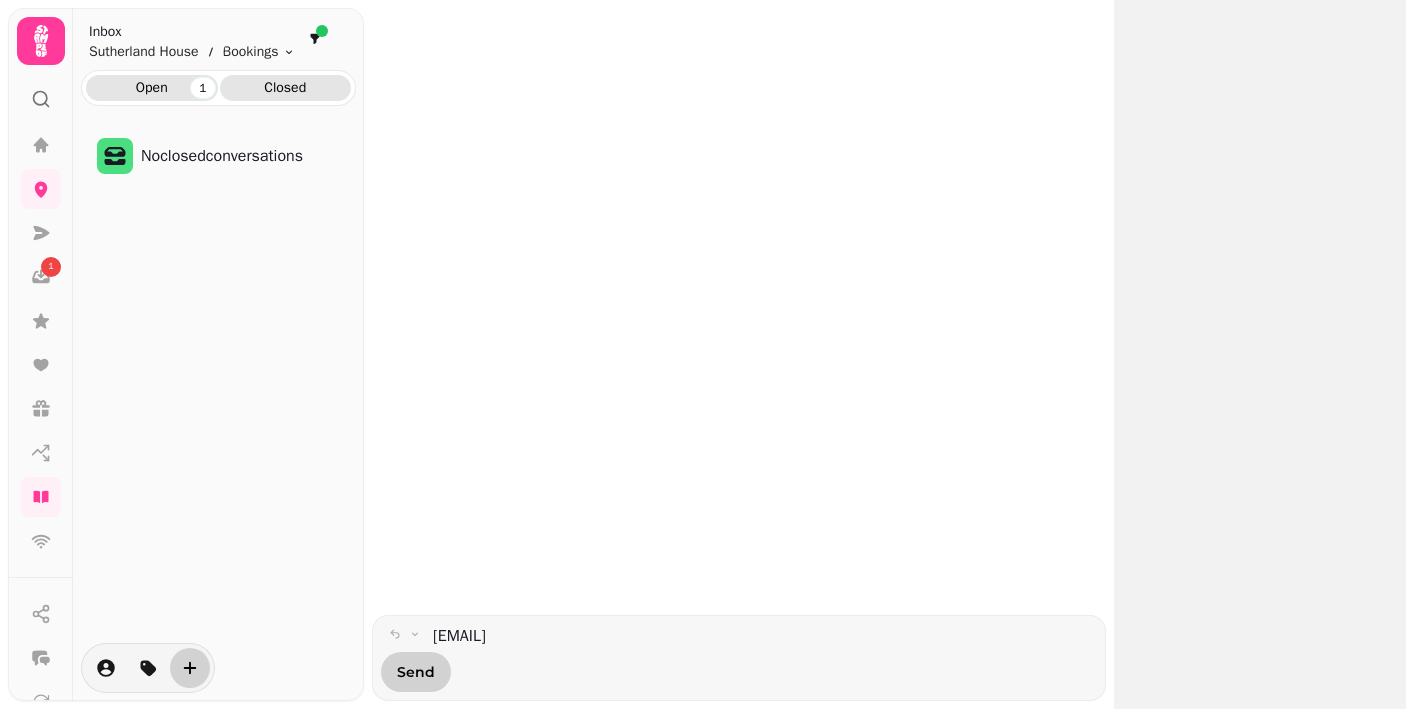 click on "Open 1" at bounding box center [152, 88] 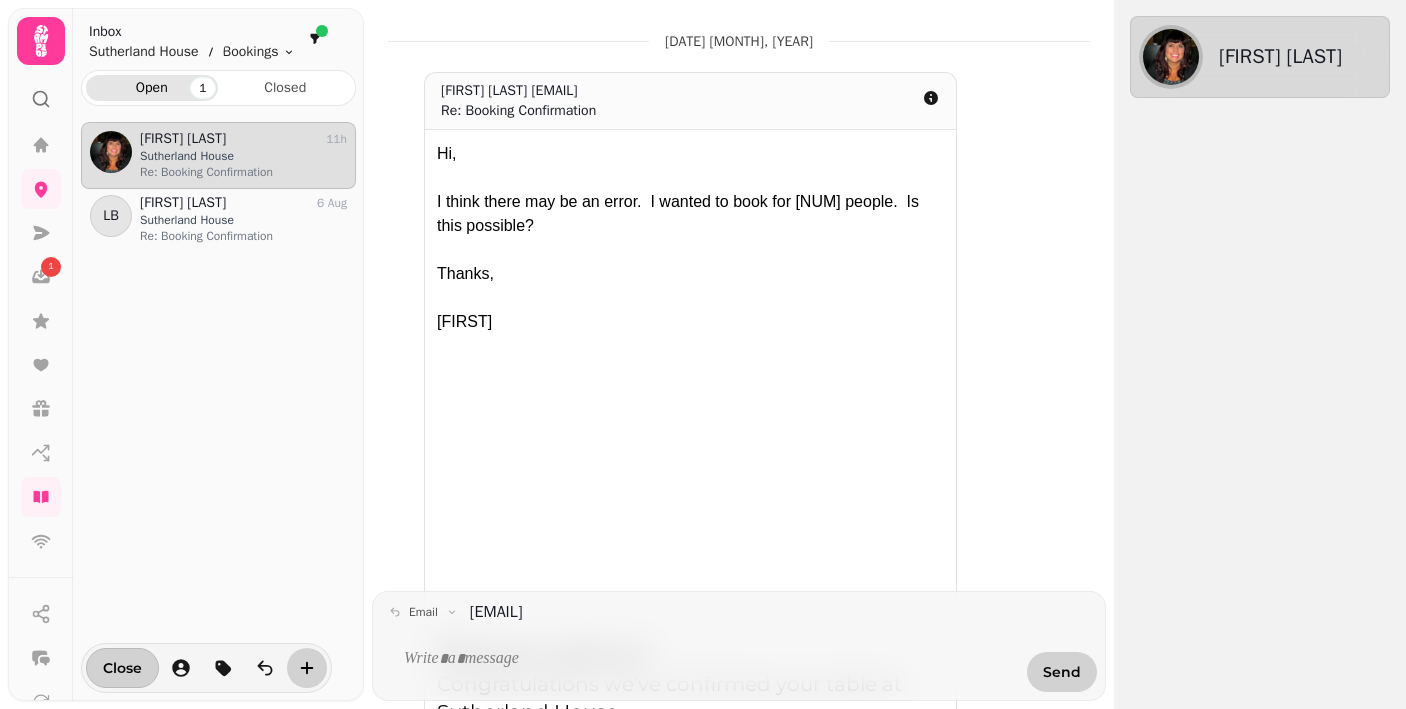 scroll, scrollTop: 1, scrollLeft: 1, axis: both 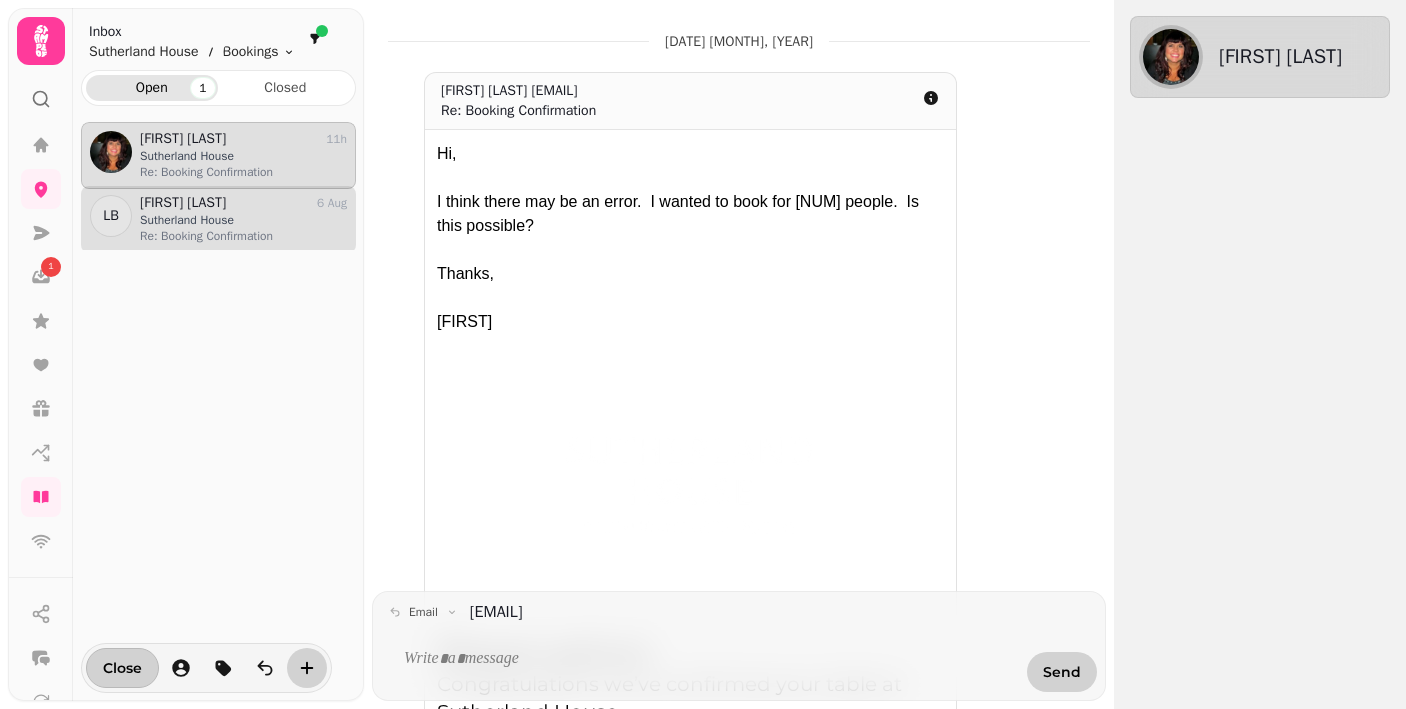 click on "[FIRST] [LAST] [DAY_NUM] [MONTH]" at bounding box center [243, 203] 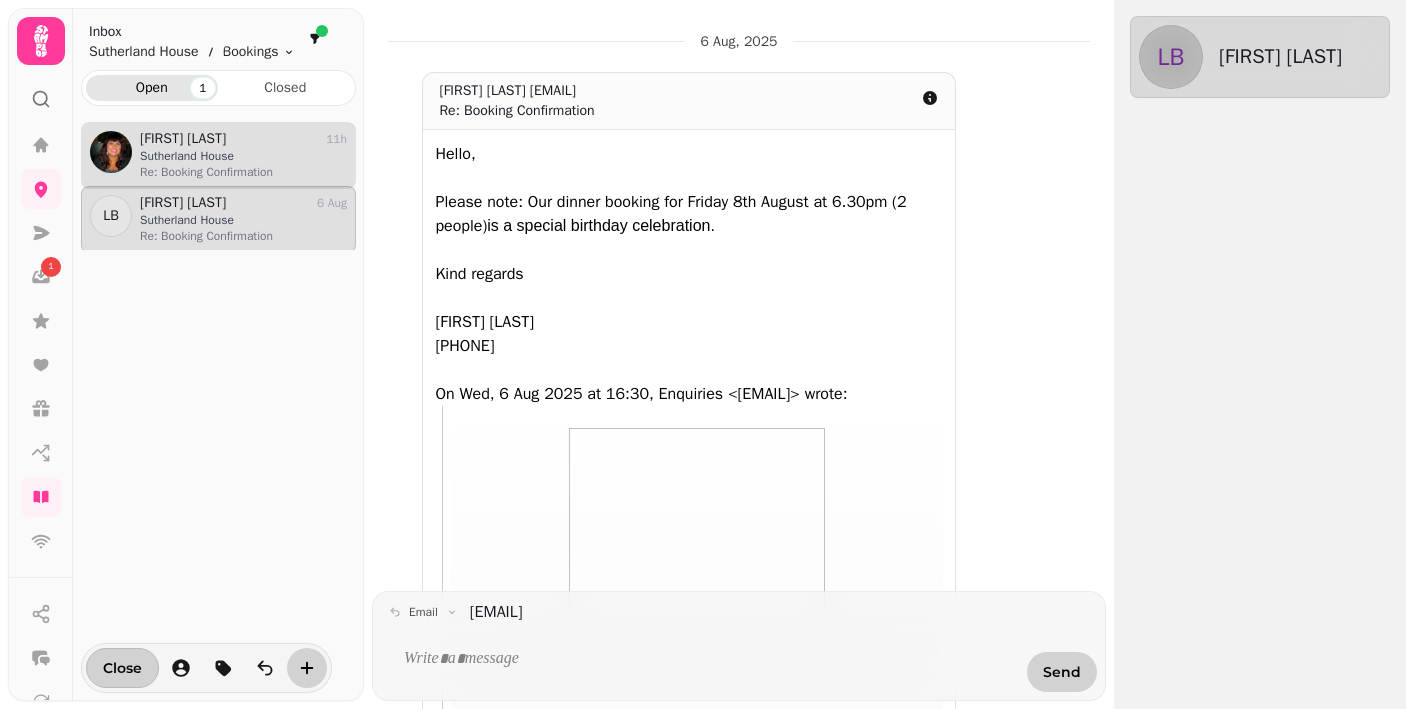 scroll, scrollTop: 0, scrollLeft: 0, axis: both 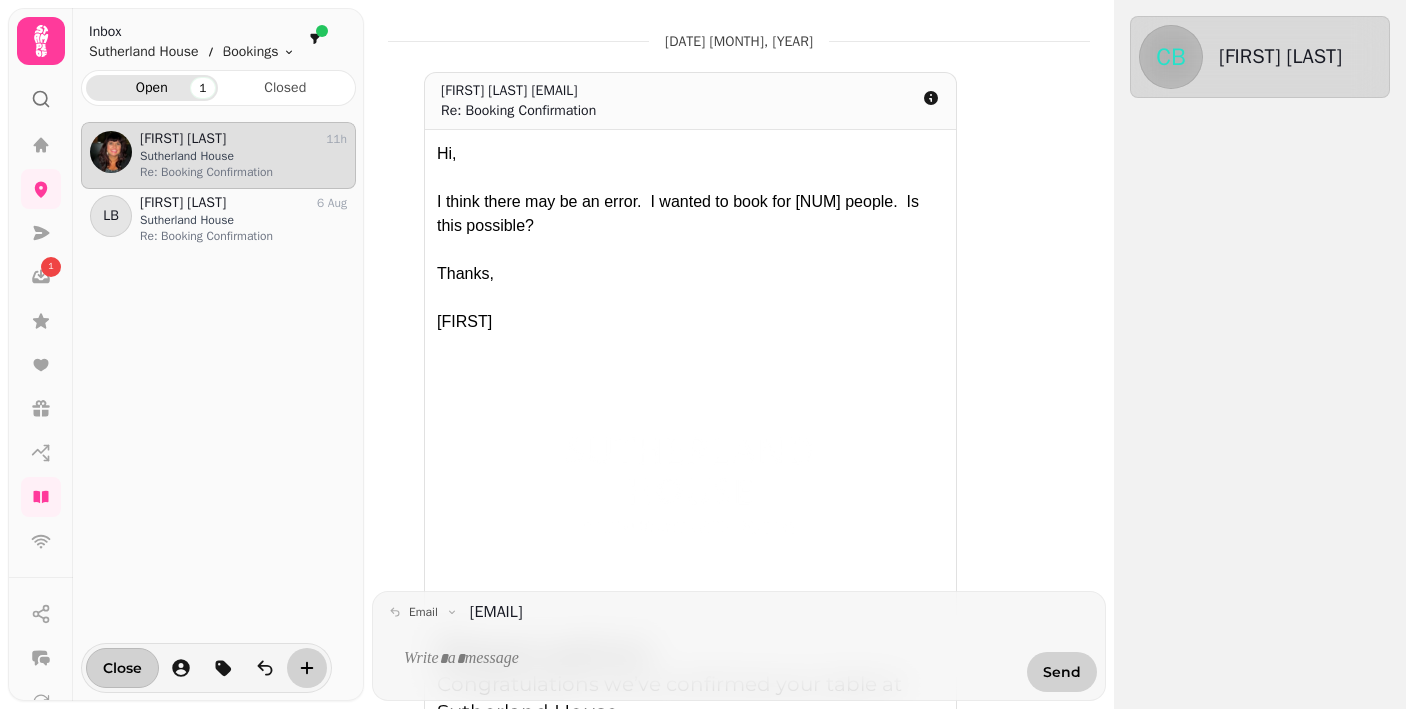 click at bounding box center [322, 31] 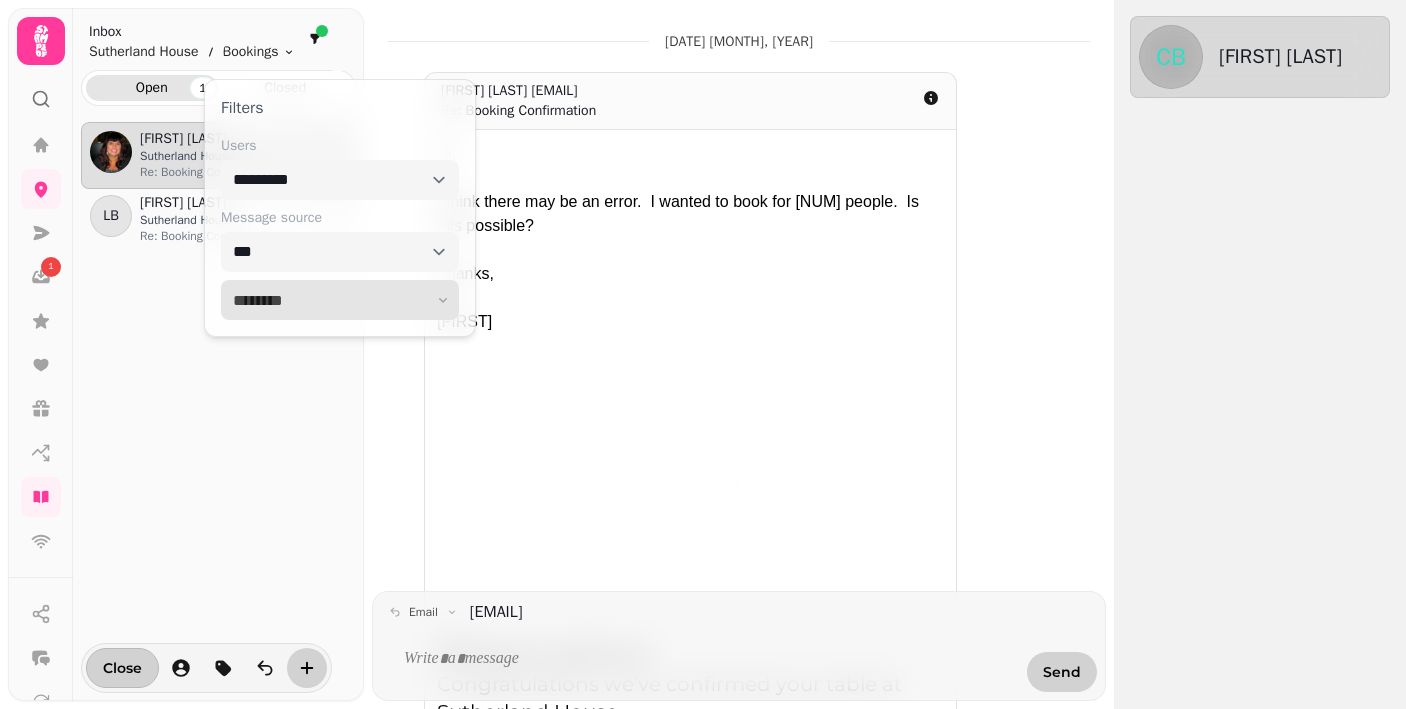 click at bounding box center (340, 300) 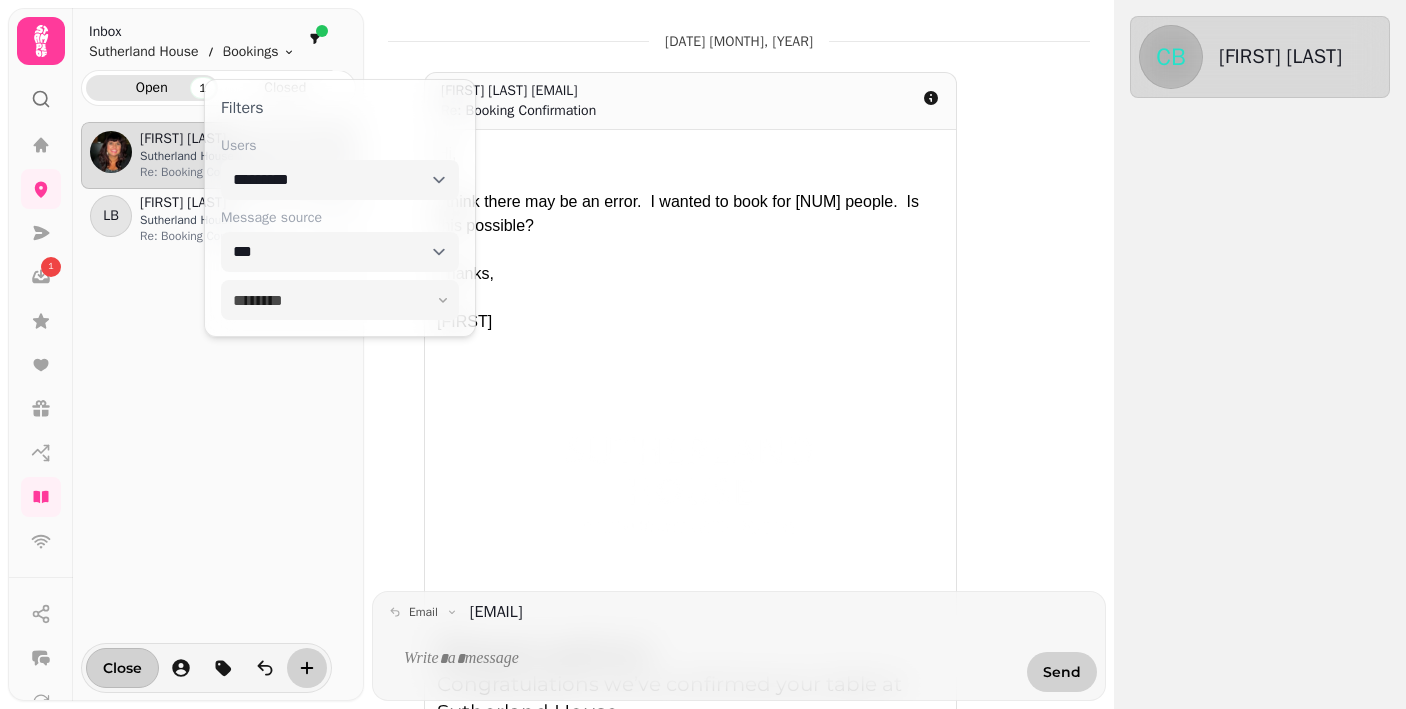 click on "Sutherland House" at bounding box center [243, 156] 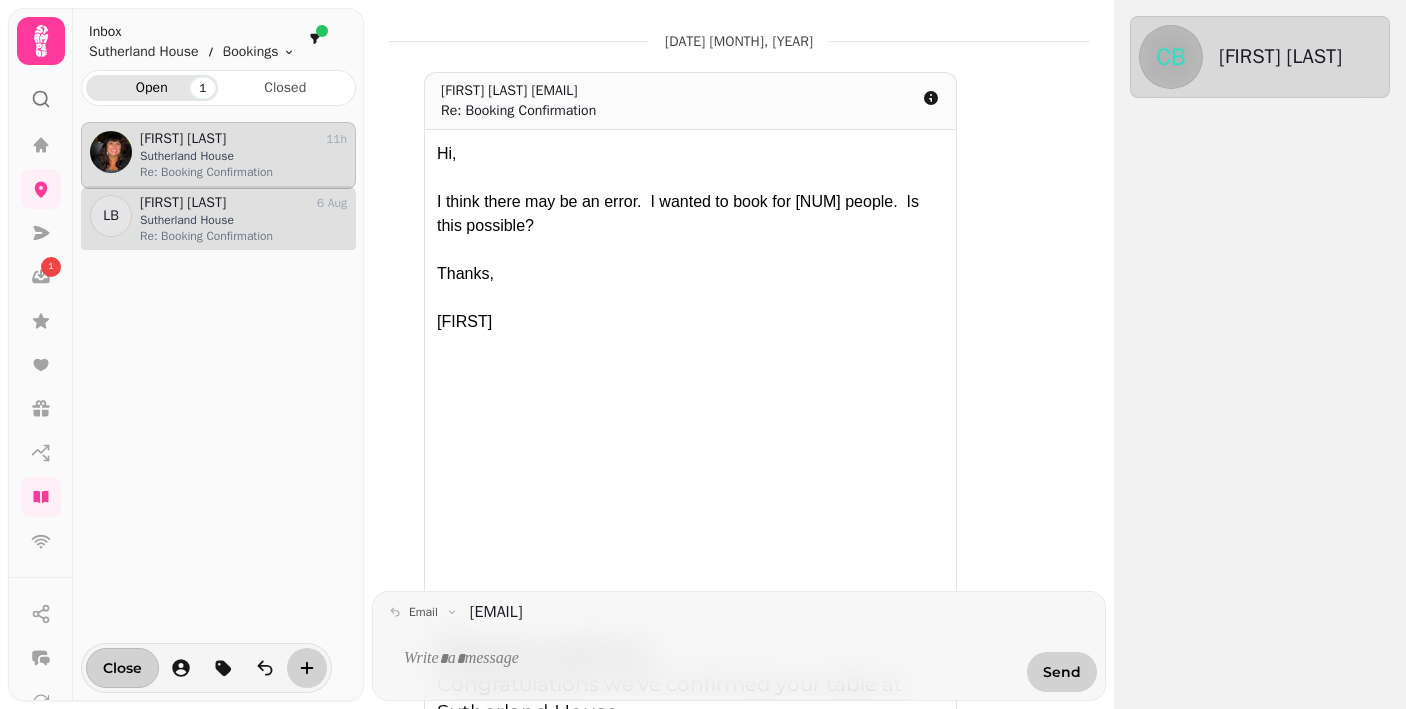click on "Re: Booking Confirmation" at bounding box center (243, 236) 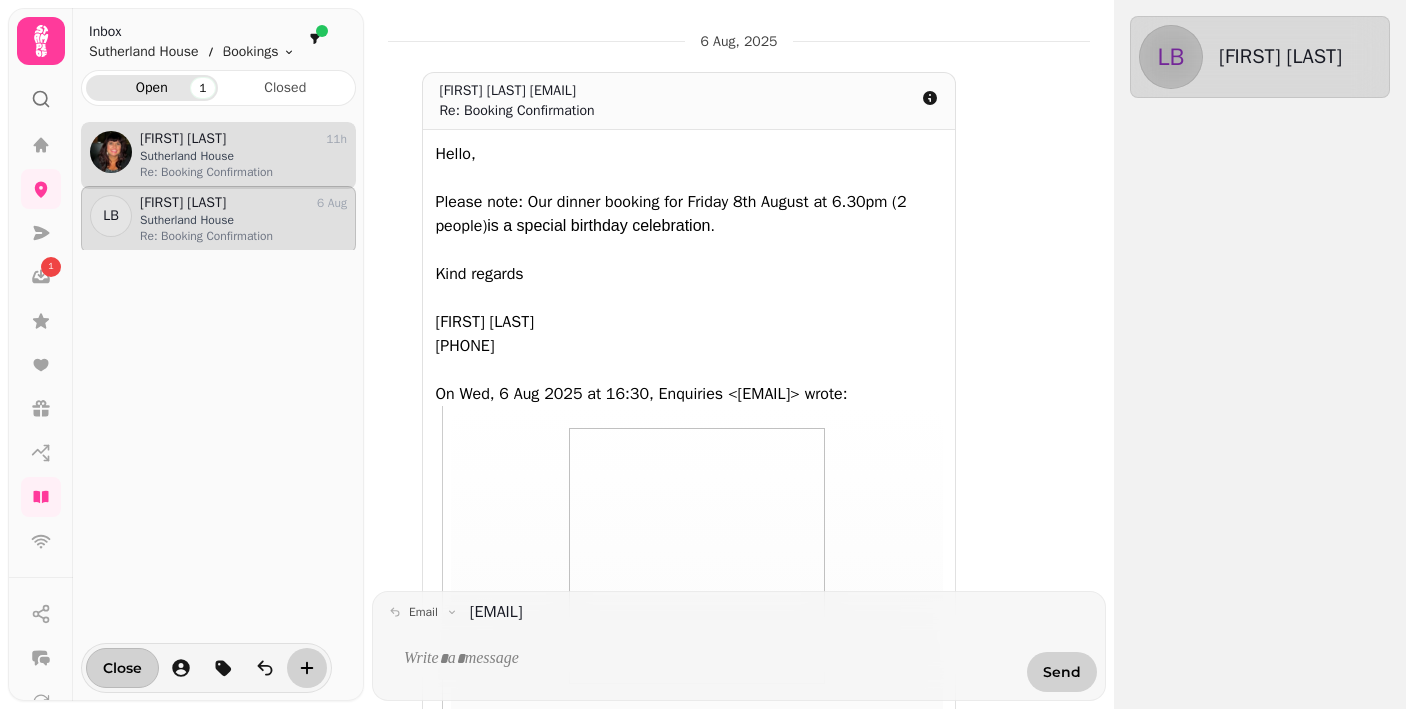 click on "Re: Booking Confirmation" at bounding box center [243, 172] 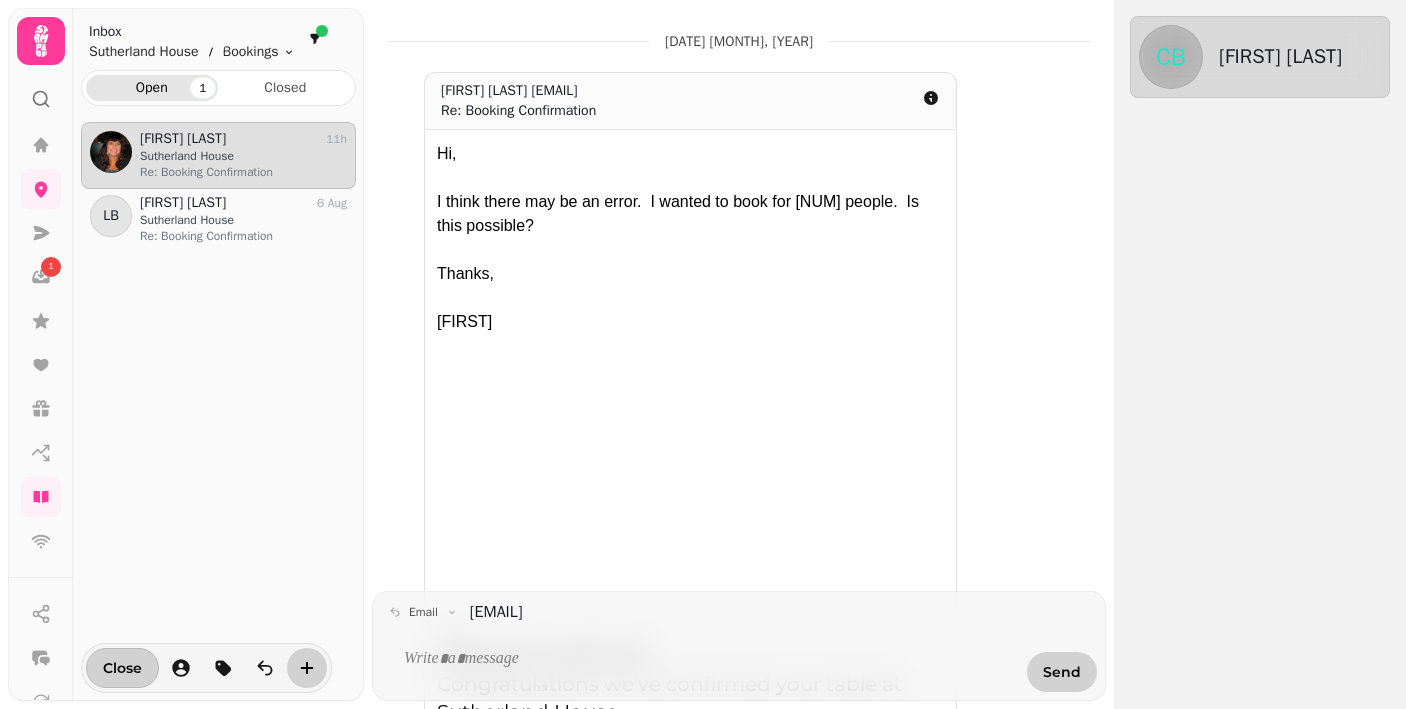 click on "Open 1" at bounding box center (152, 88) 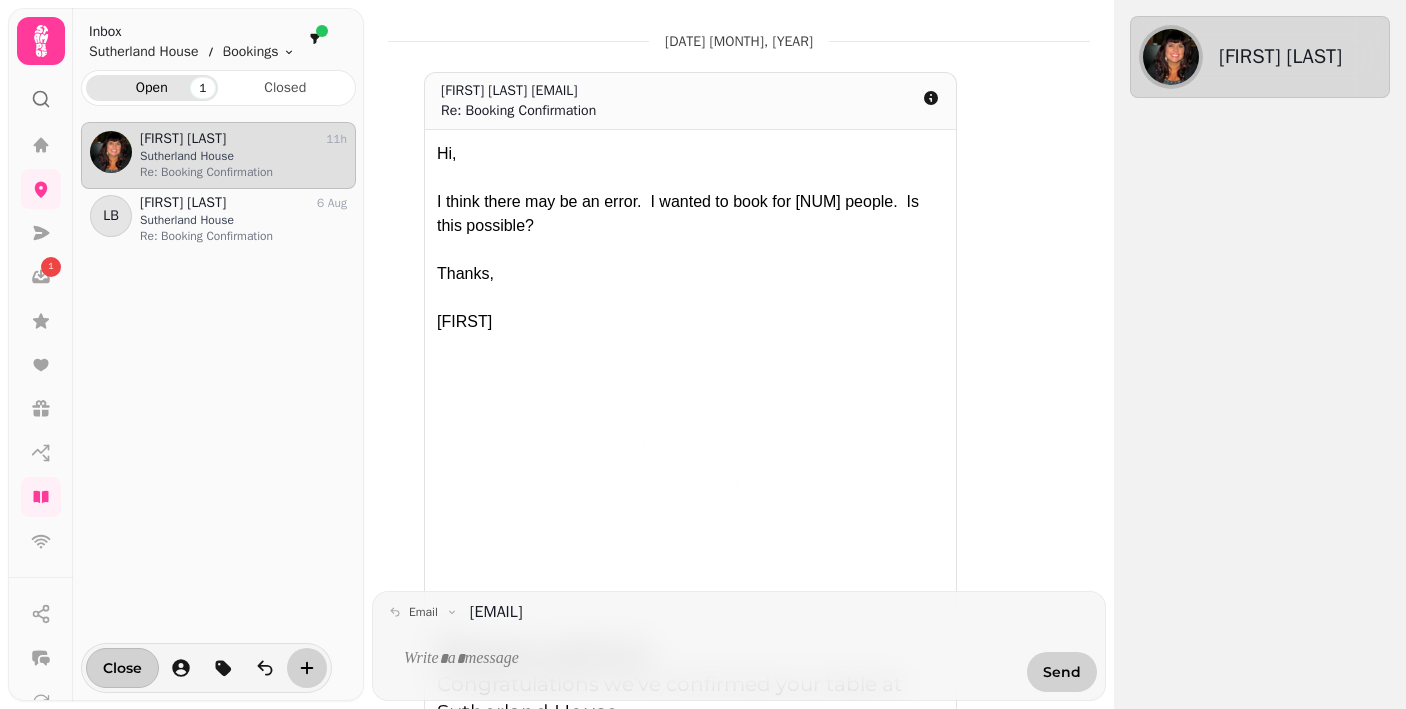 click on "[FIRST]" at bounding box center [690, 322] 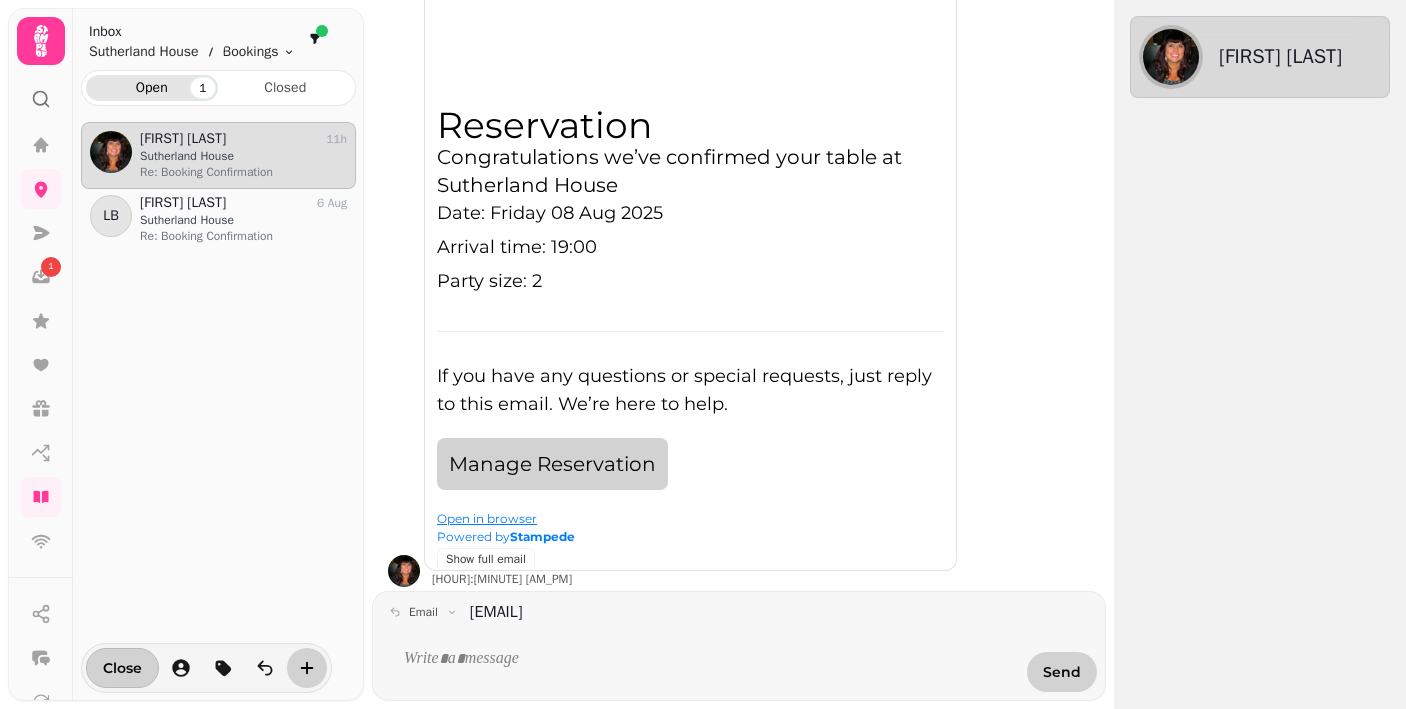 scroll, scrollTop: 527, scrollLeft: 0, axis: vertical 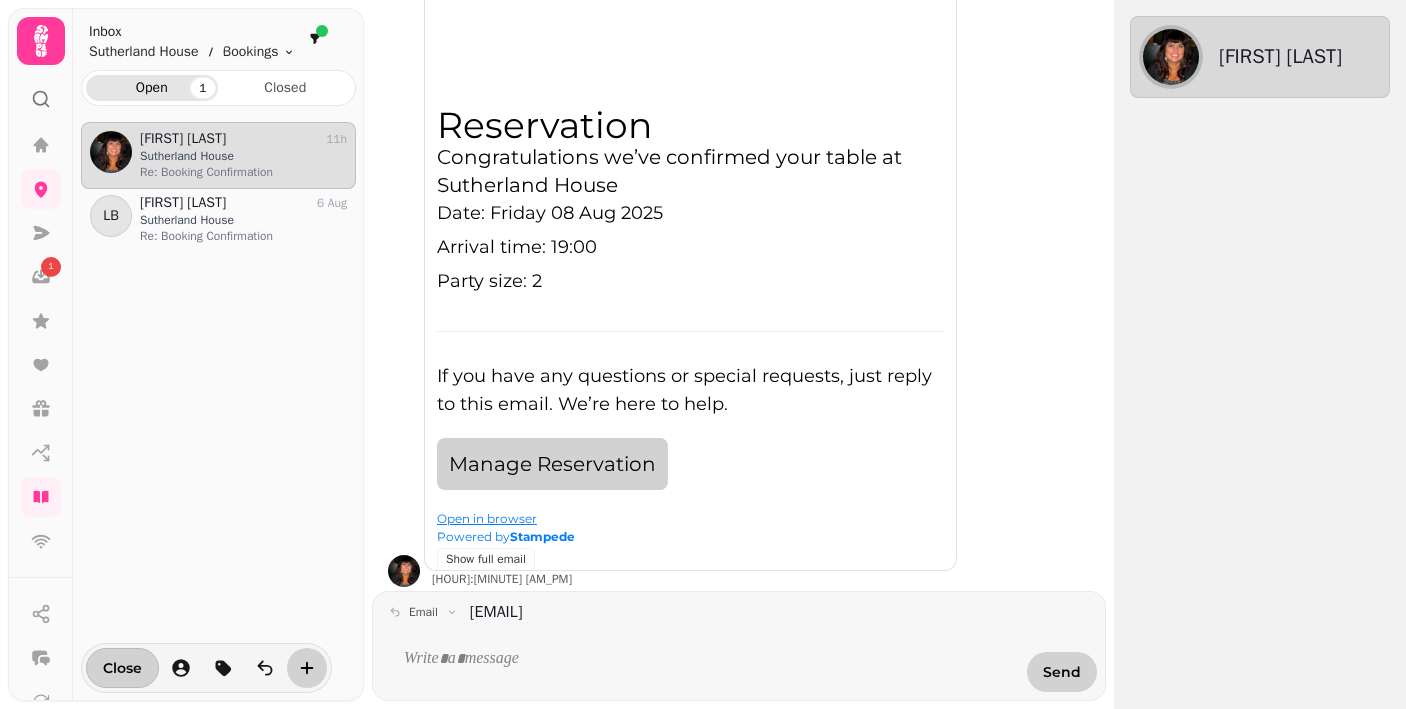 click at bounding box center [702, 659] 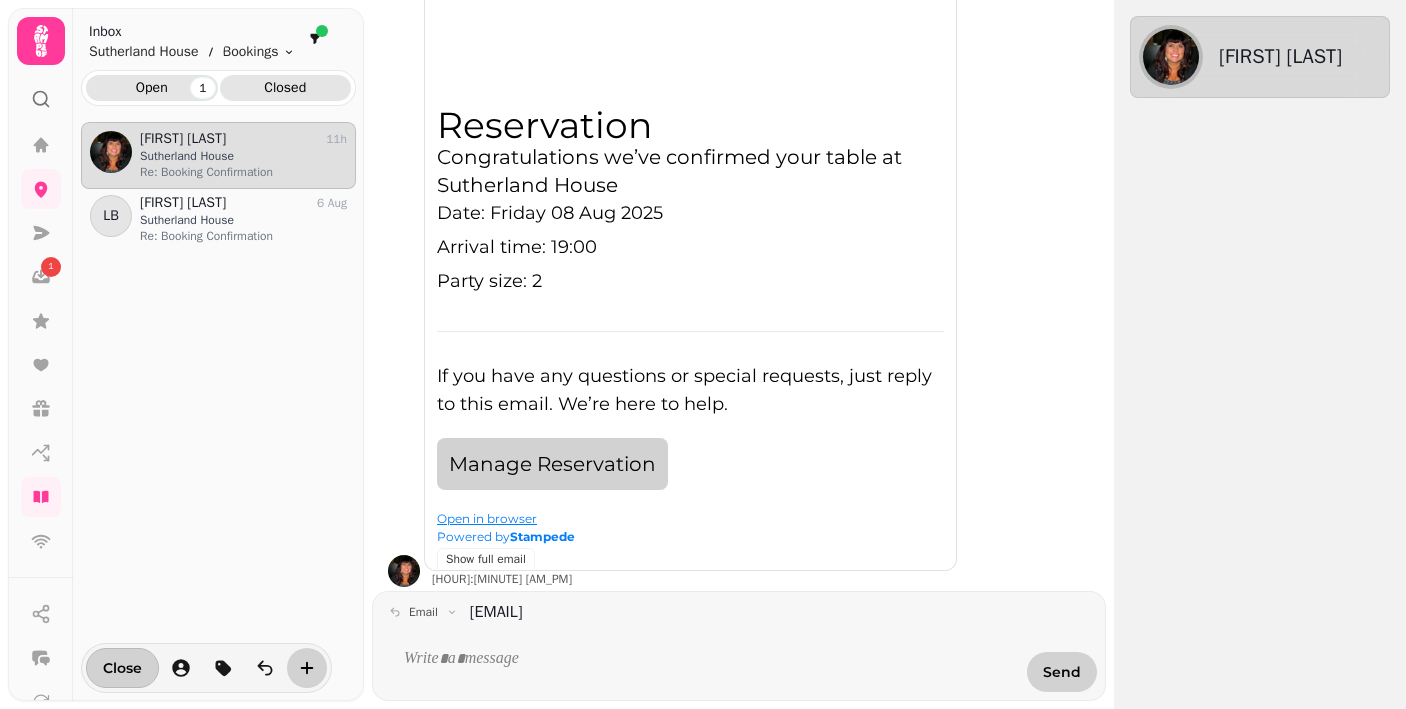 click on "Closed" at bounding box center [286, 88] 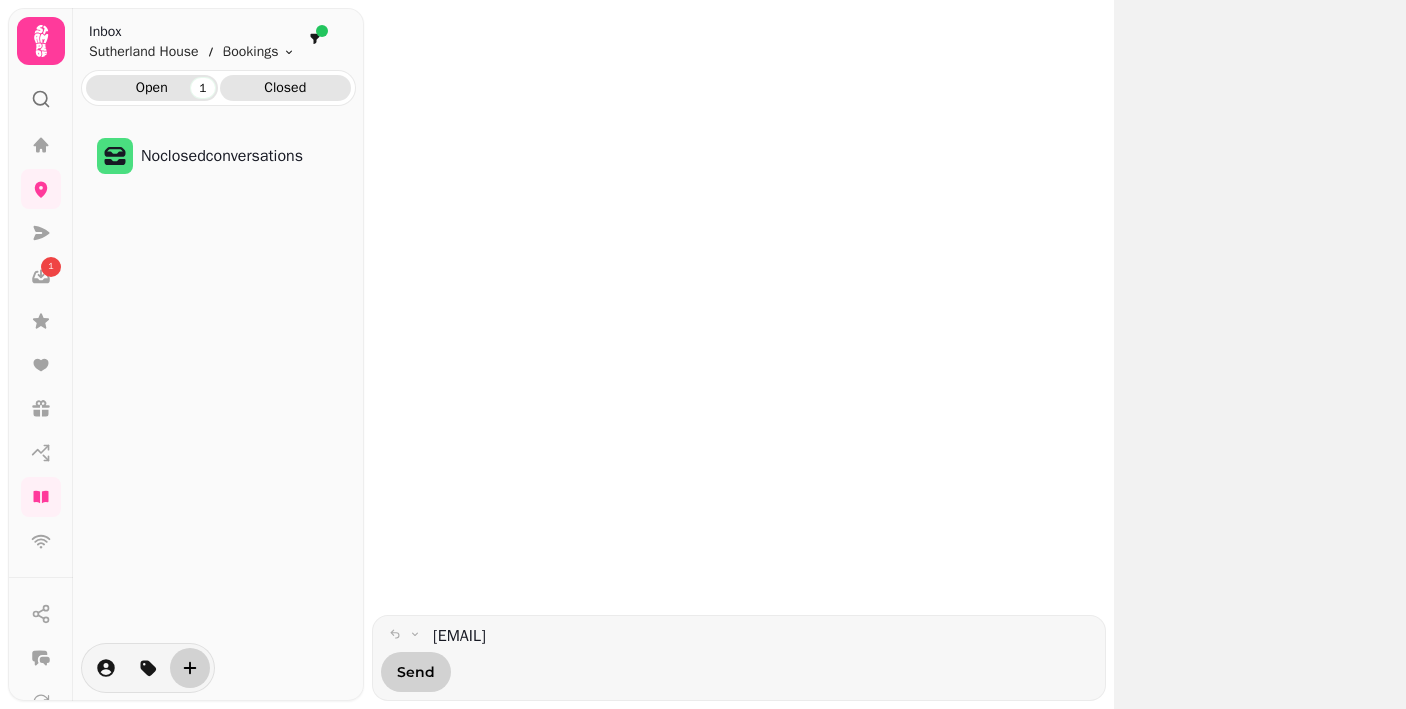 click on "Open 1" at bounding box center (152, 88) 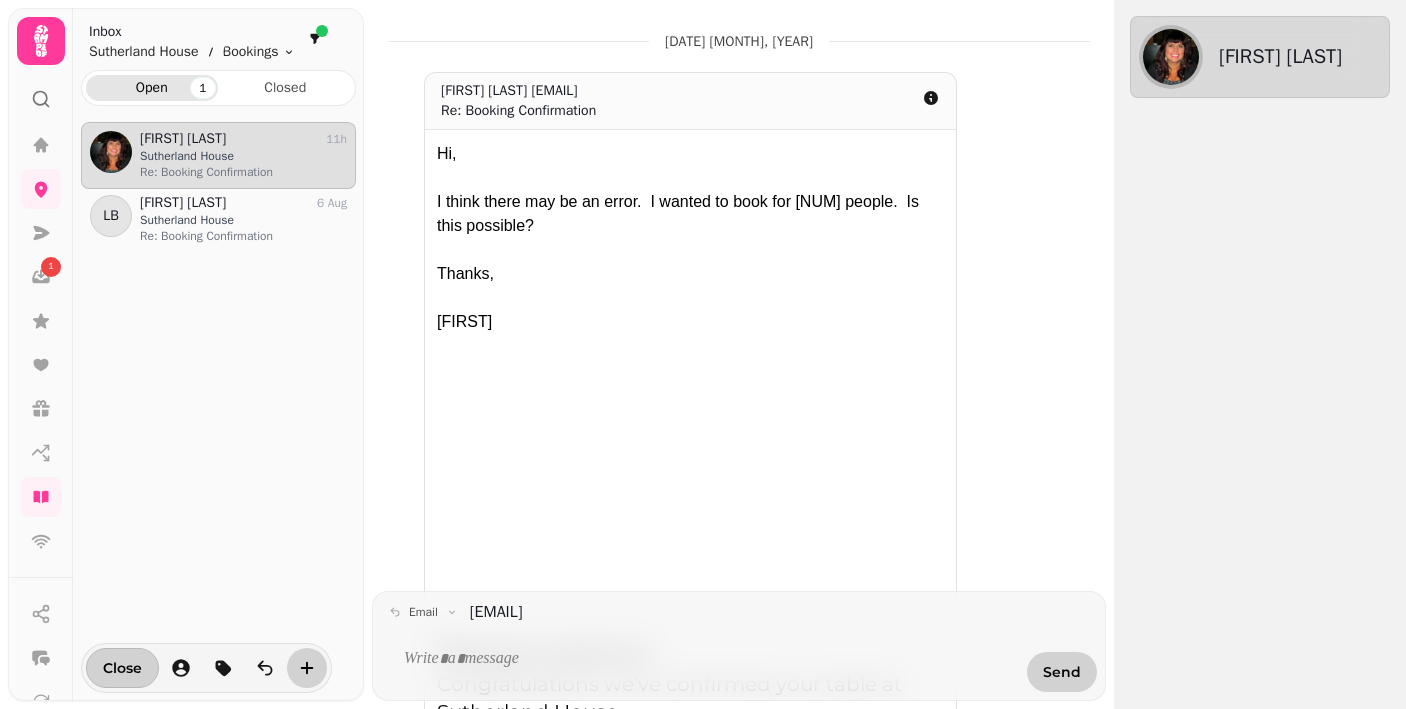 scroll, scrollTop: 1, scrollLeft: 1, axis: both 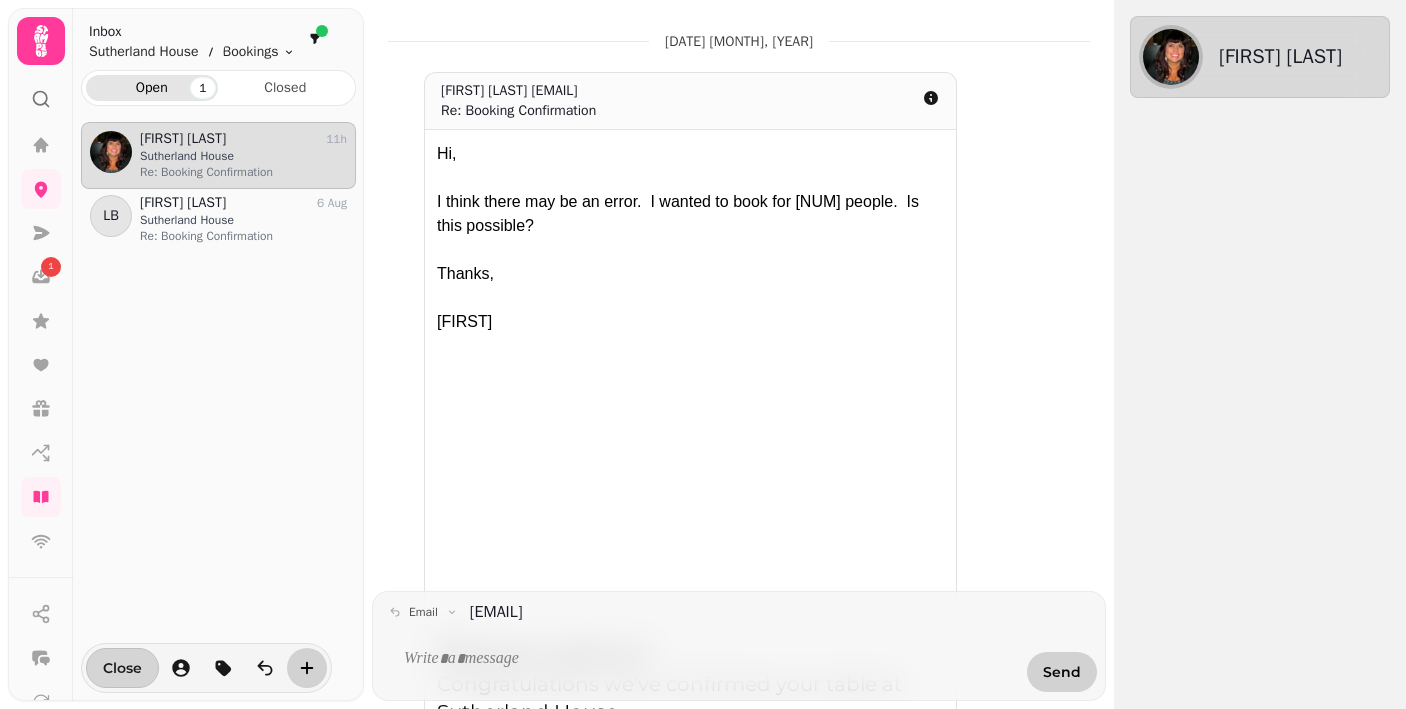 click on "Close" at bounding box center (122, 668) 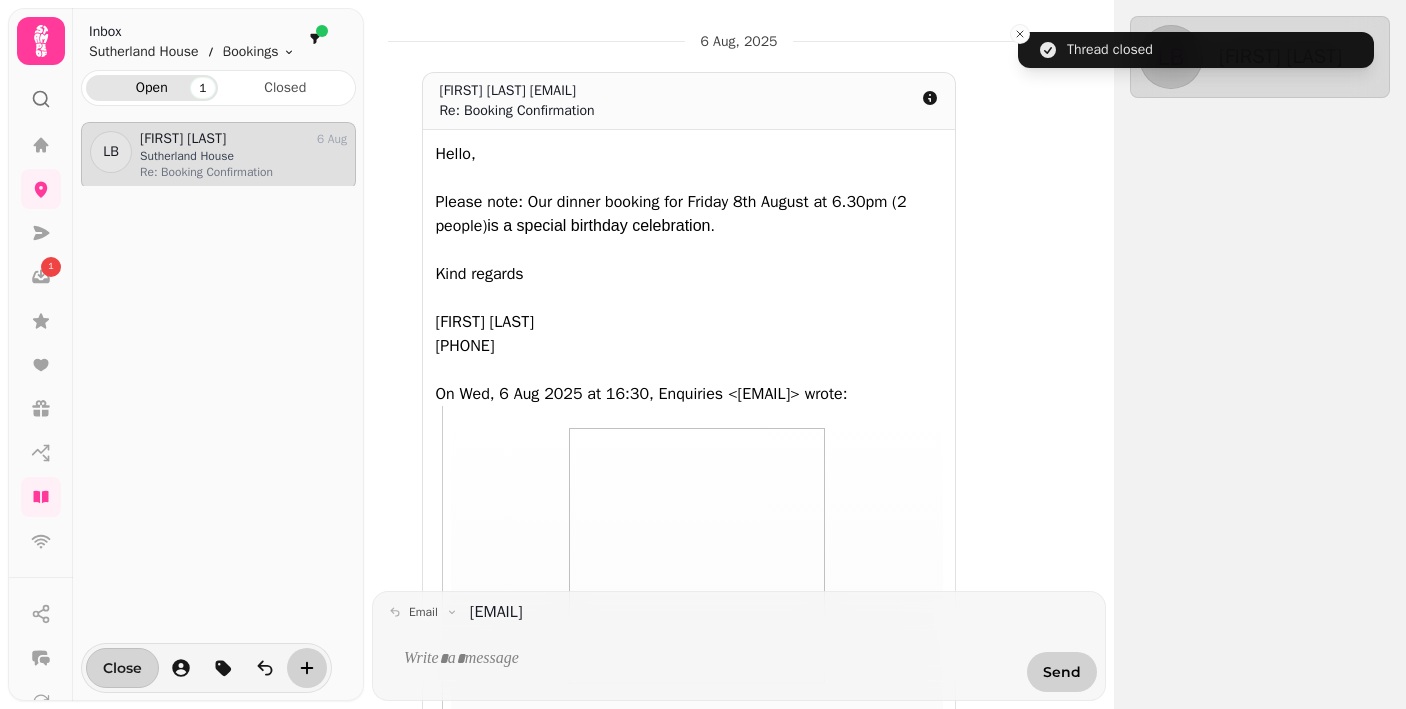 click on "Close" at bounding box center (122, 668) 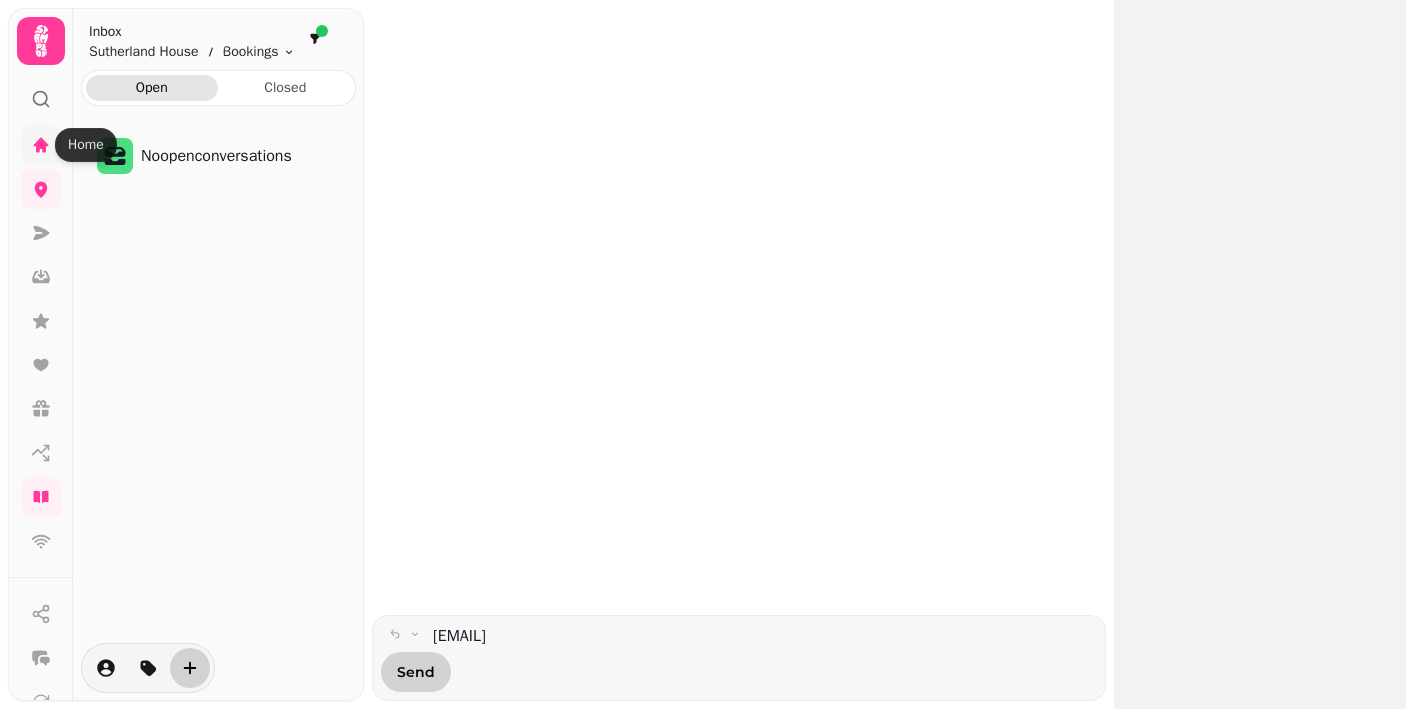 click 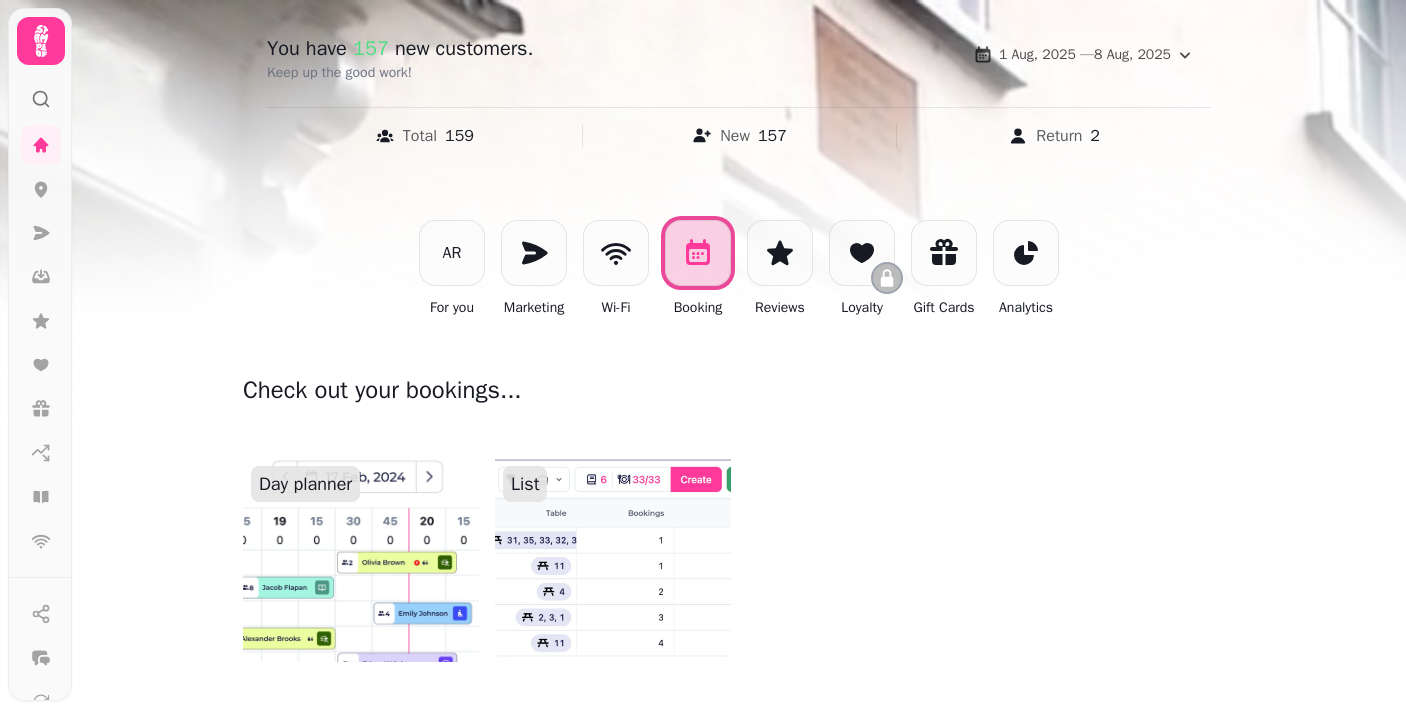scroll, scrollTop: 190, scrollLeft: 0, axis: vertical 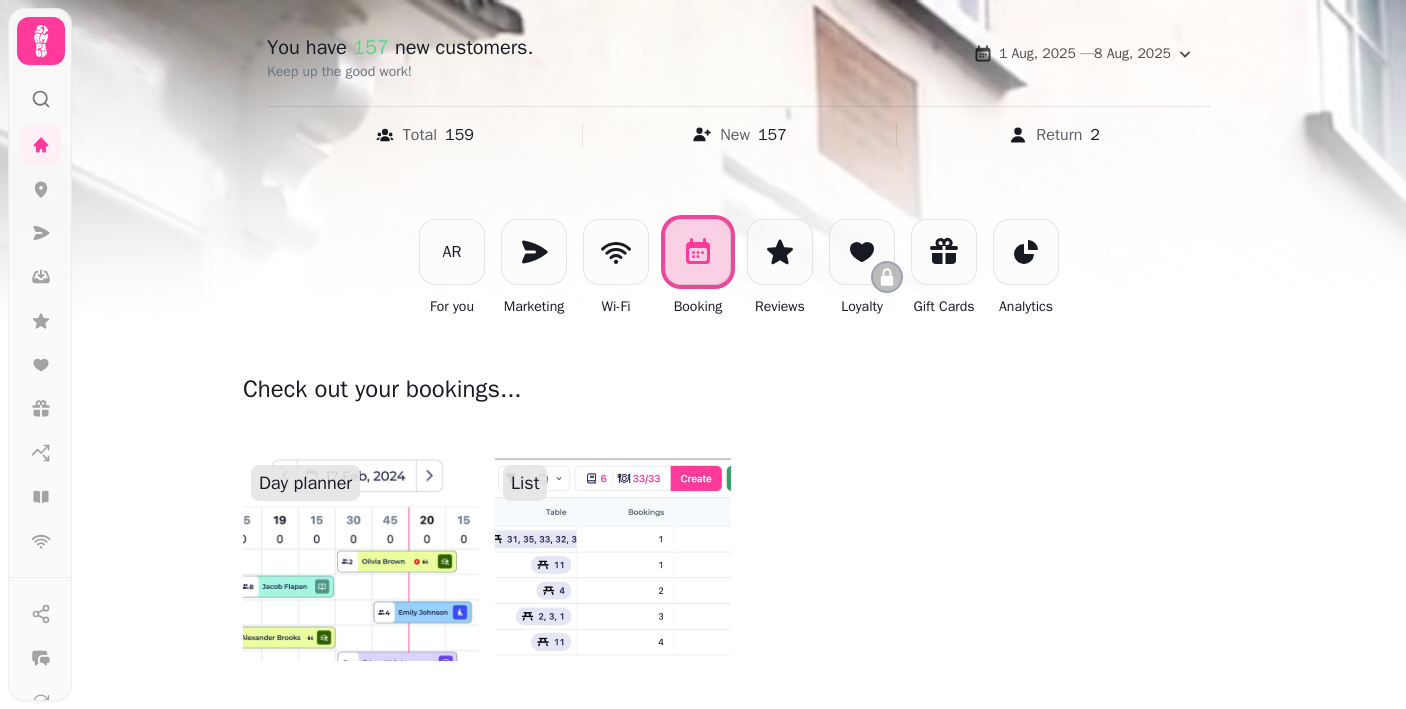 click at bounding box center (613, 541) 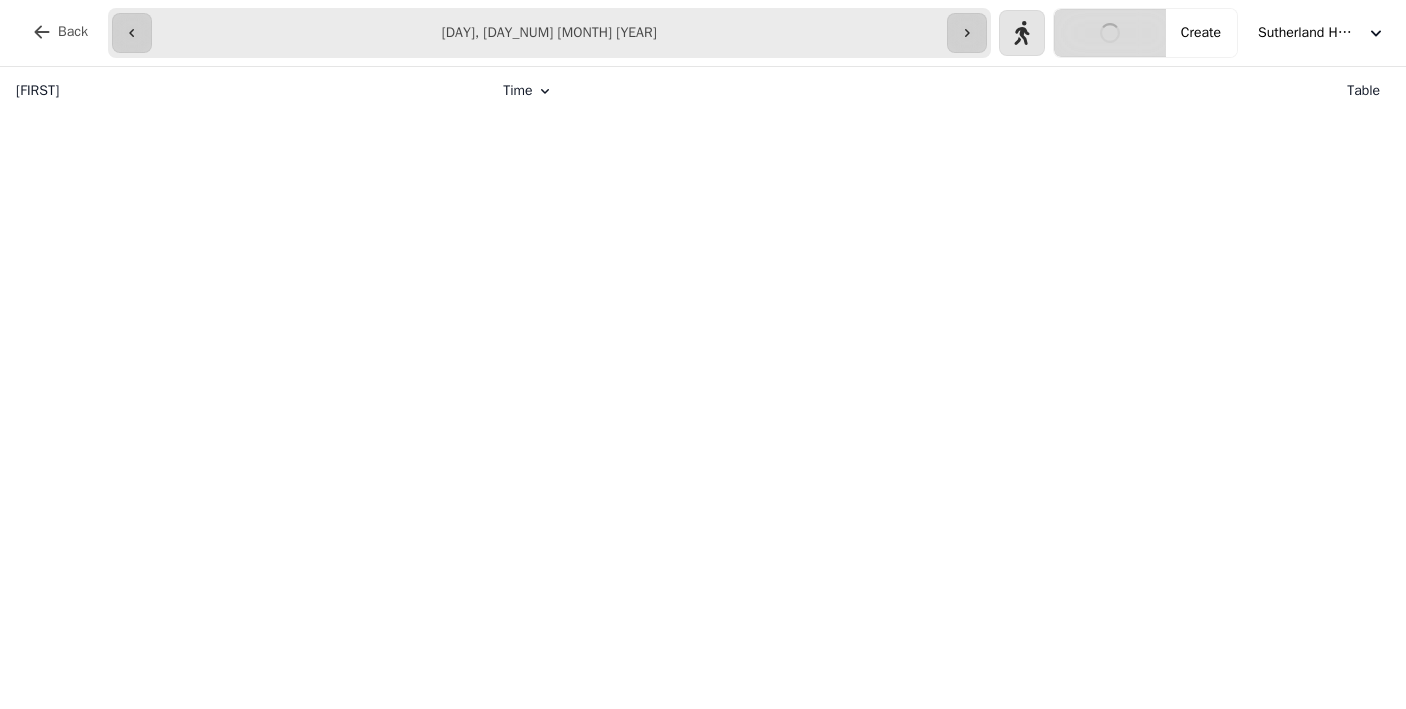 scroll, scrollTop: 0, scrollLeft: 0, axis: both 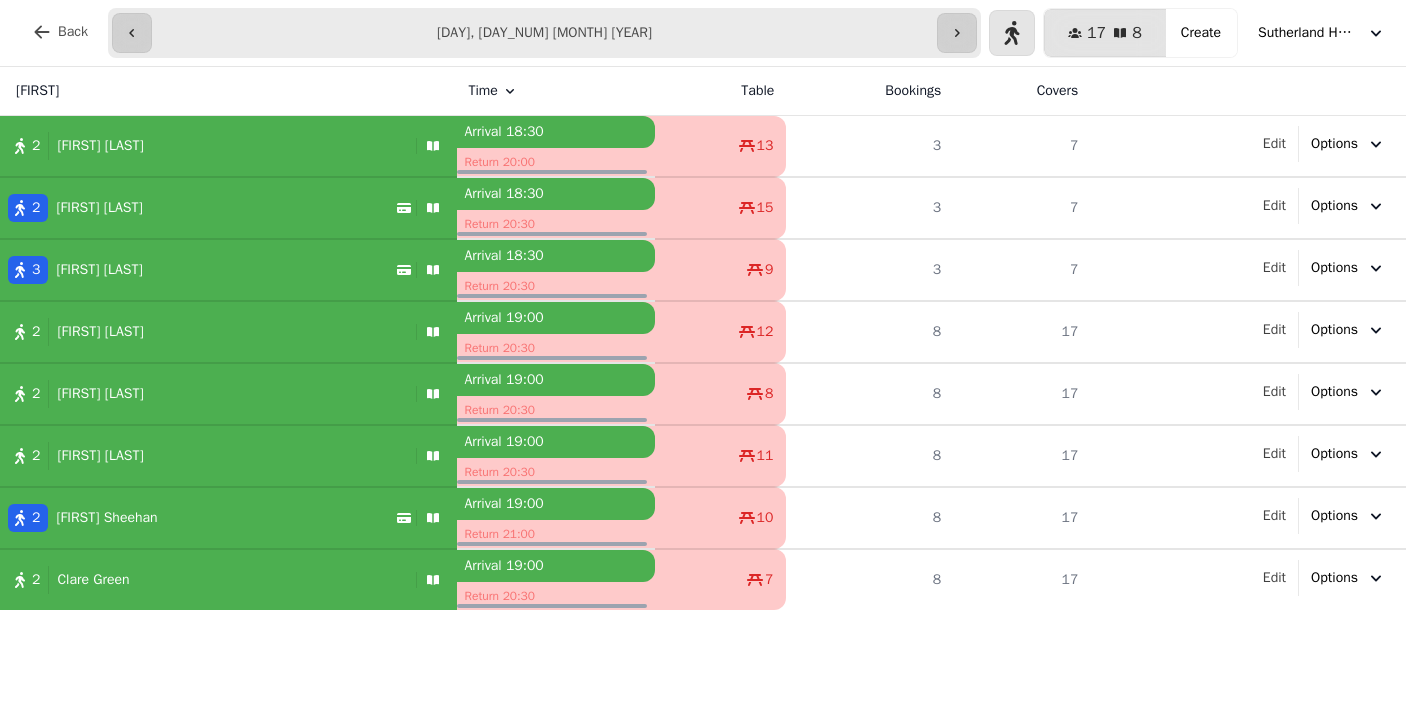 click on "Sutherland House" at bounding box center [1308, 33] 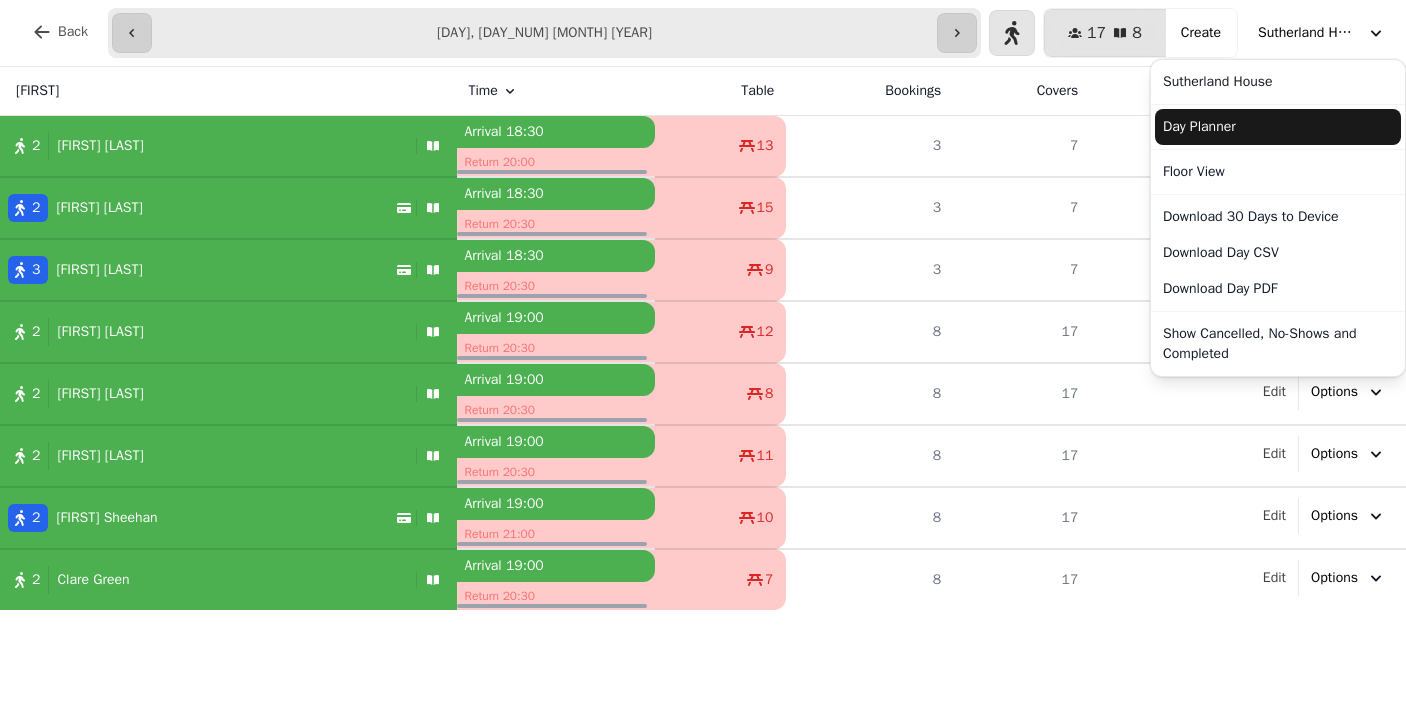 click on "Day Planner" at bounding box center (1278, 127) 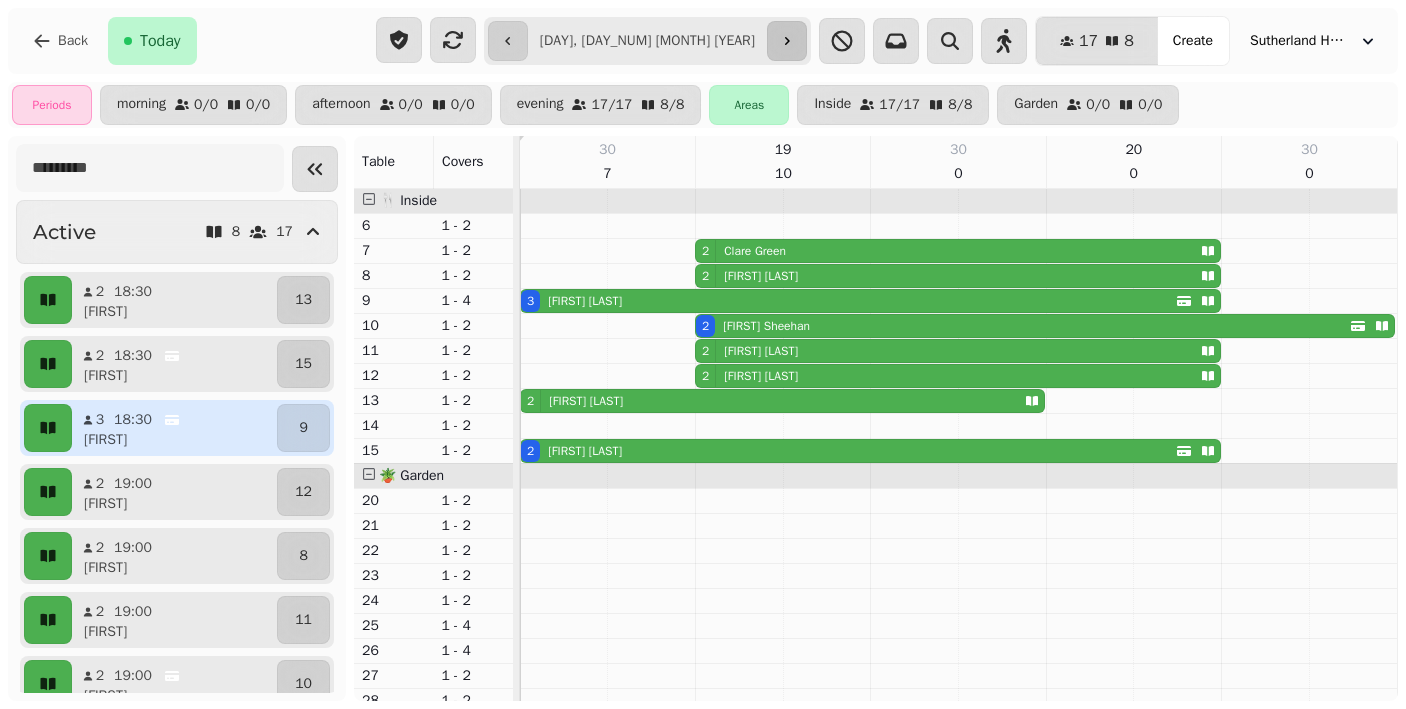 click 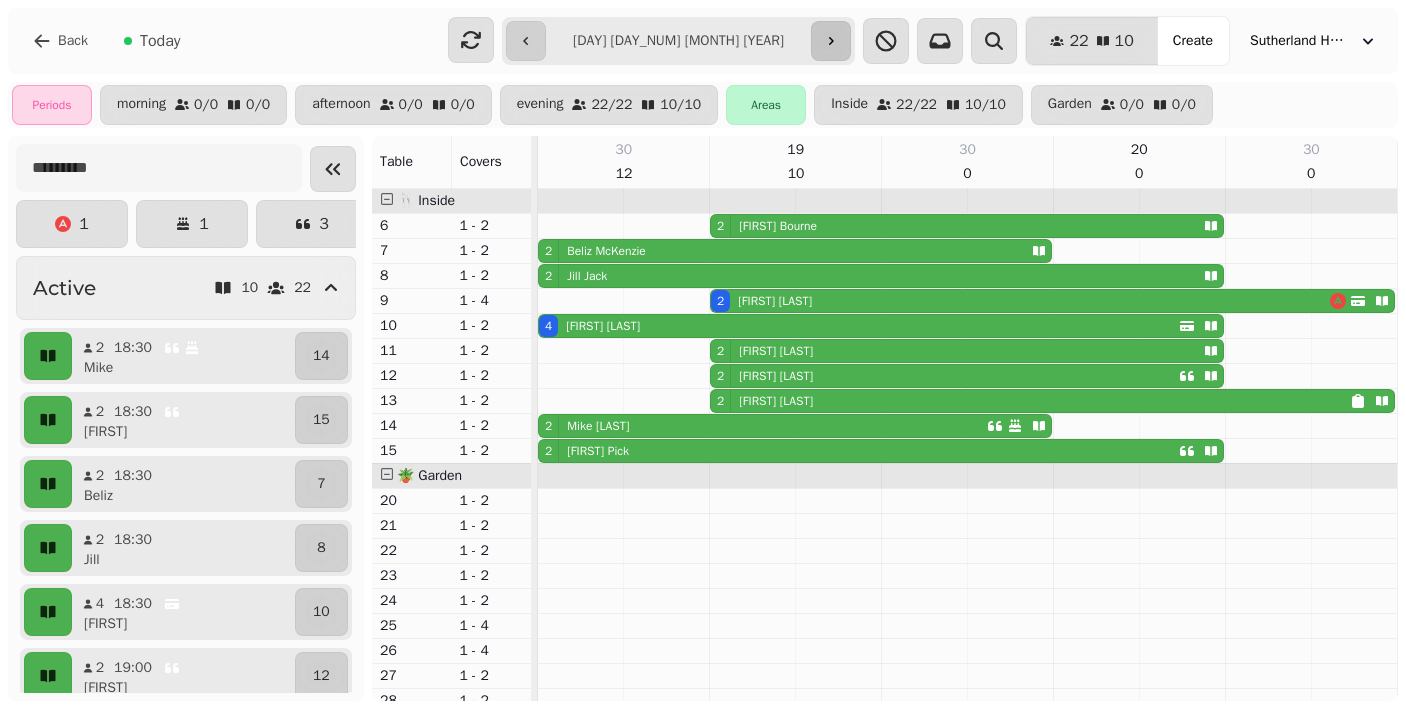 click 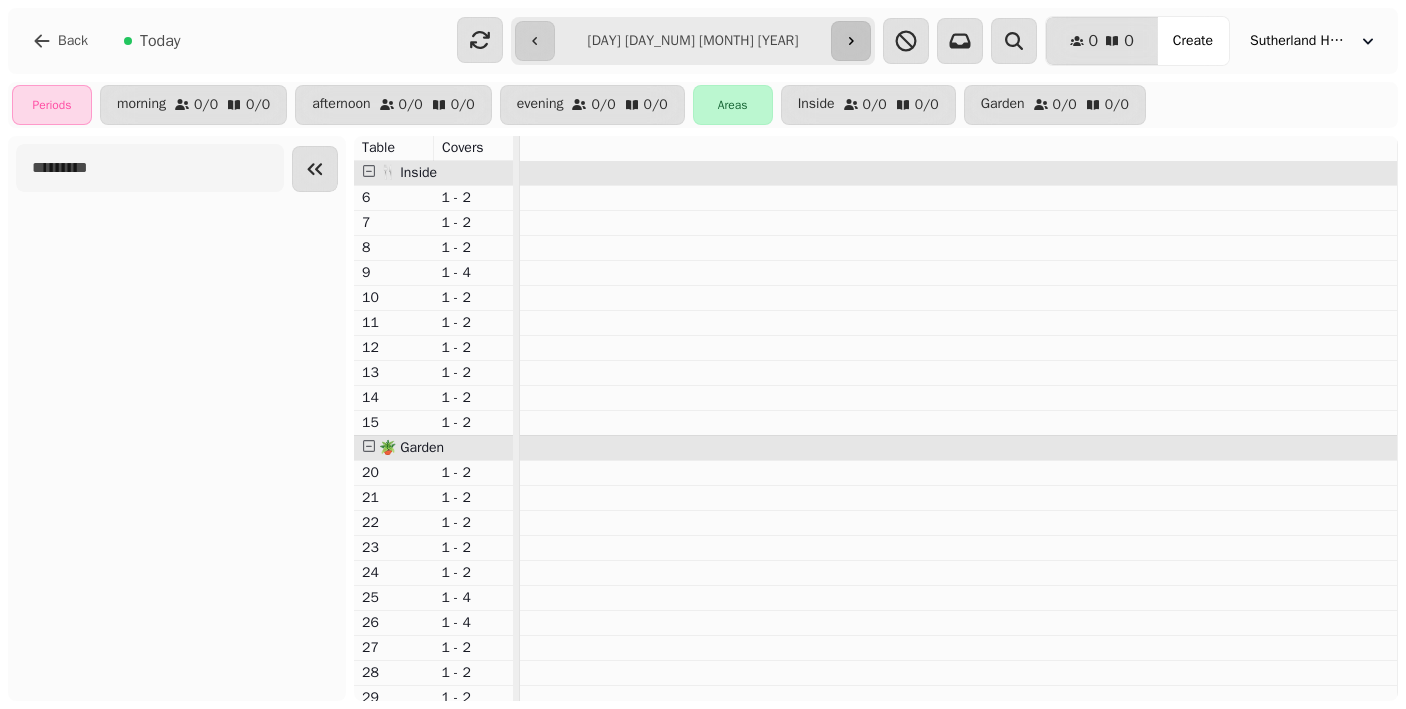 click 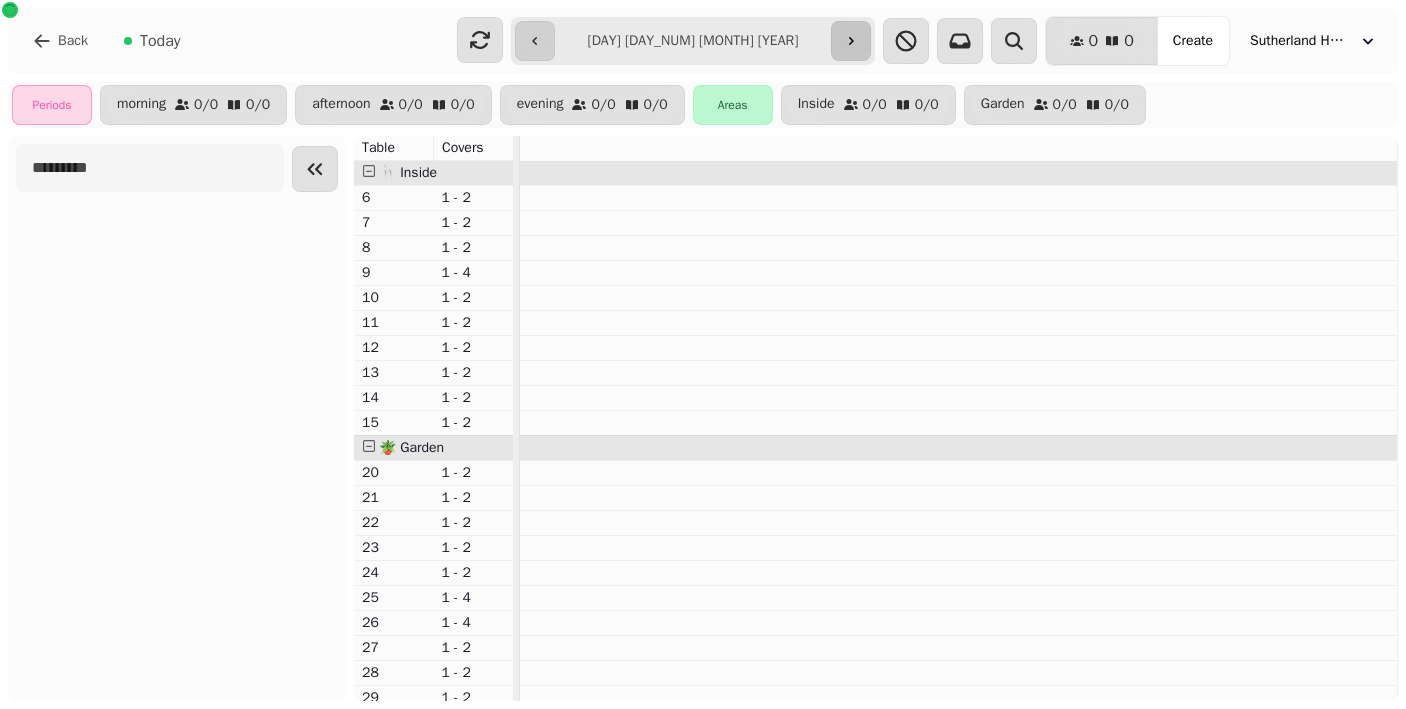 click 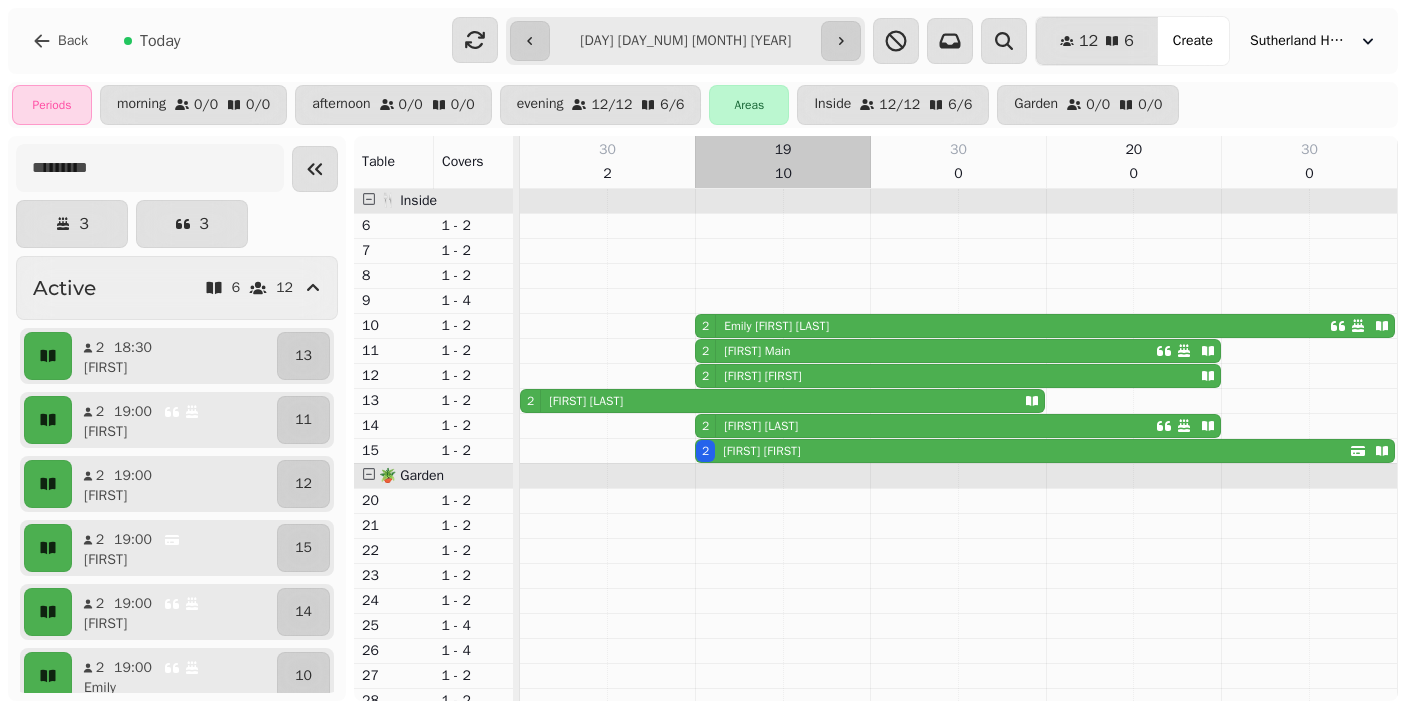 scroll, scrollTop: 62, scrollLeft: 0, axis: vertical 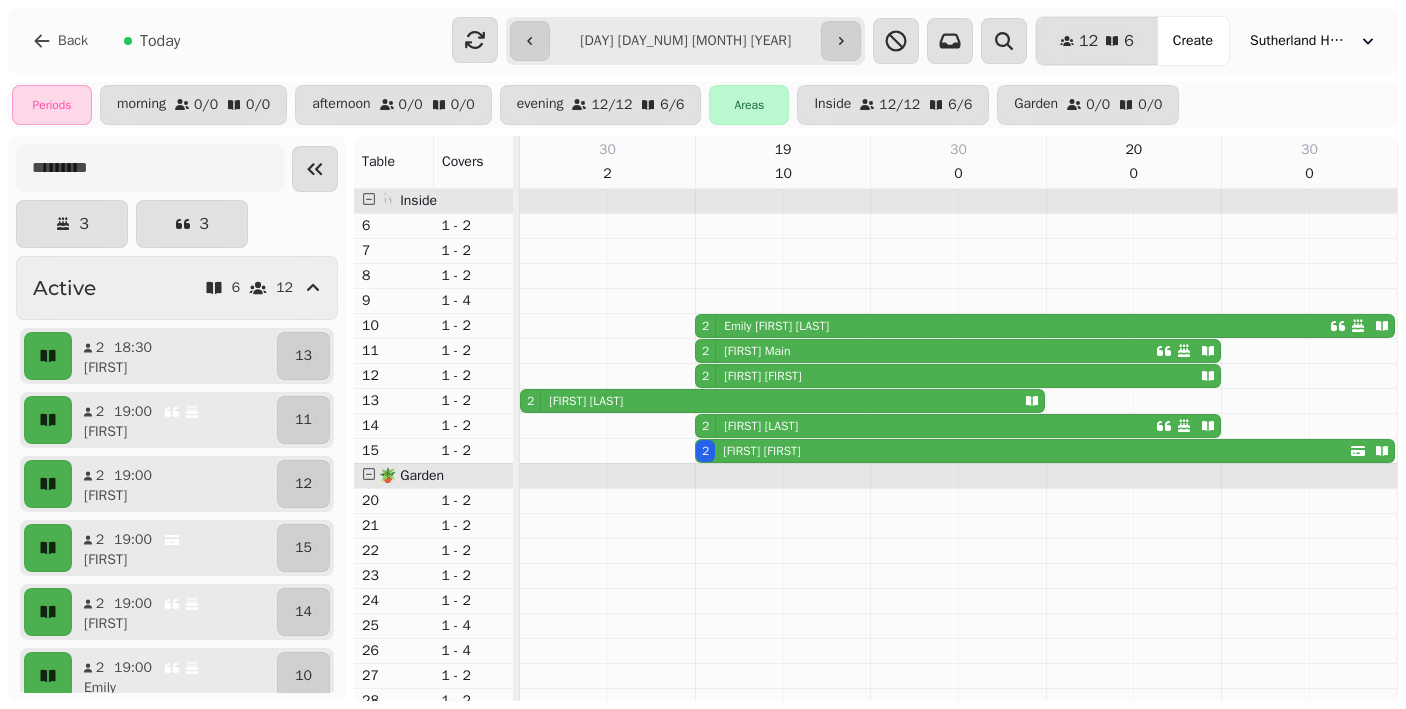 click on "Sutherland House" at bounding box center [1314, 41] 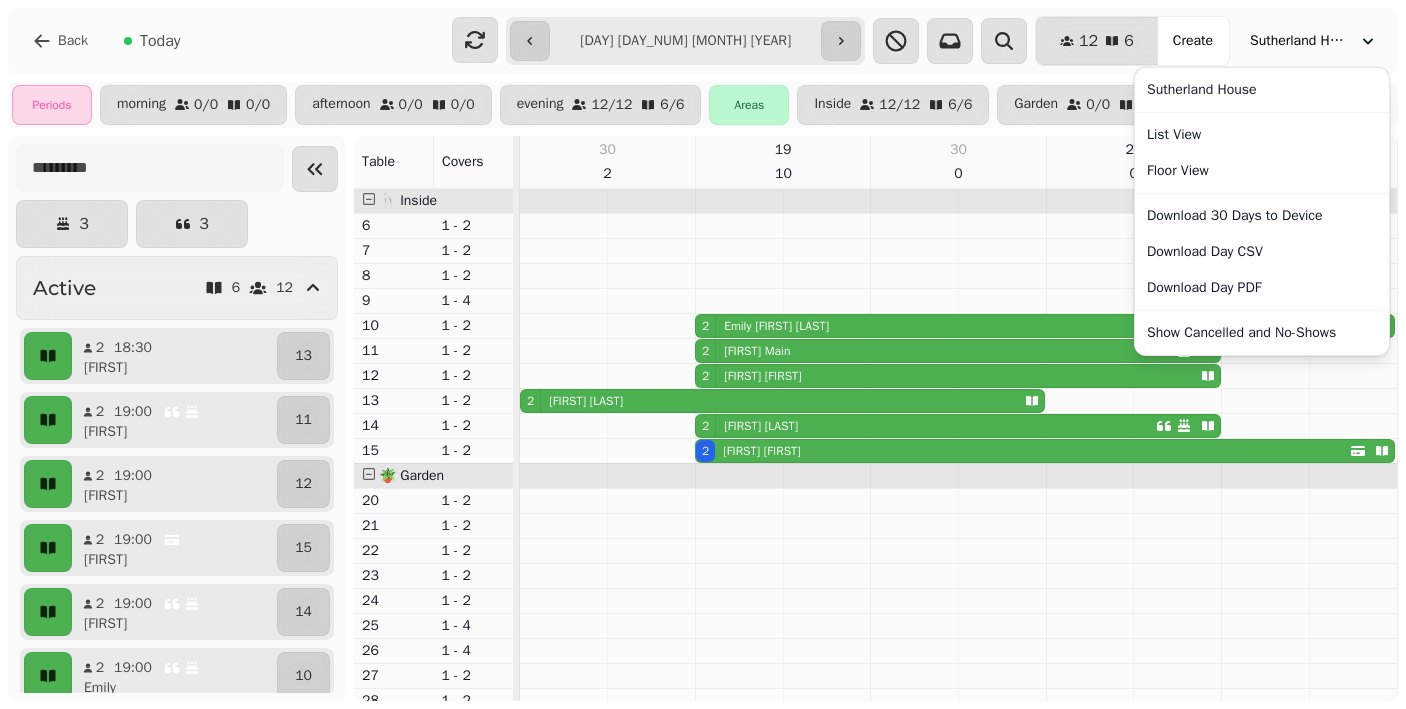 click on "[FIRST] [LAST] [FIRST] [LAST] [FIRST] [LAST] [FIRST] [LAST] [FIRST] [LAST] [FIRST] [LAST]" at bounding box center (703, 354) 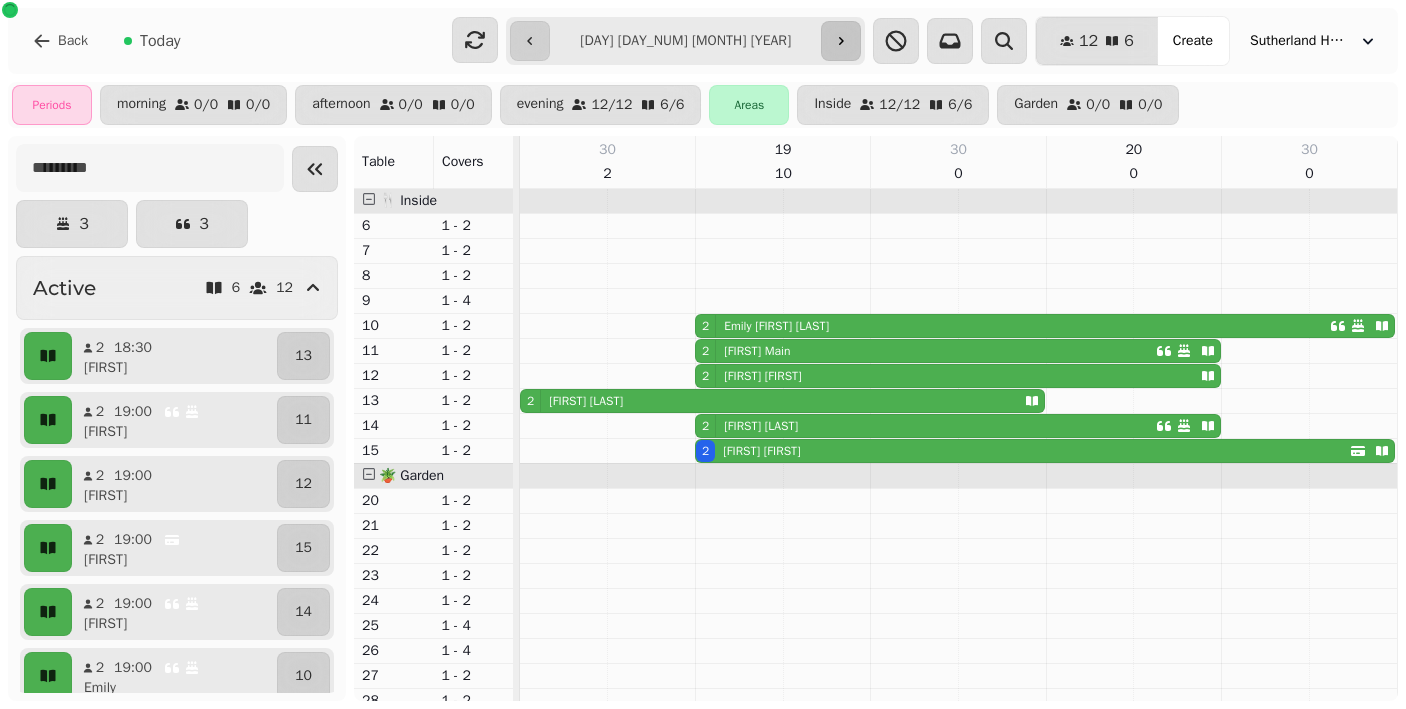 click 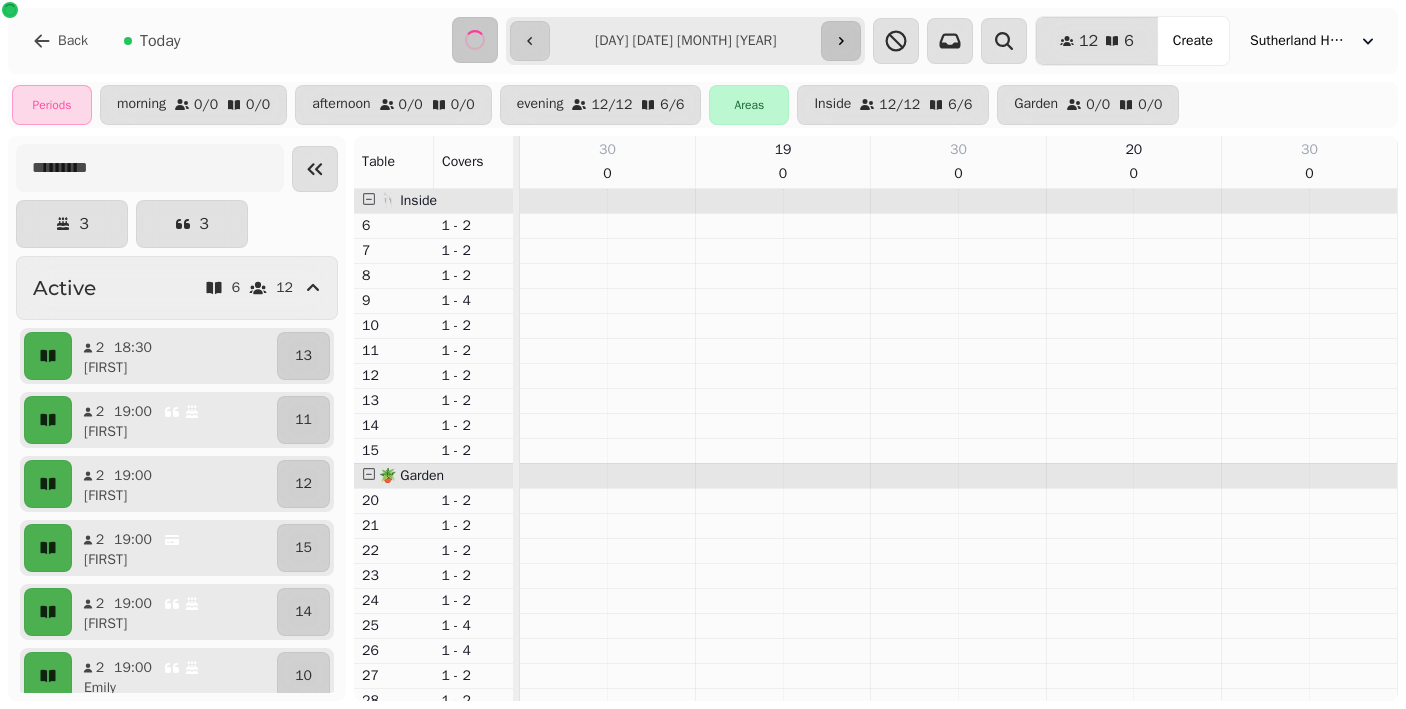 click 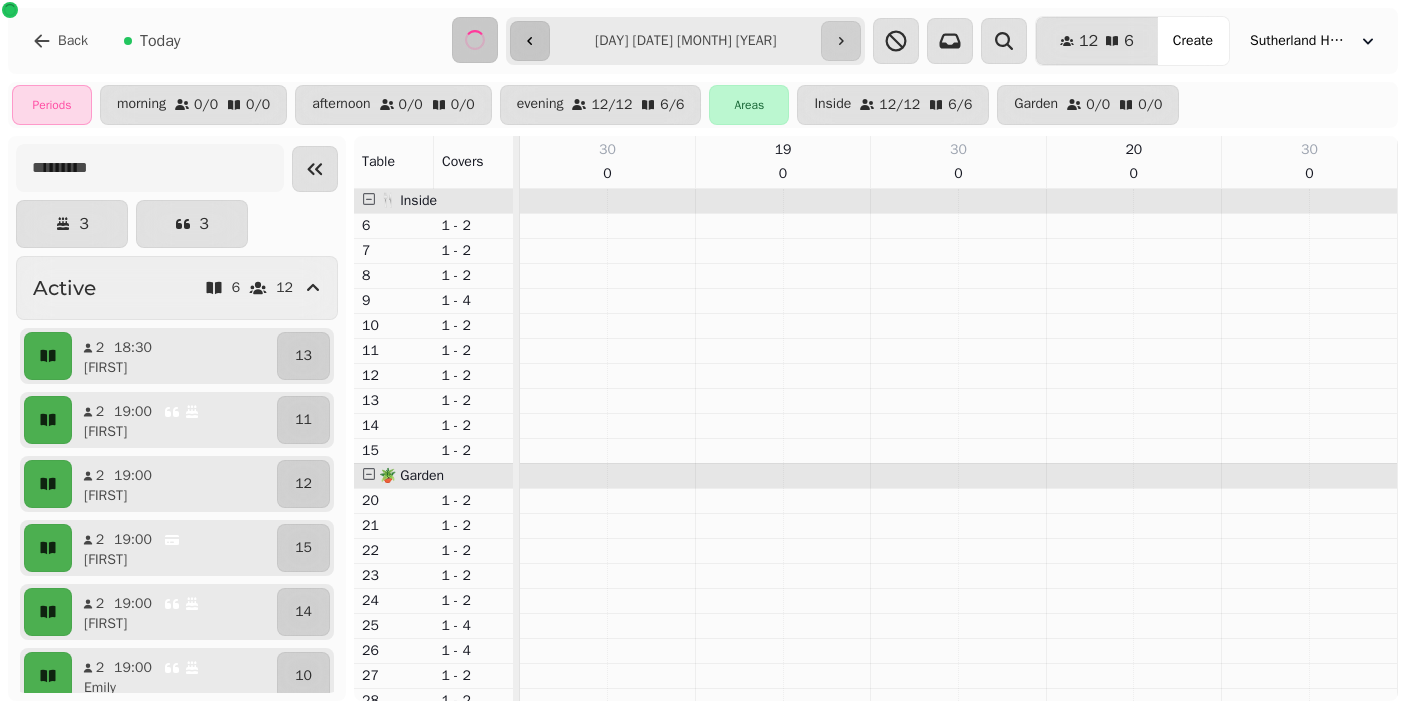 click 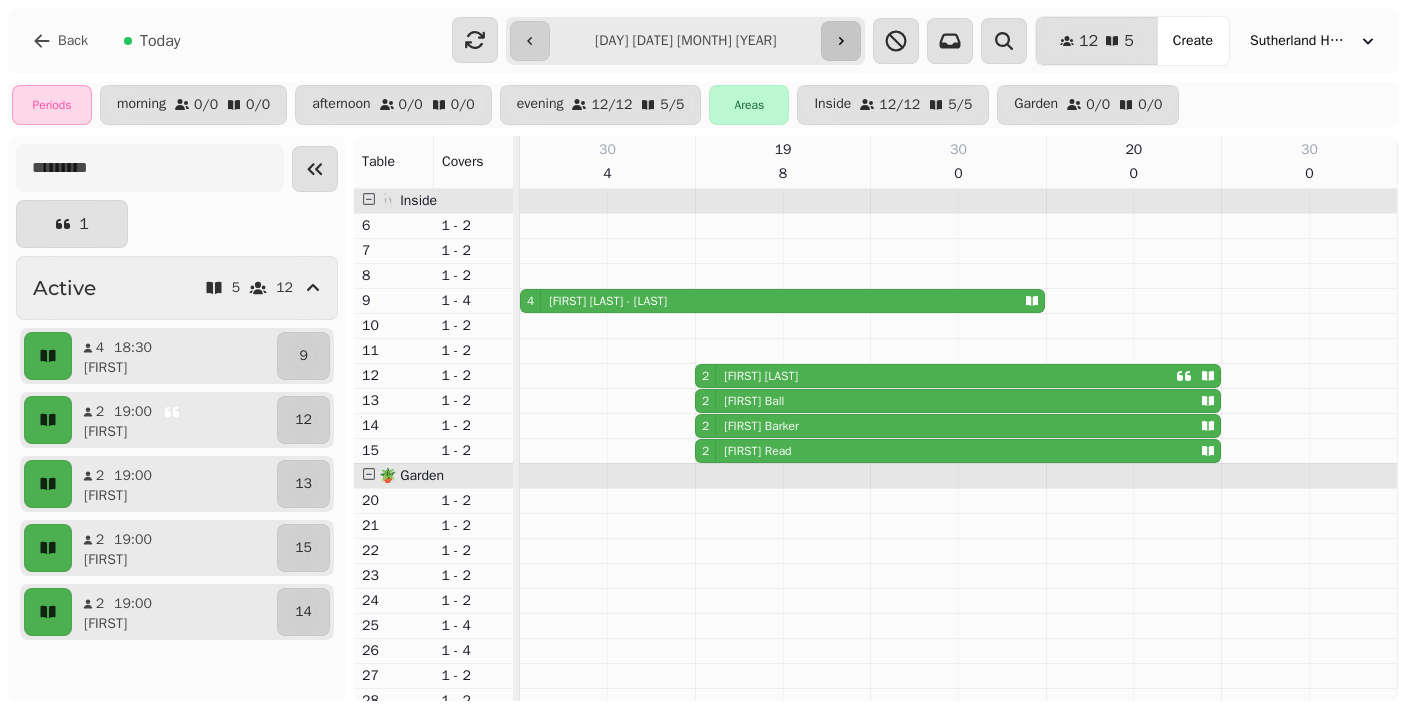 click 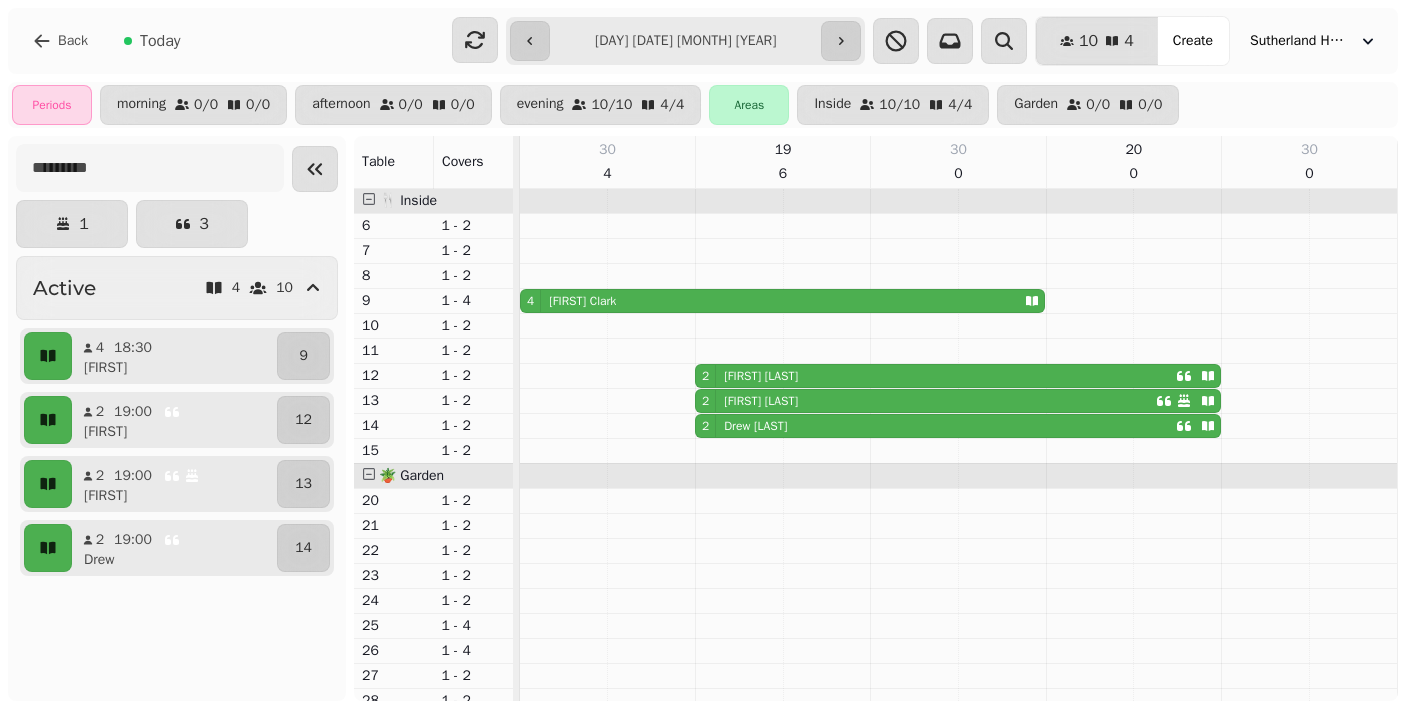 scroll, scrollTop: 62, scrollLeft: 0, axis: vertical 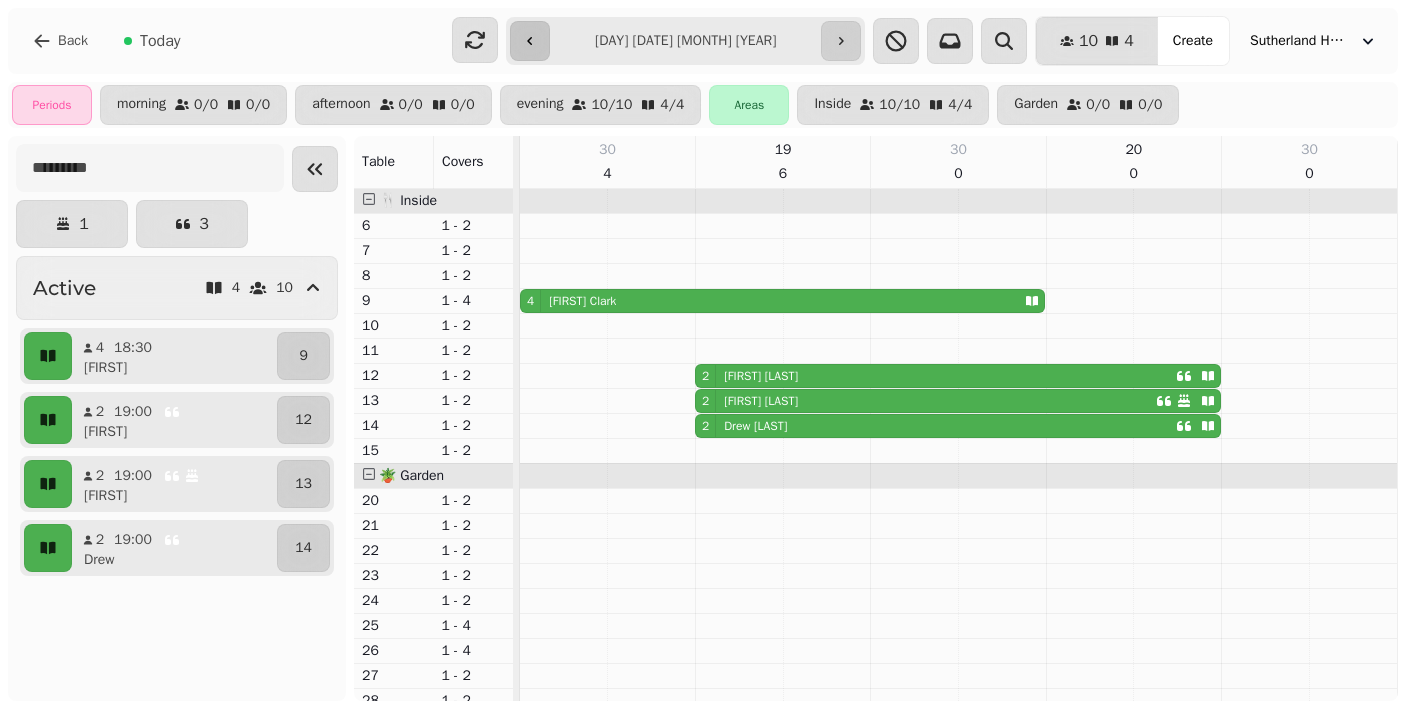 click 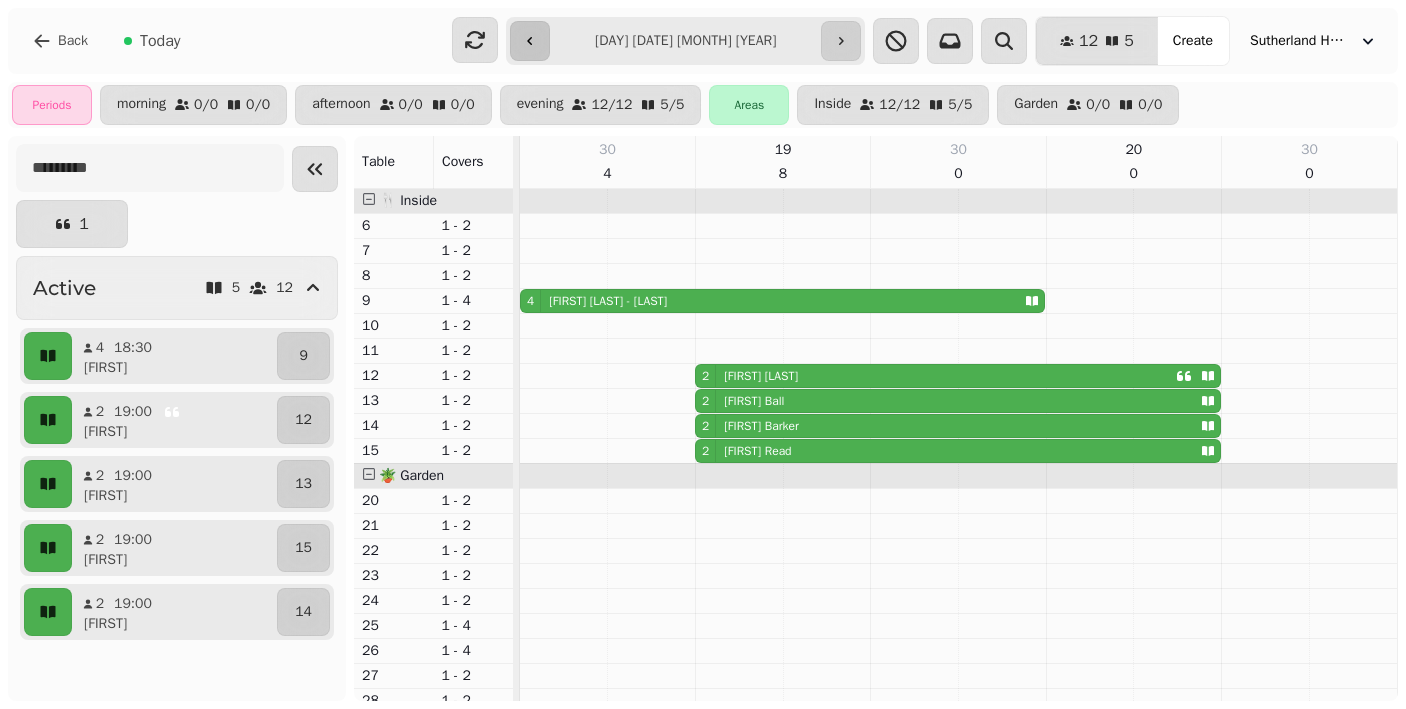 click 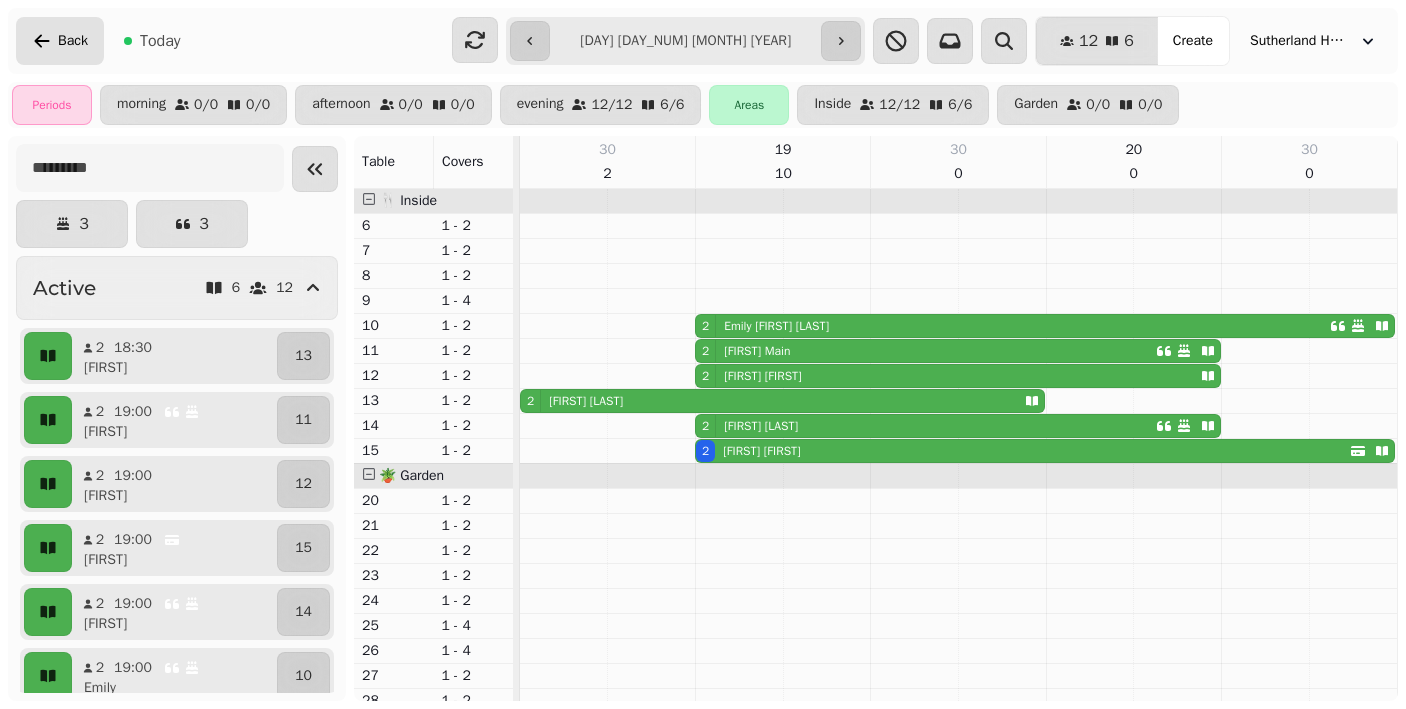 click on "Back" at bounding box center [73, 41] 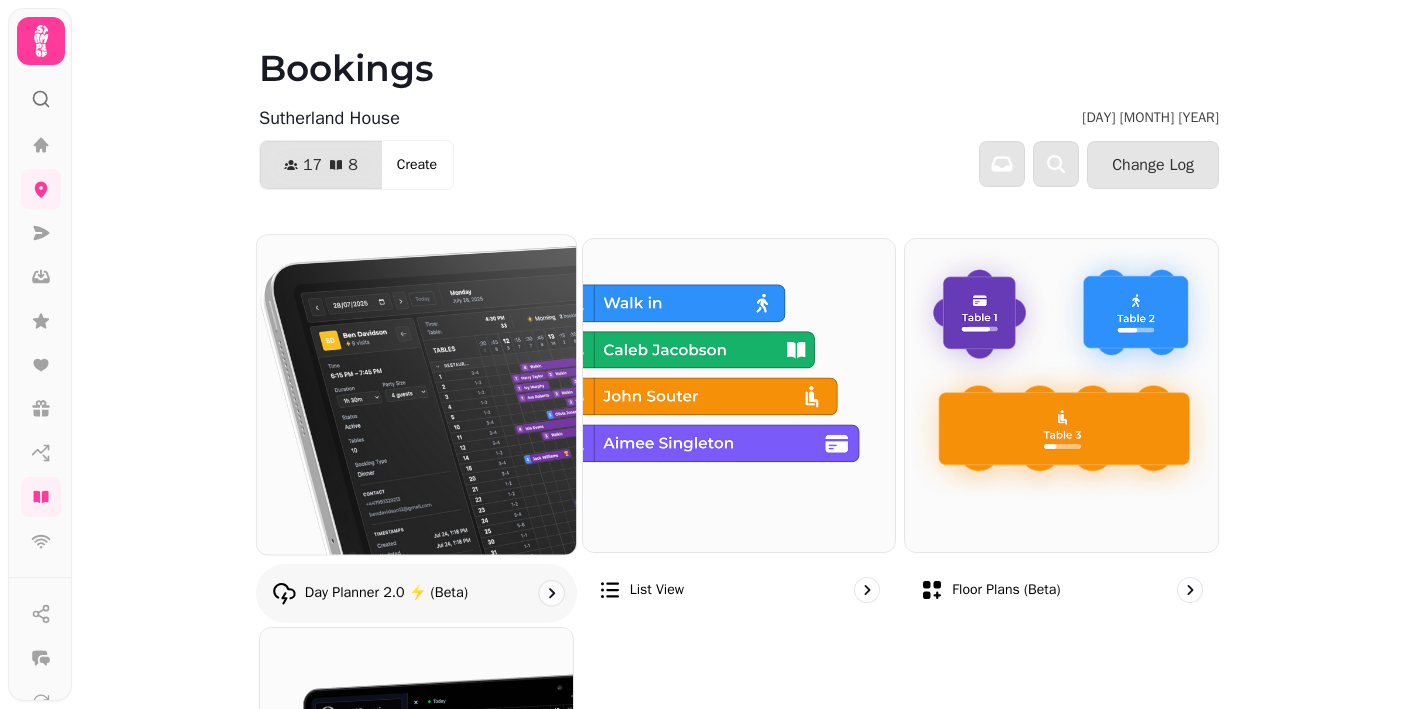 click at bounding box center (416, 394) 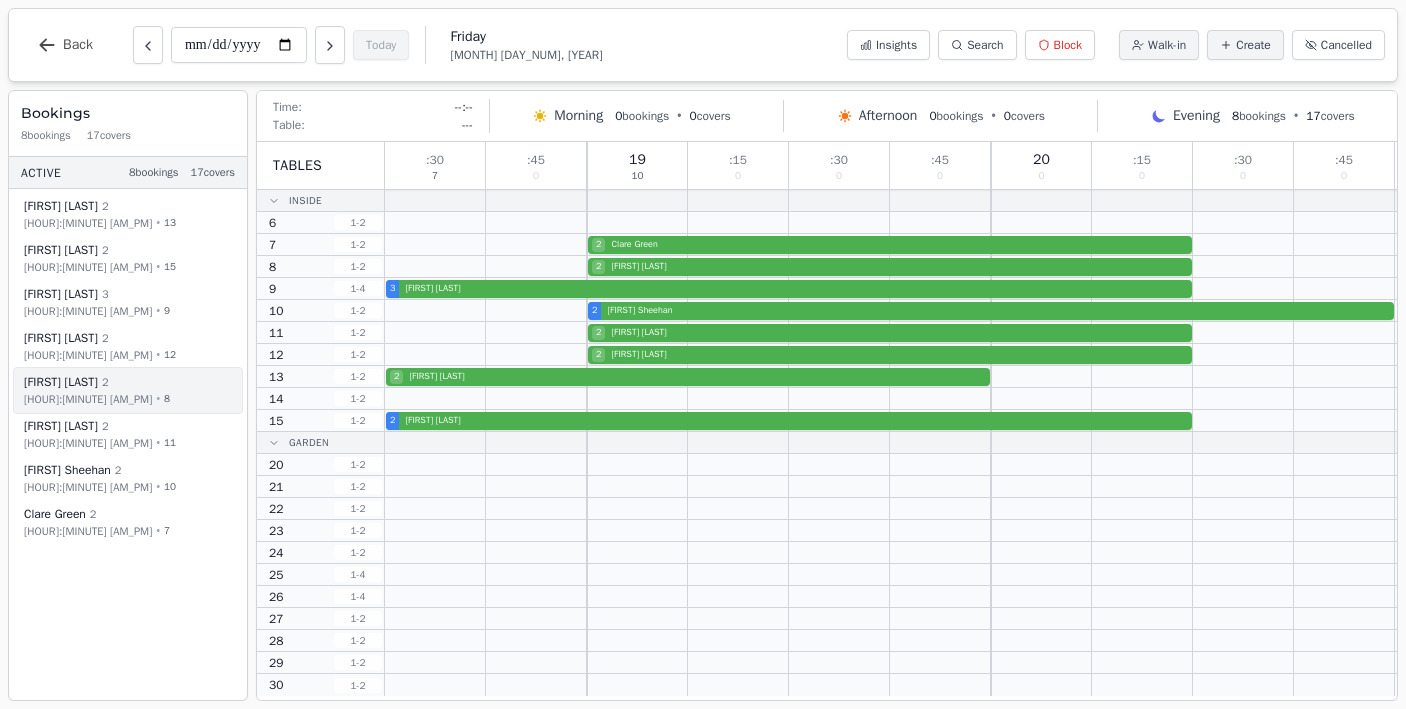 scroll, scrollTop: 0, scrollLeft: 0, axis: both 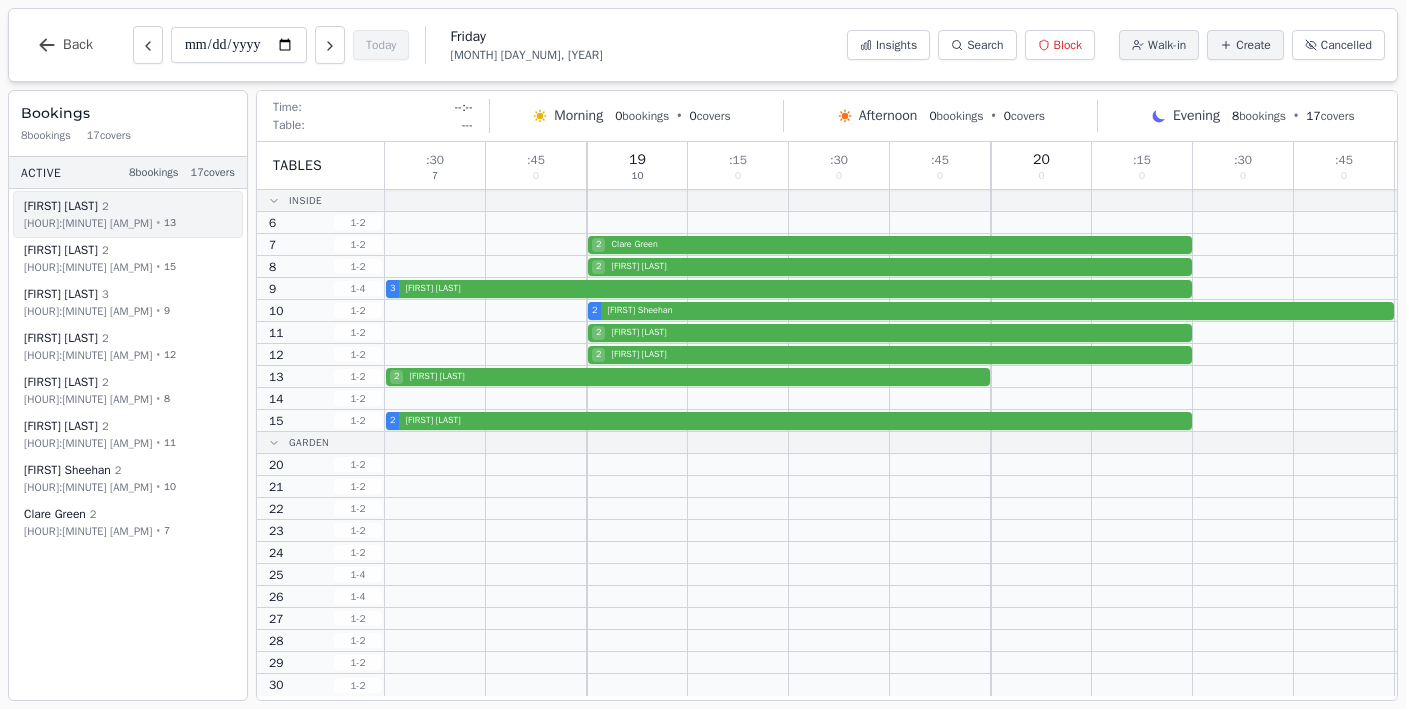click on "[FIRST] [LAST] [NUM]" at bounding box center [126, 206] 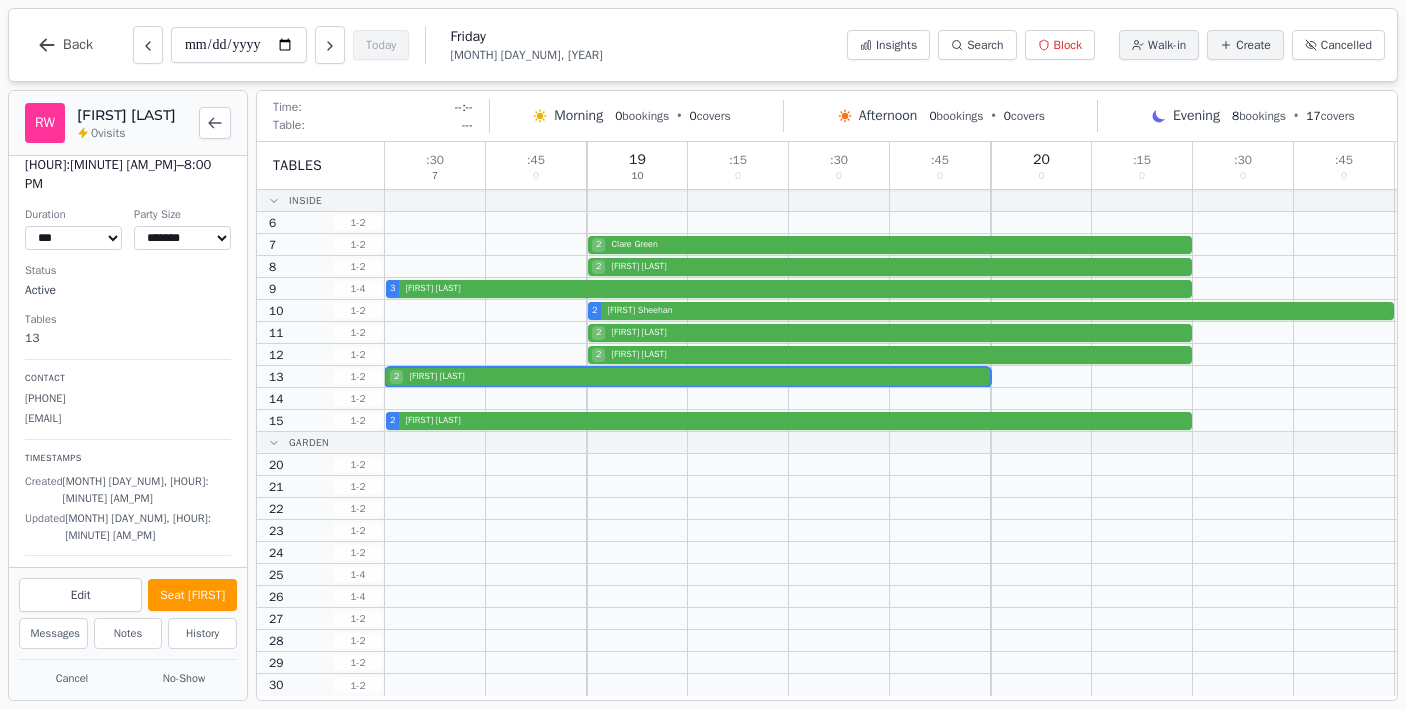 scroll, scrollTop: 31, scrollLeft: 0, axis: vertical 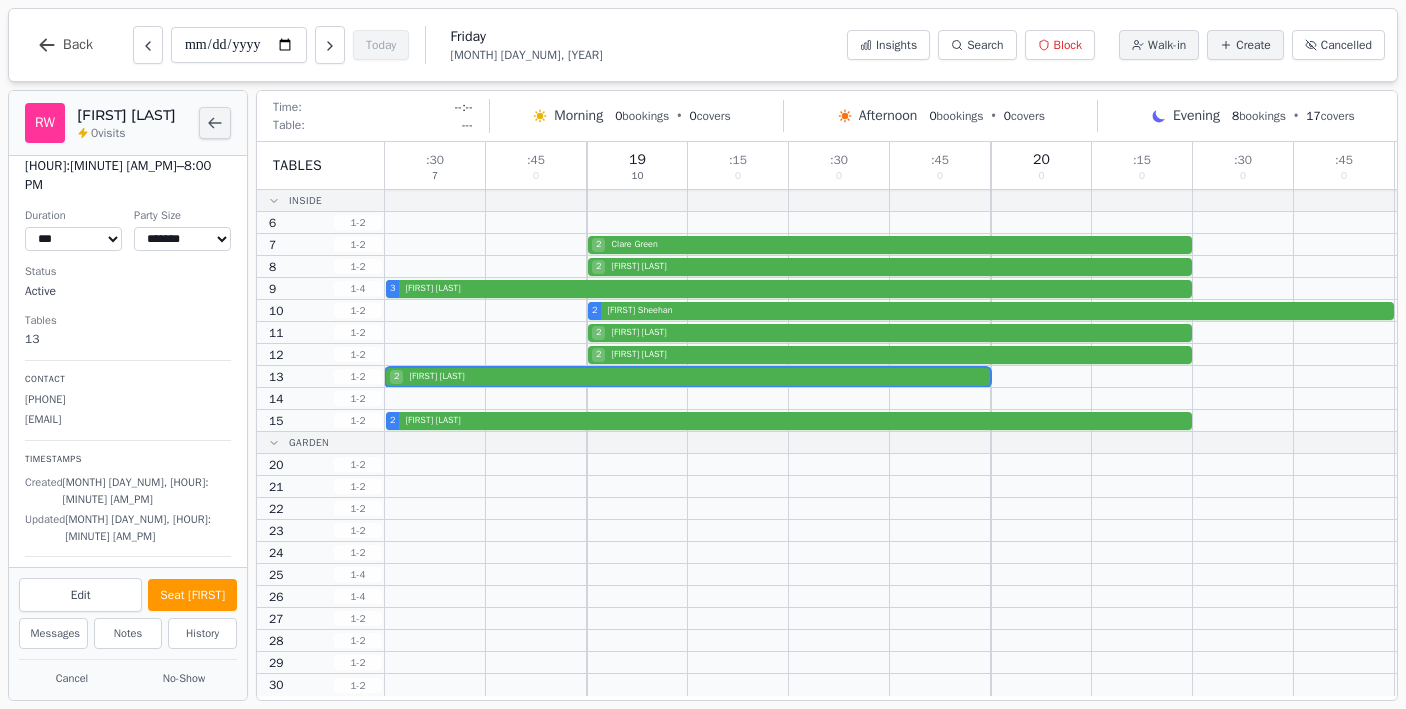 click 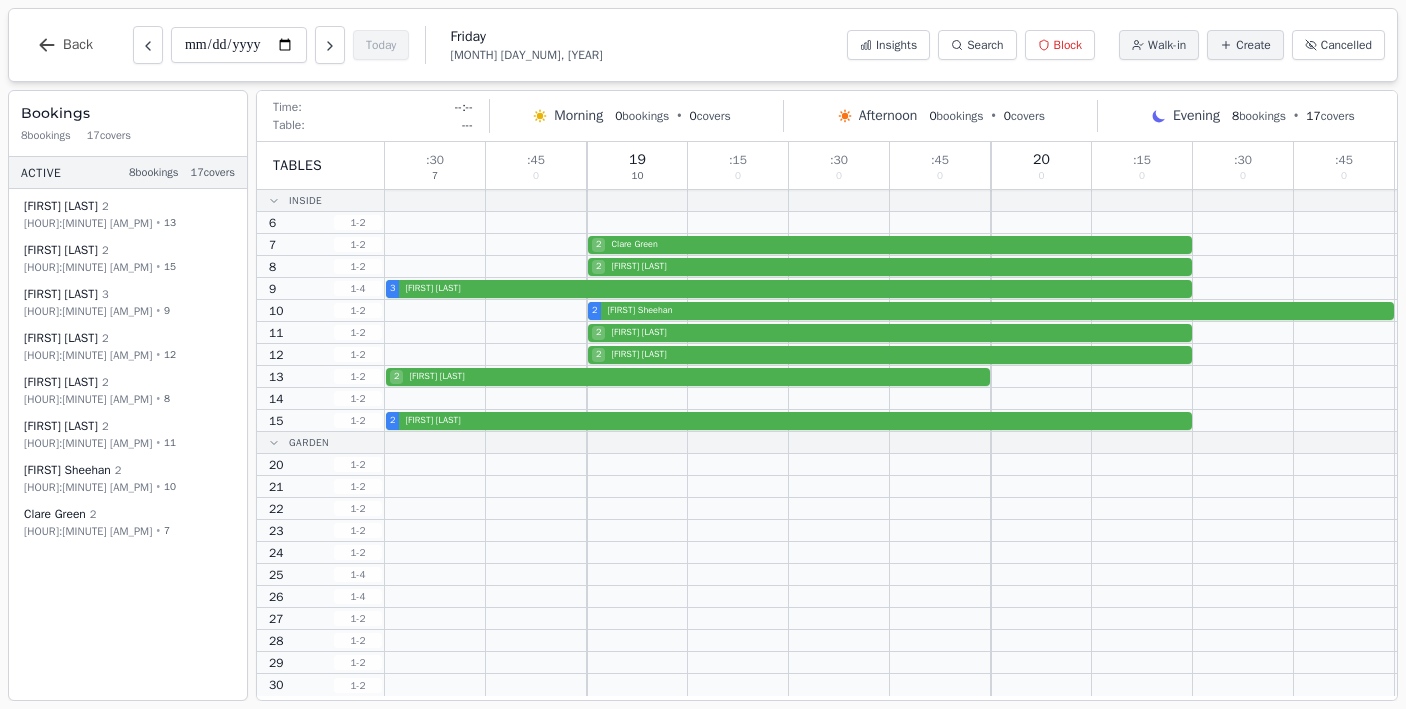 click on "**********" at bounding box center [703, 45] 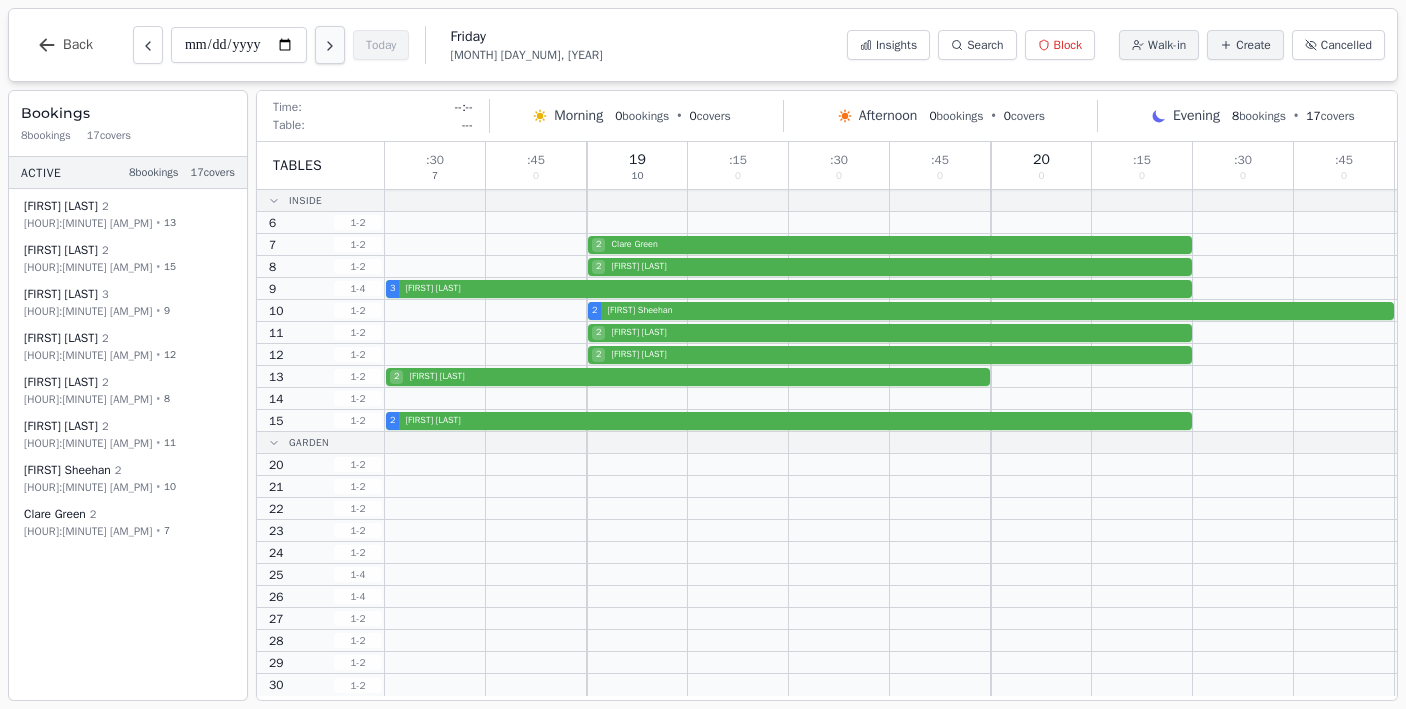 click 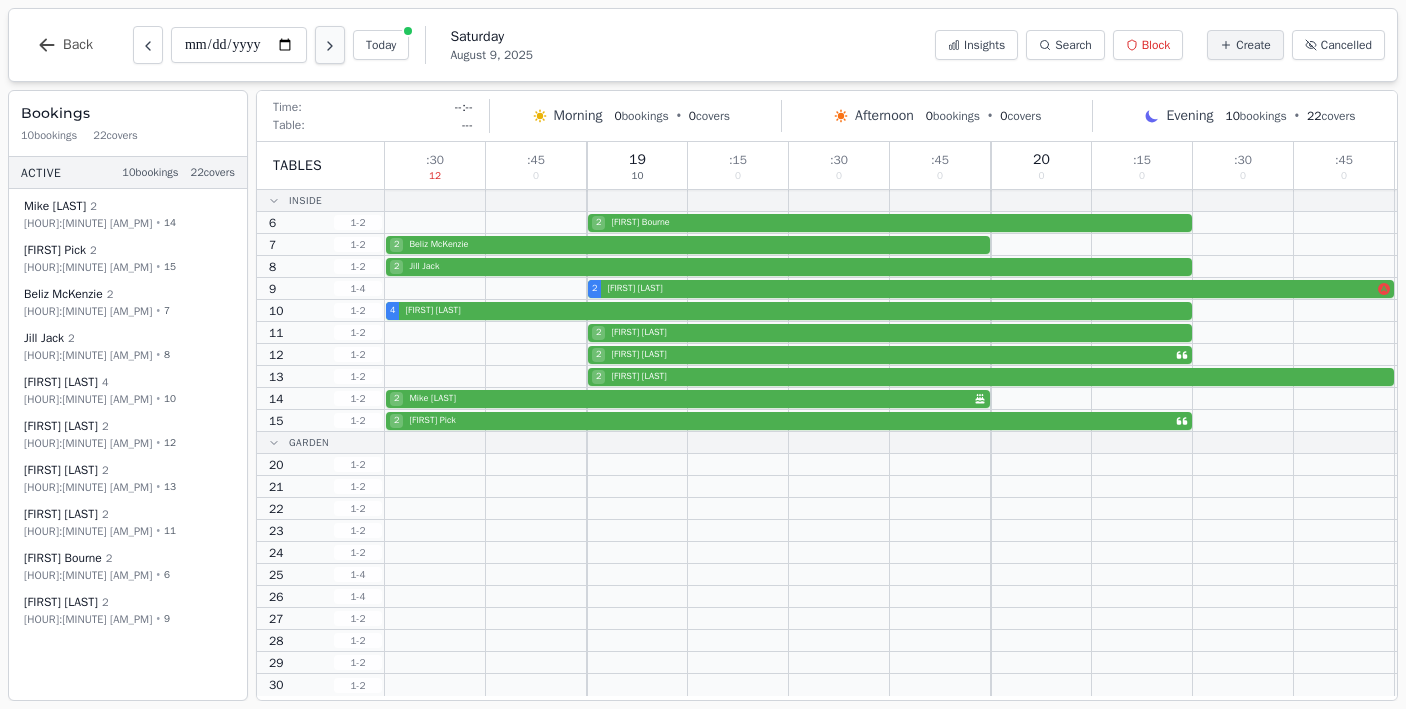 click 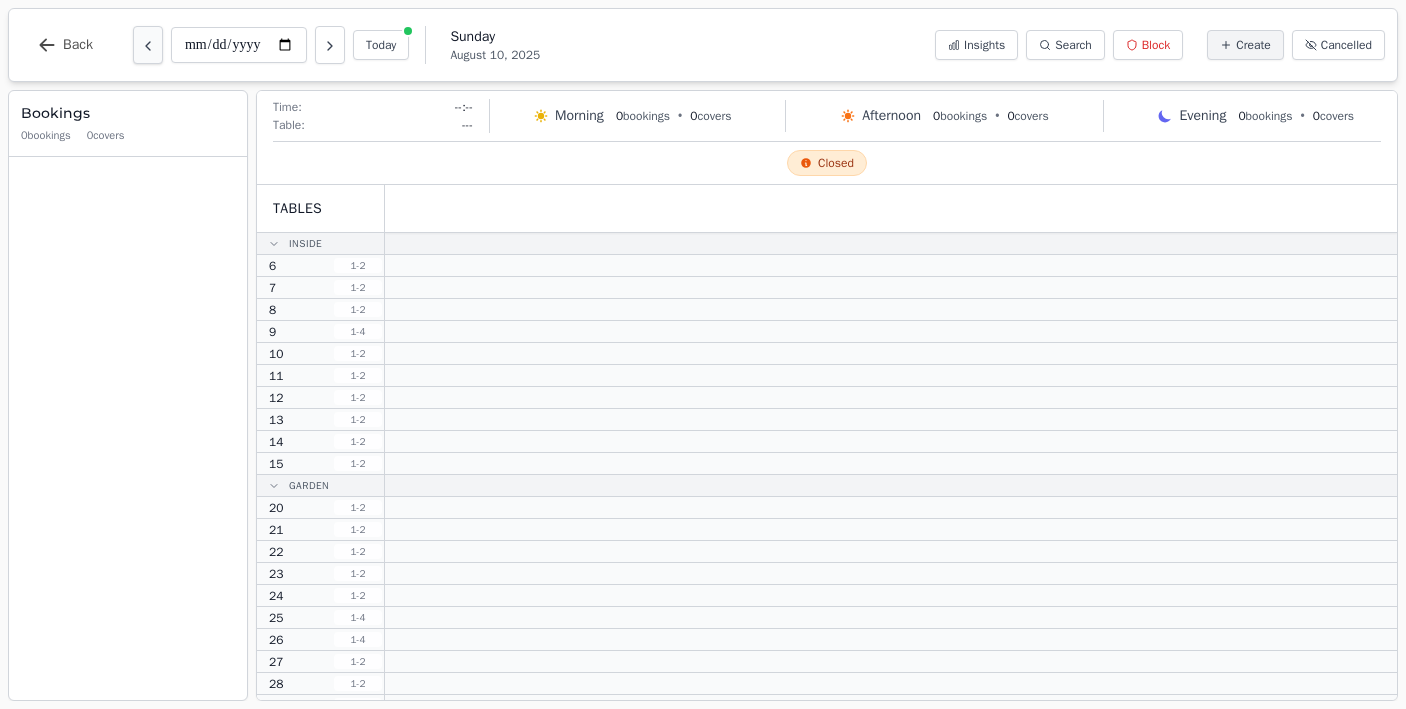 click 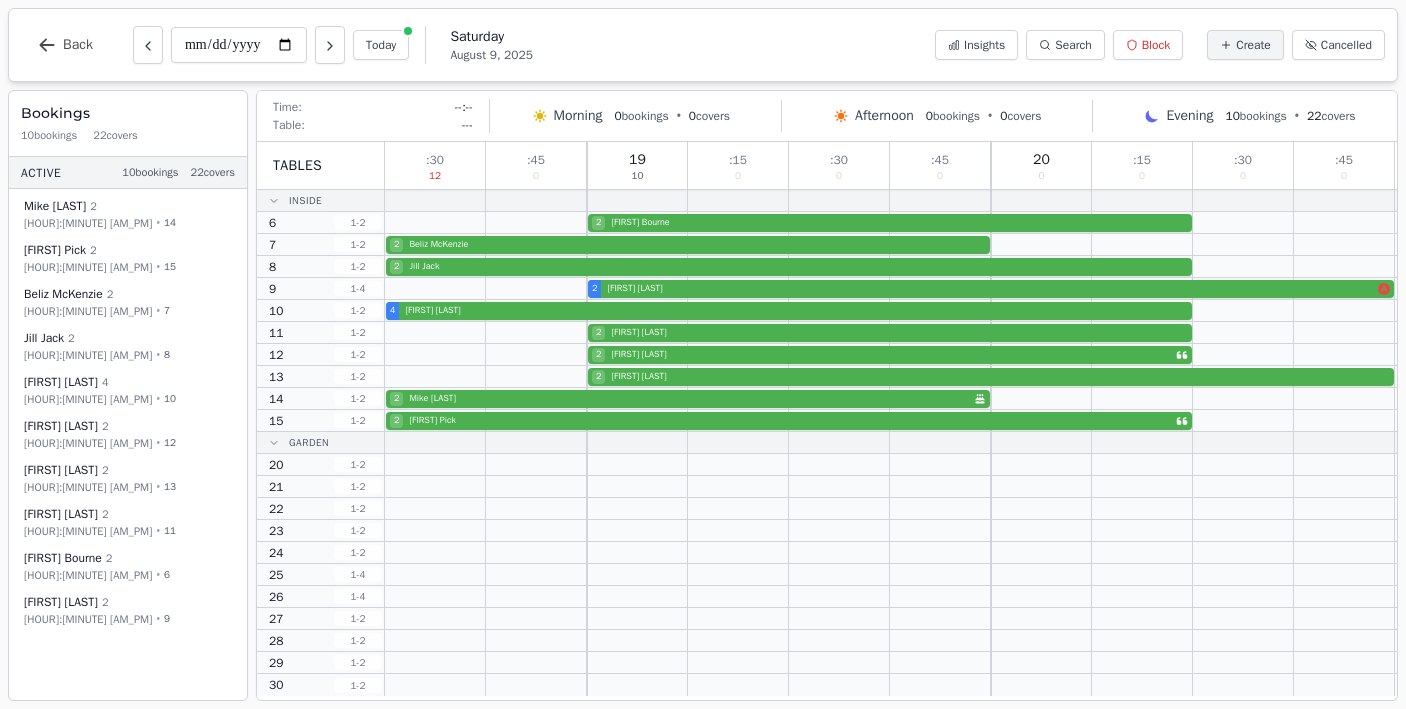 scroll, scrollTop: 0, scrollLeft: 0, axis: both 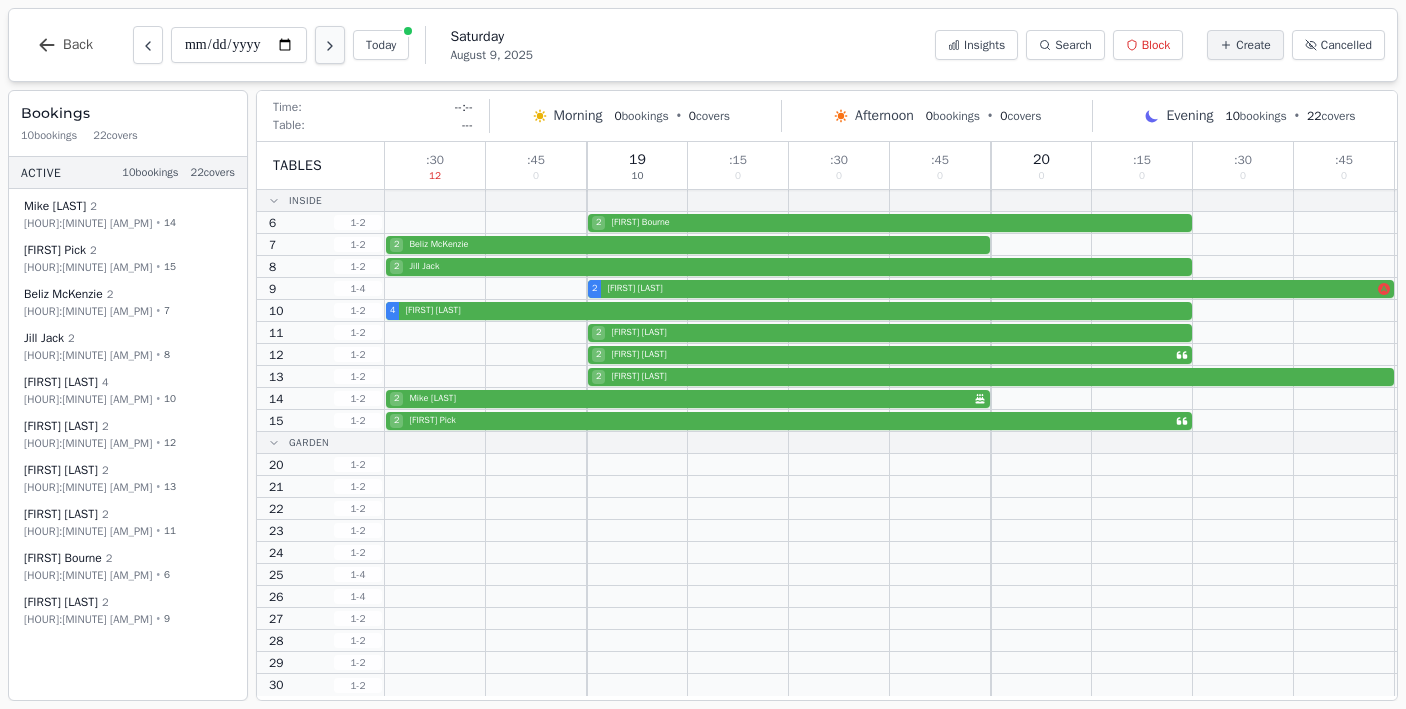 click 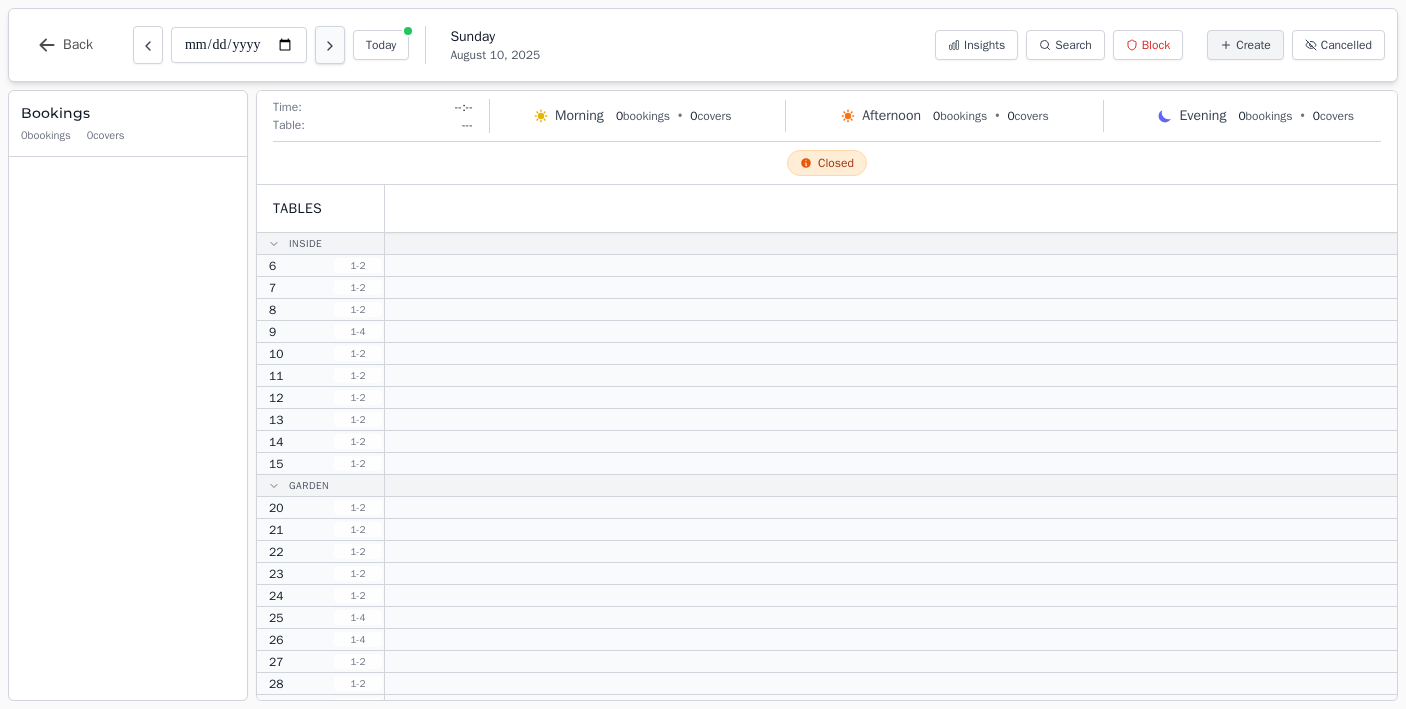 click 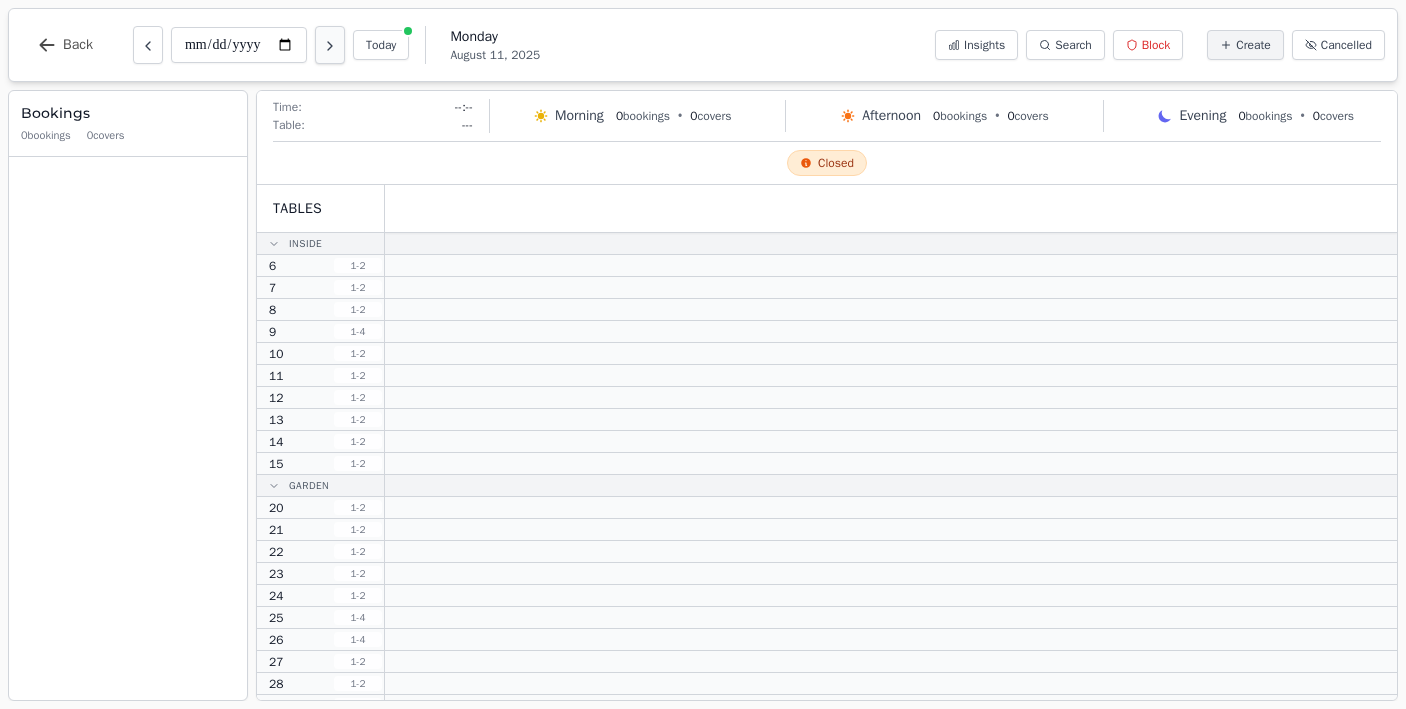 click 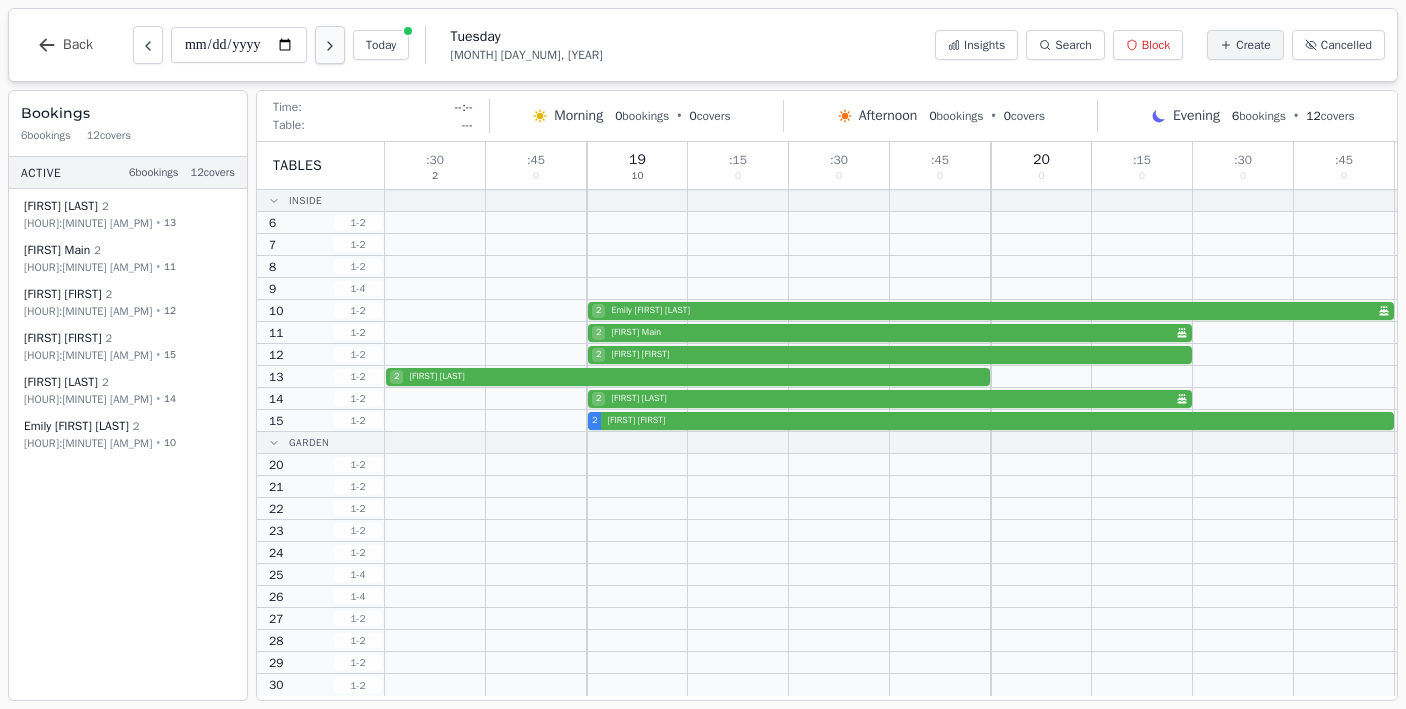 click 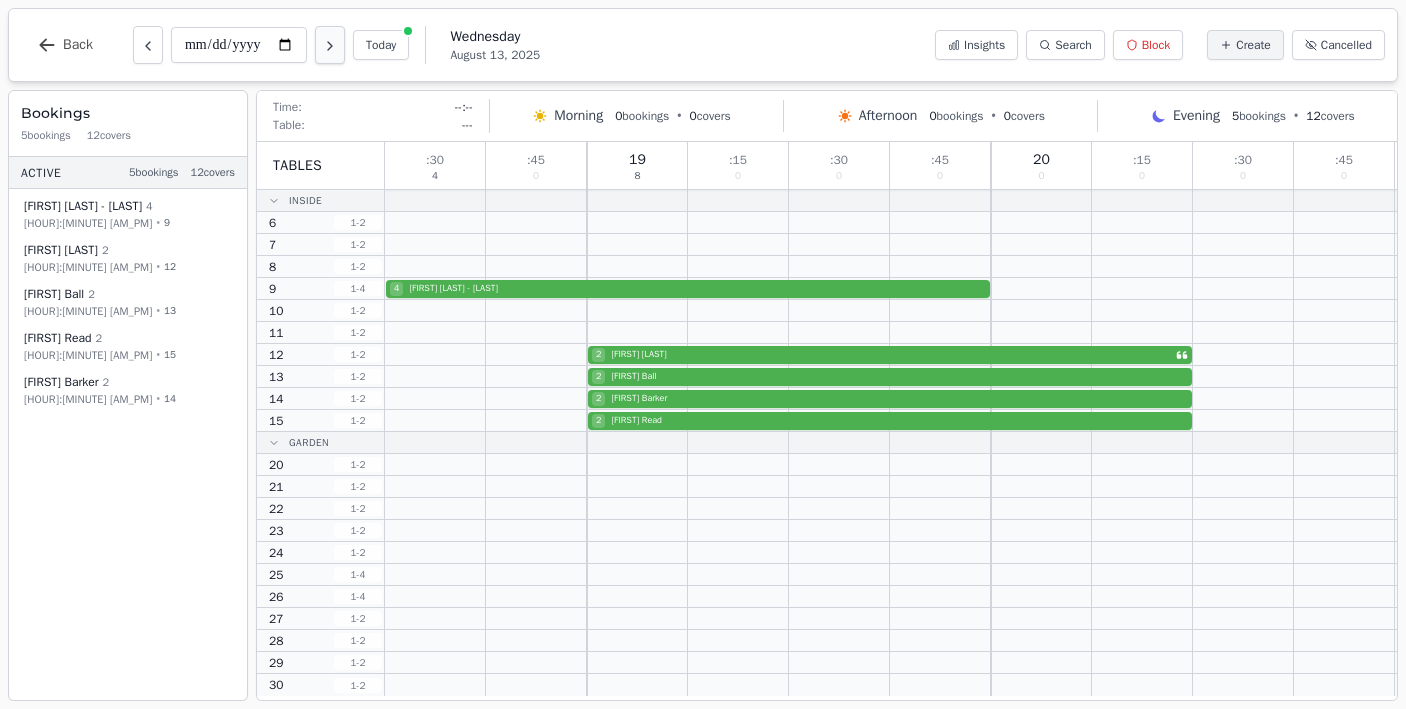 click 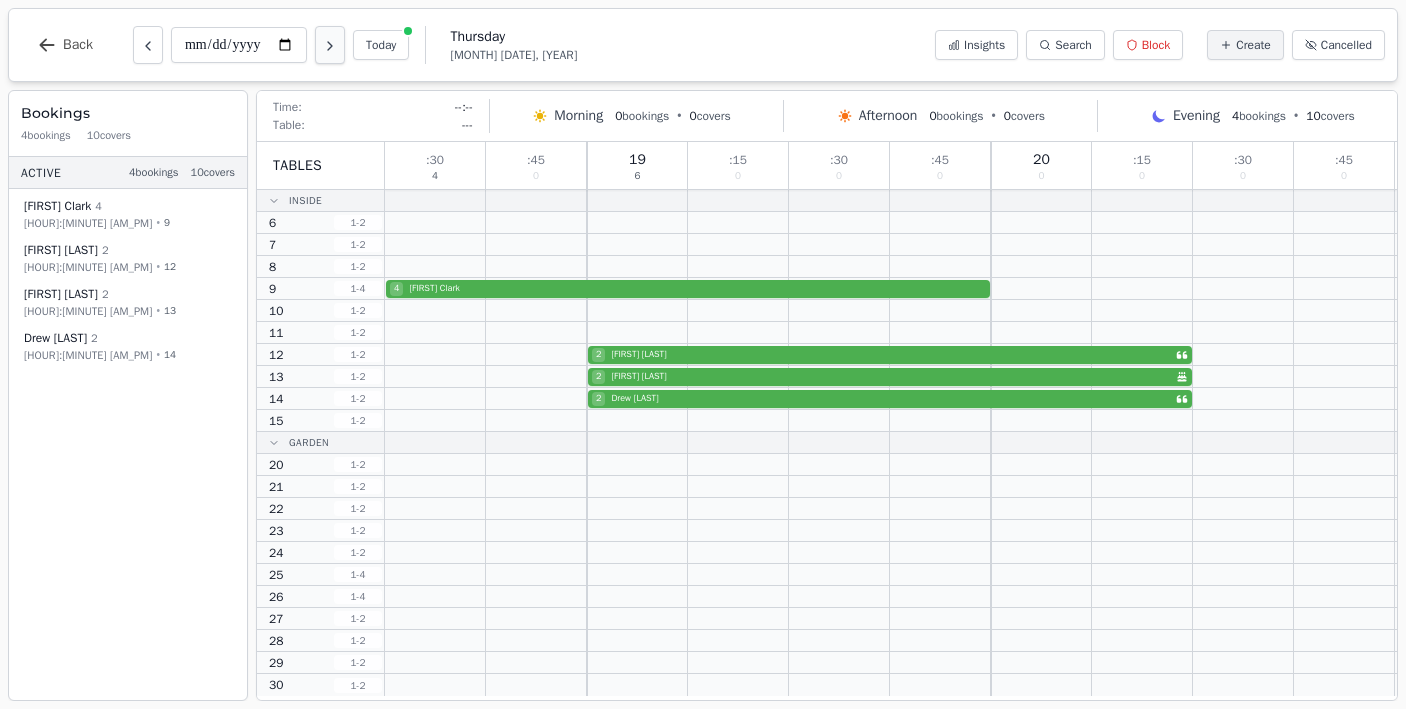 click 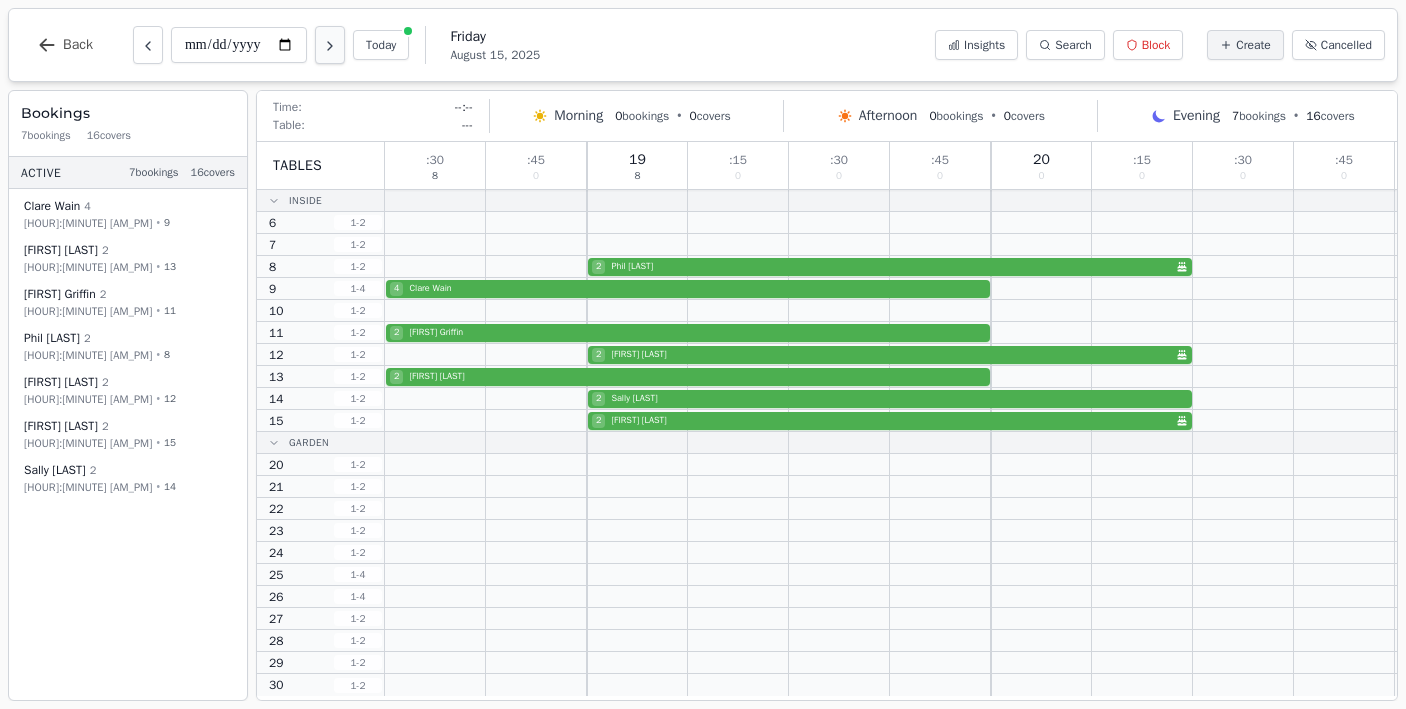 click 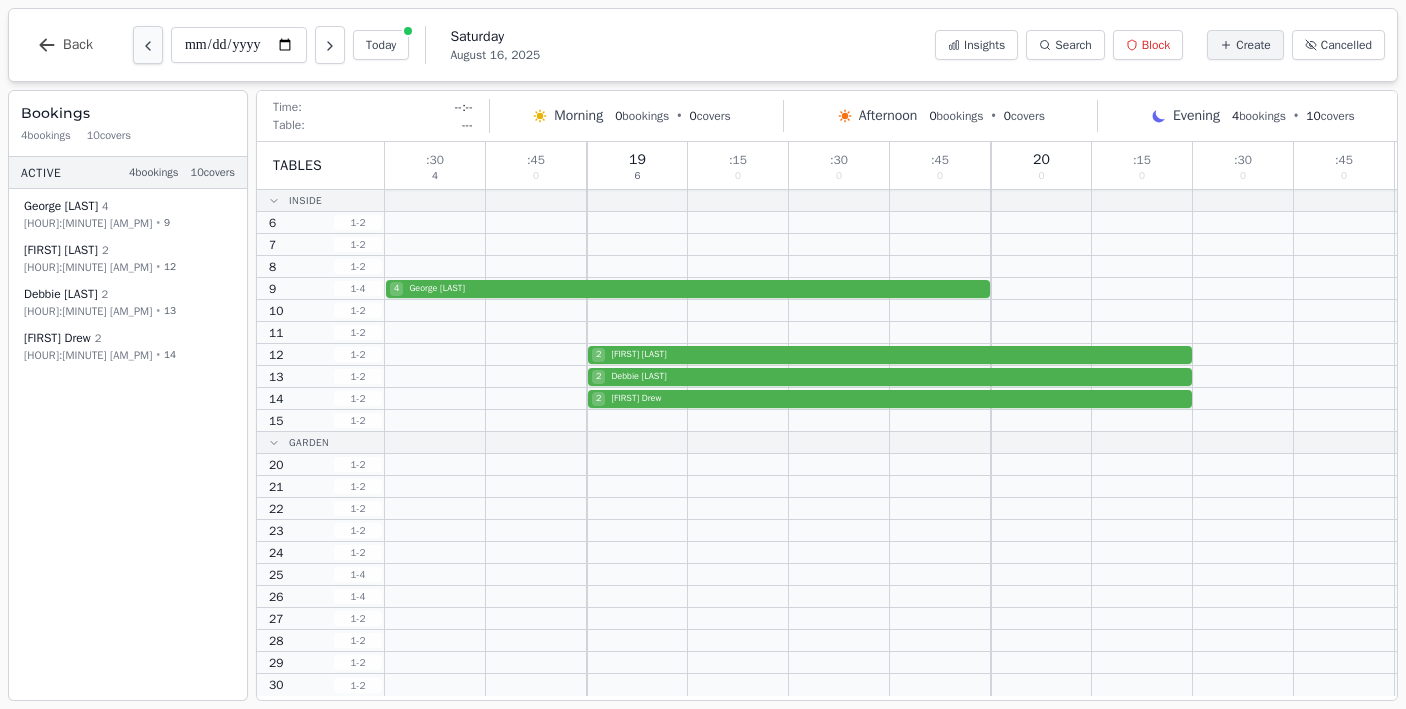 click 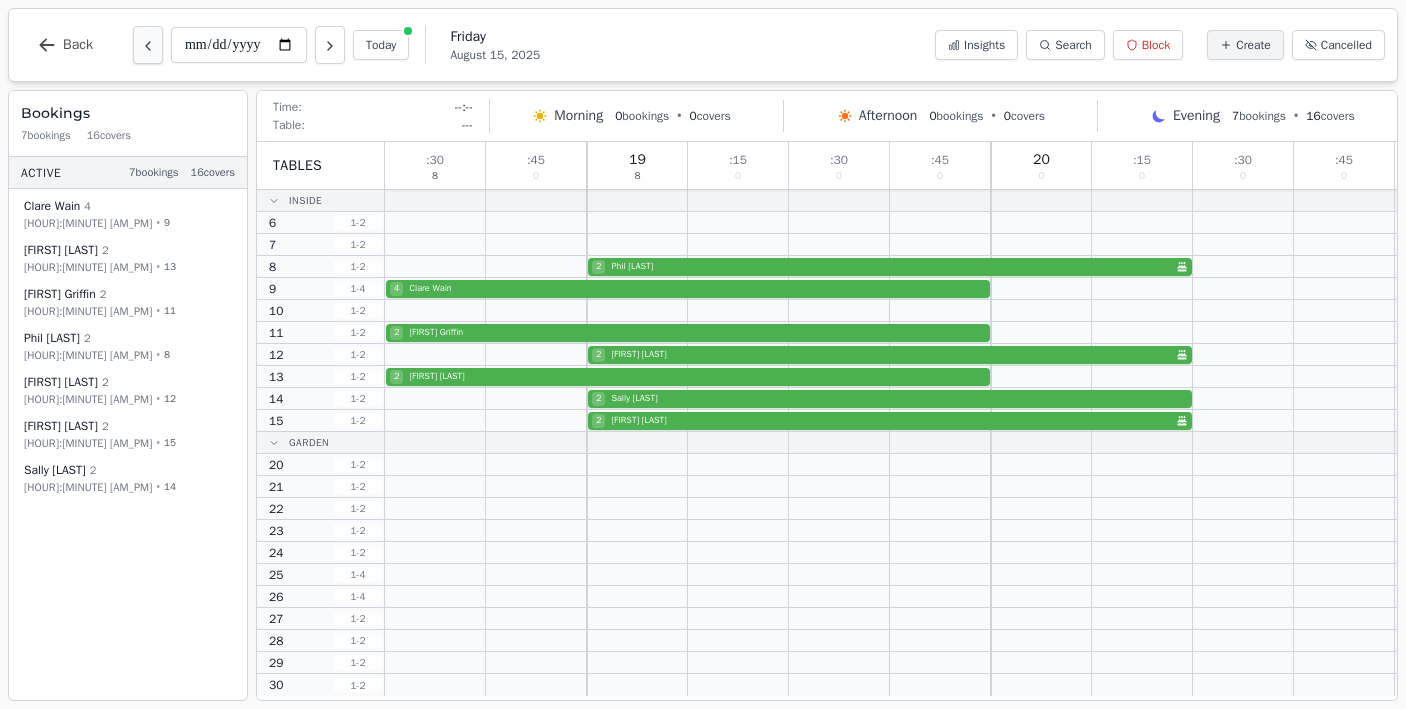 click 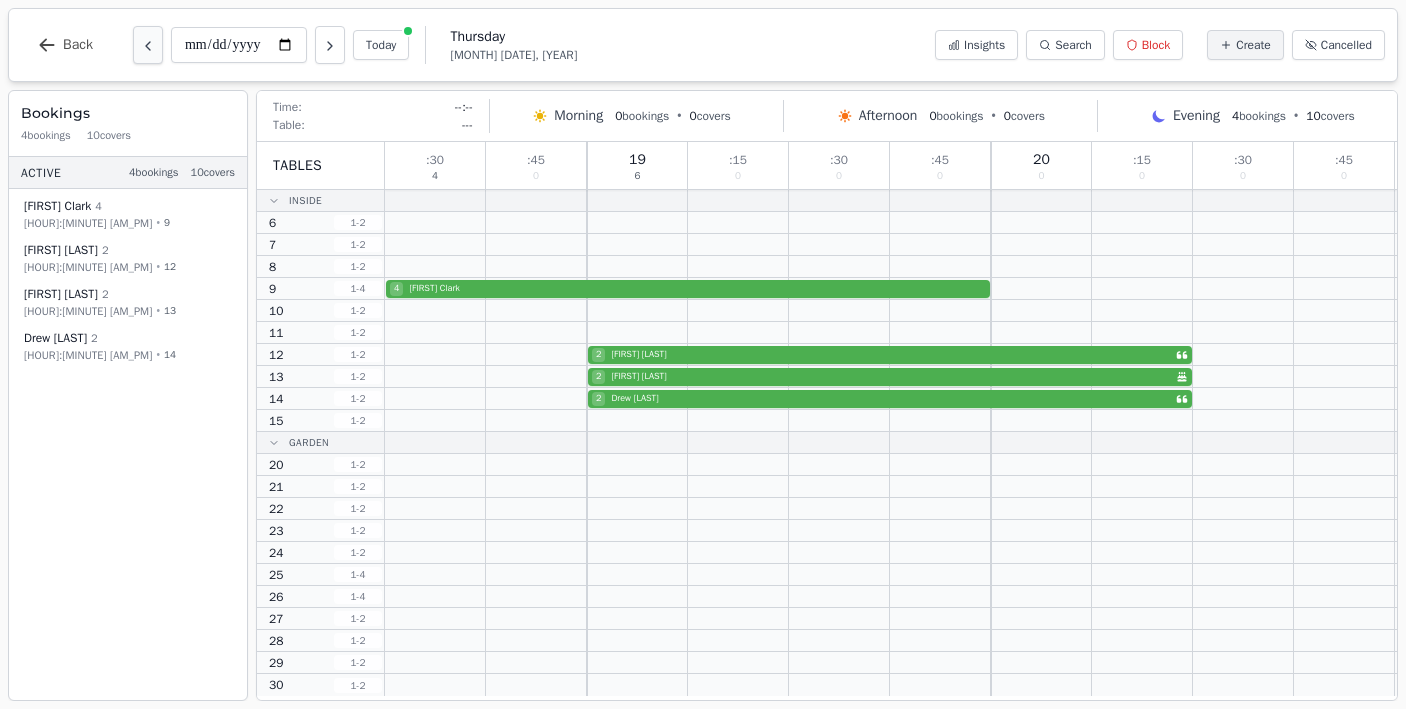 click 